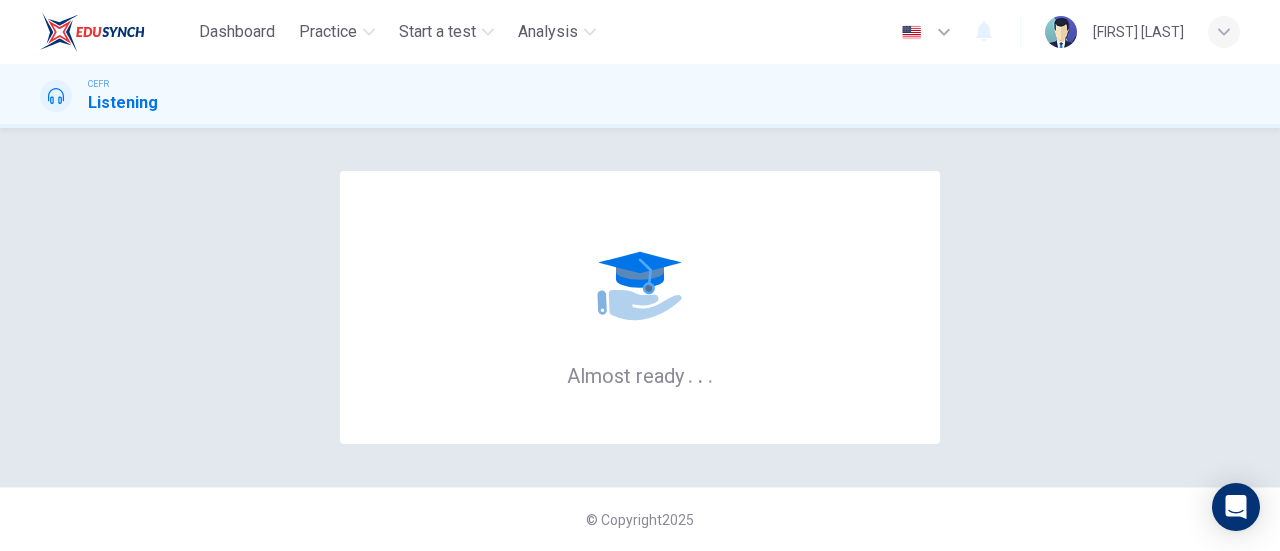 scroll, scrollTop: 0, scrollLeft: 0, axis: both 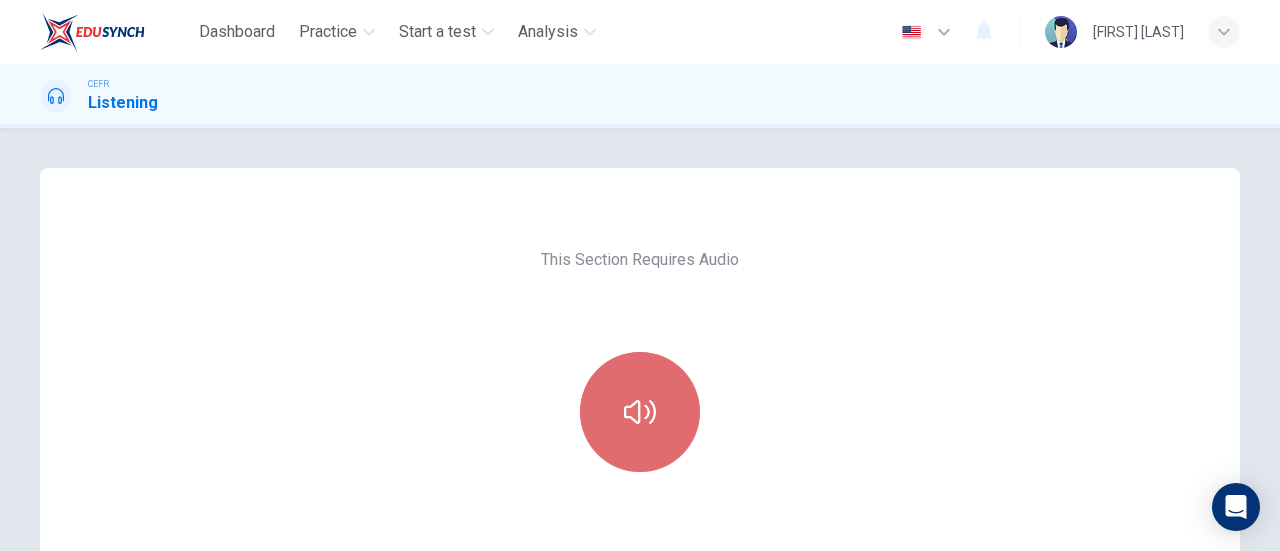 click at bounding box center (640, 412) 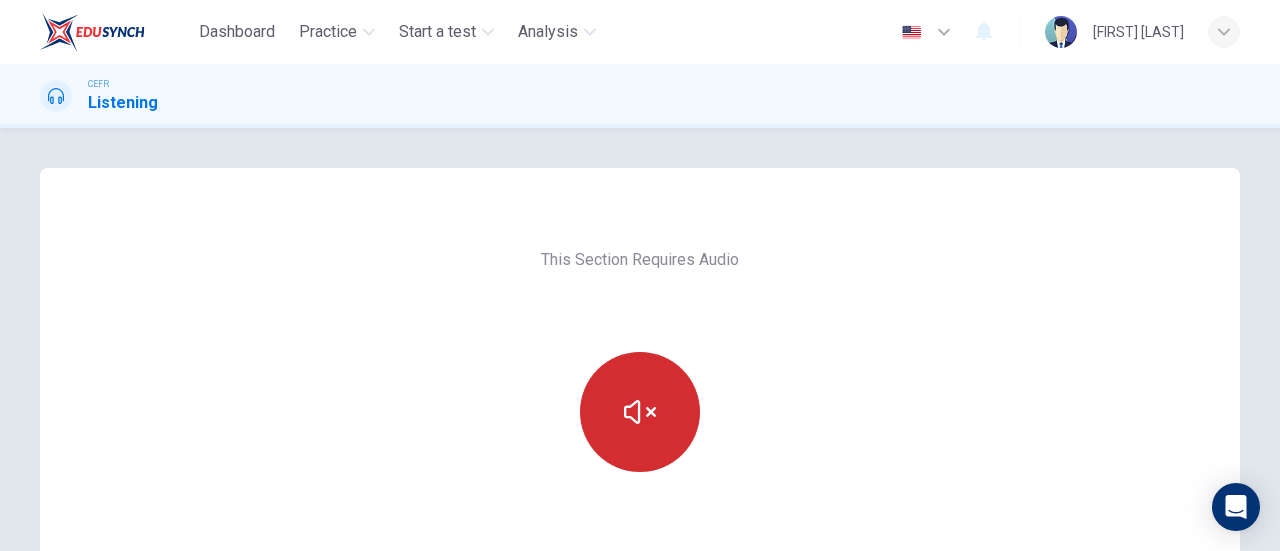 type 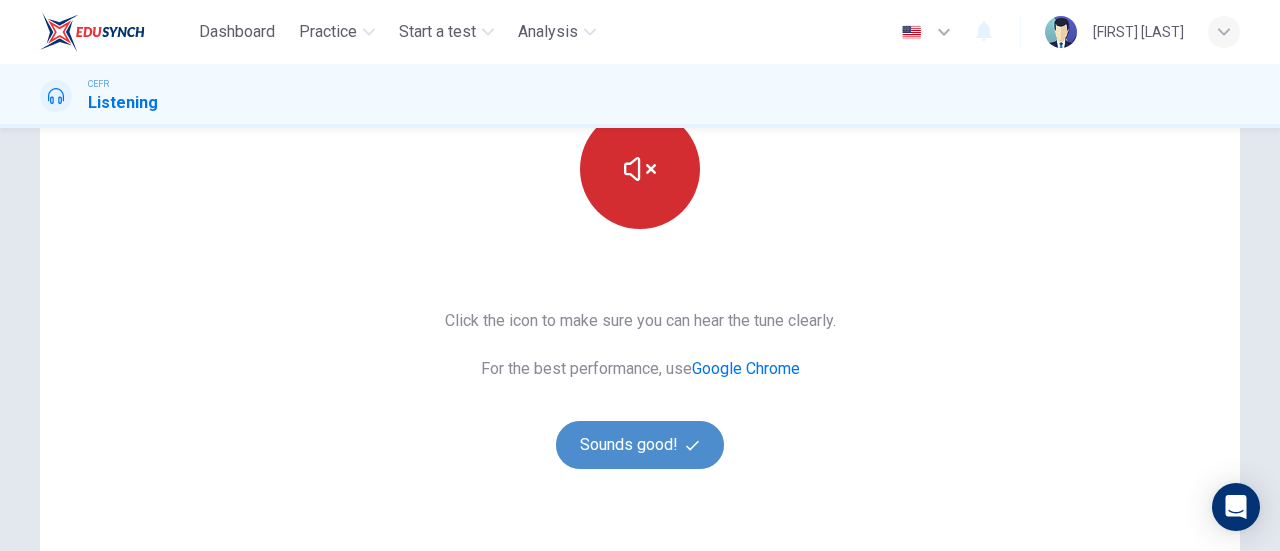 click on "Sounds good!" at bounding box center [640, 445] 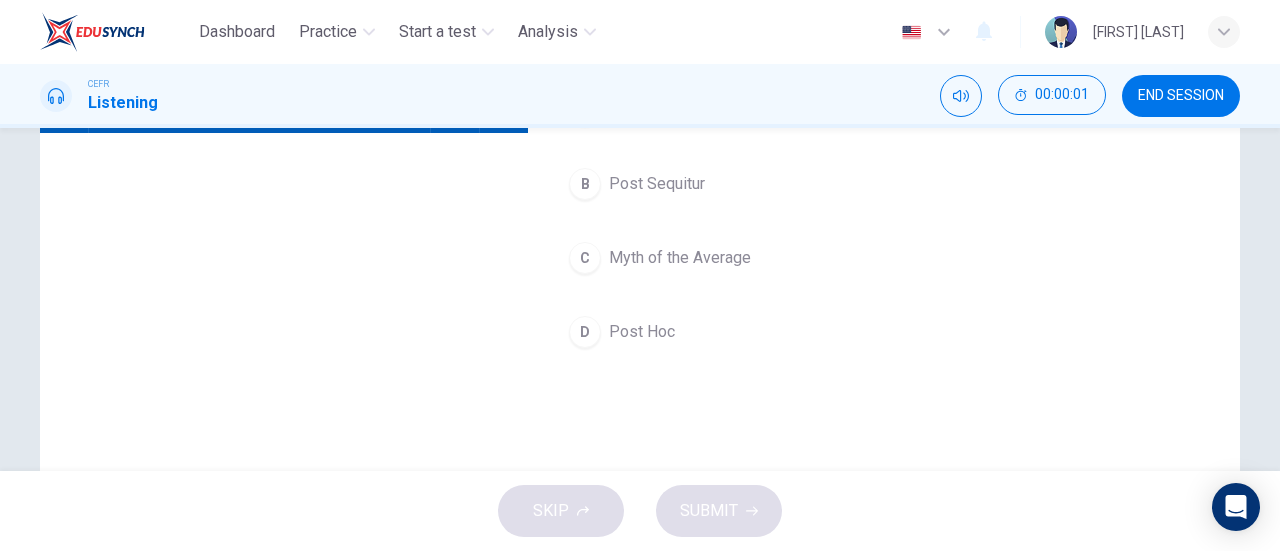 scroll, scrollTop: 0, scrollLeft: 0, axis: both 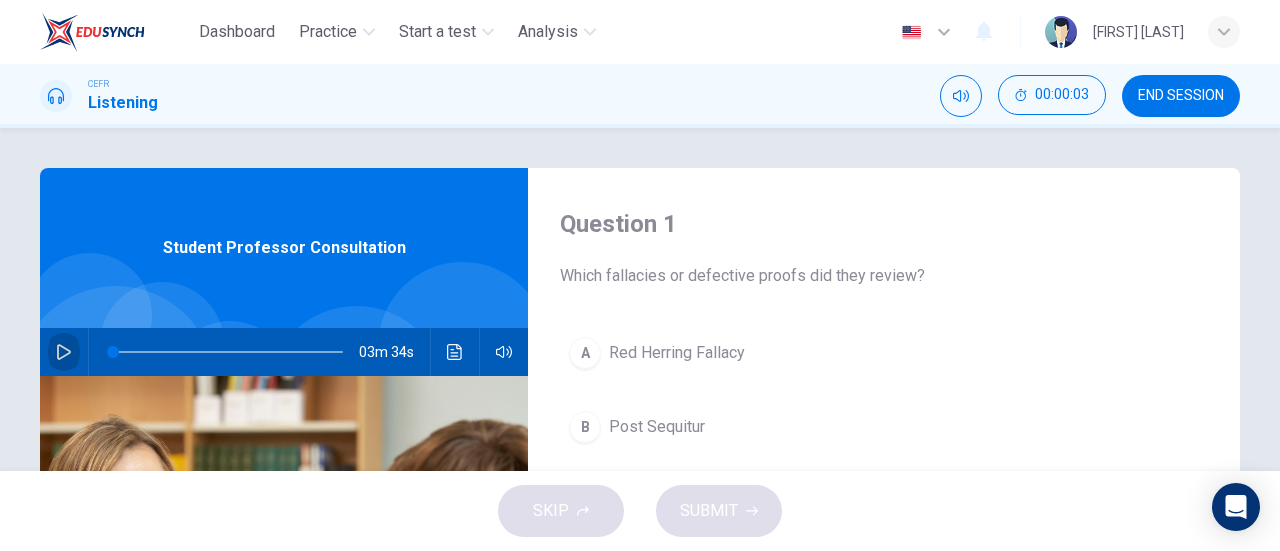 click at bounding box center (64, 352) 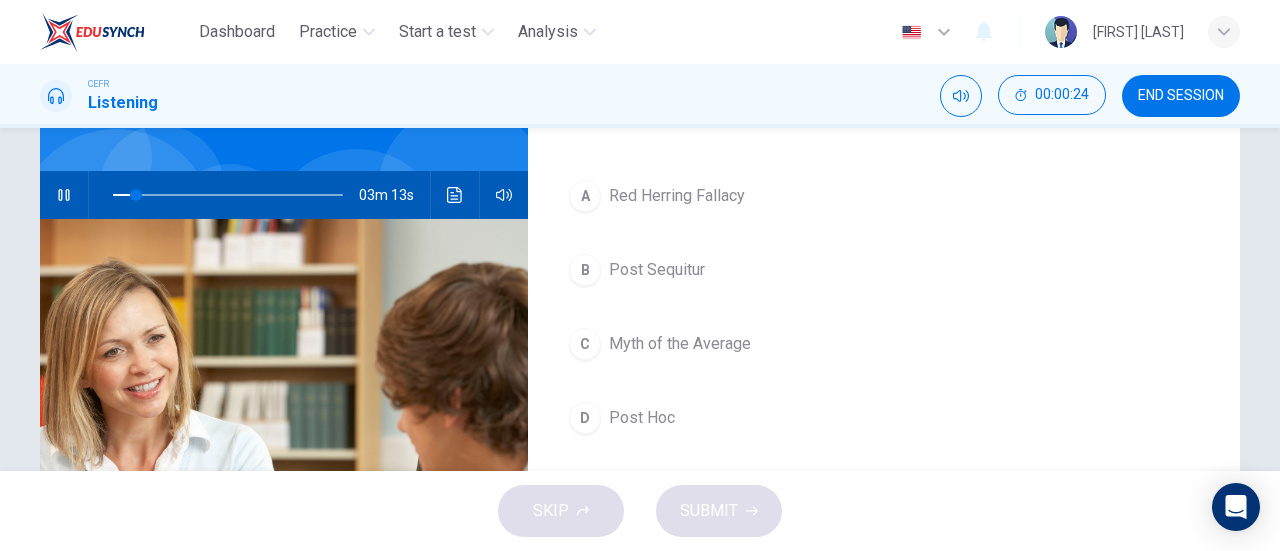 scroll, scrollTop: 161, scrollLeft: 0, axis: vertical 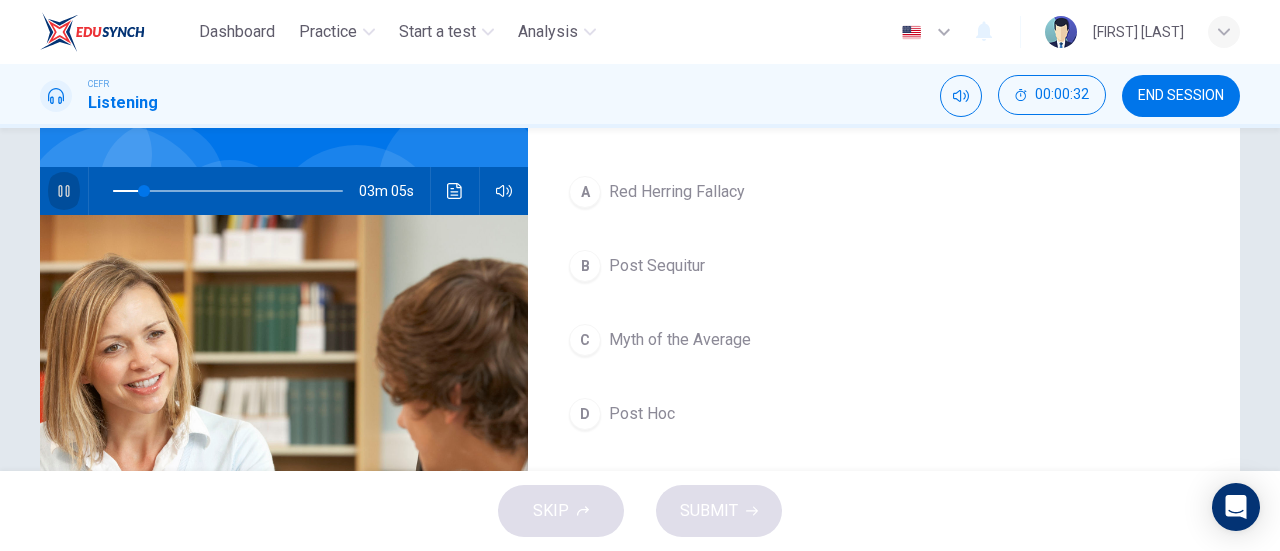 click at bounding box center [64, 191] 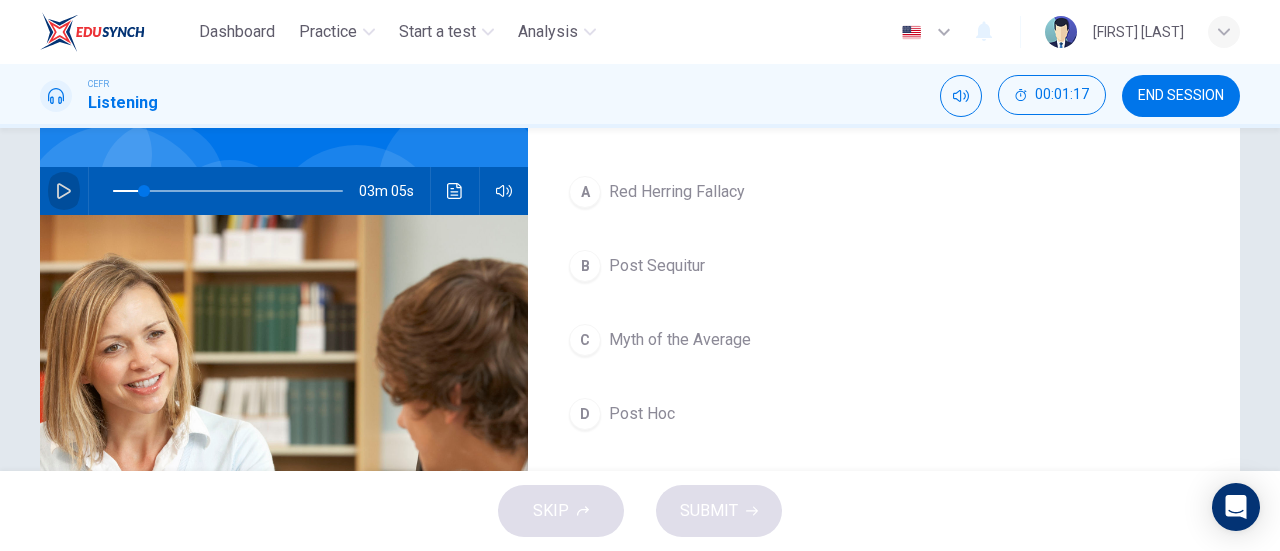 click at bounding box center (64, 191) 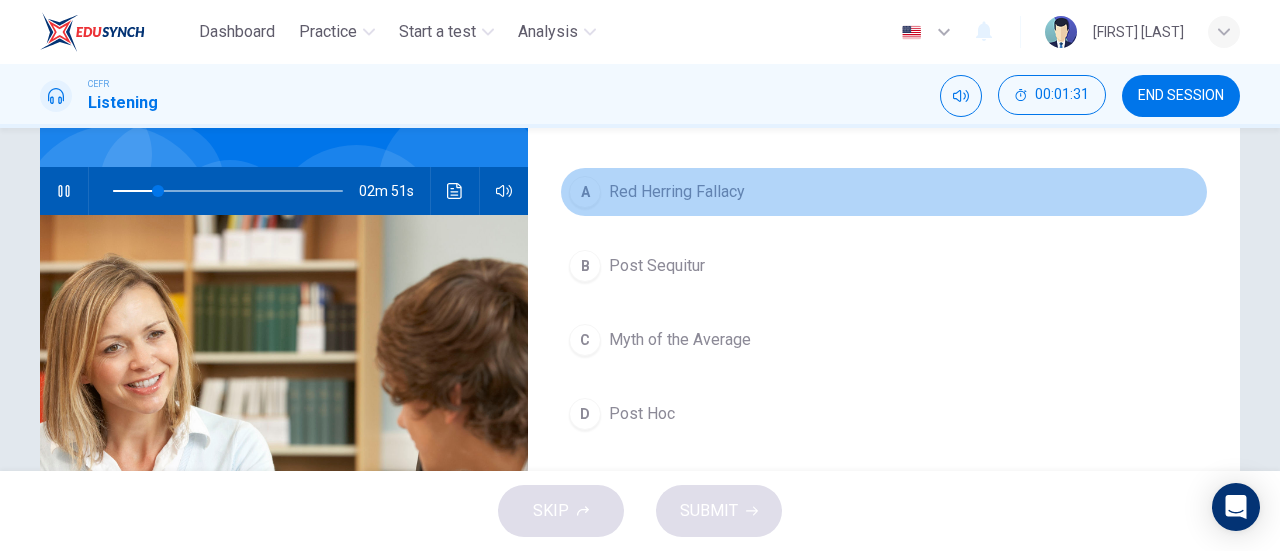 click on "Red Herring Fallacy" at bounding box center [677, 192] 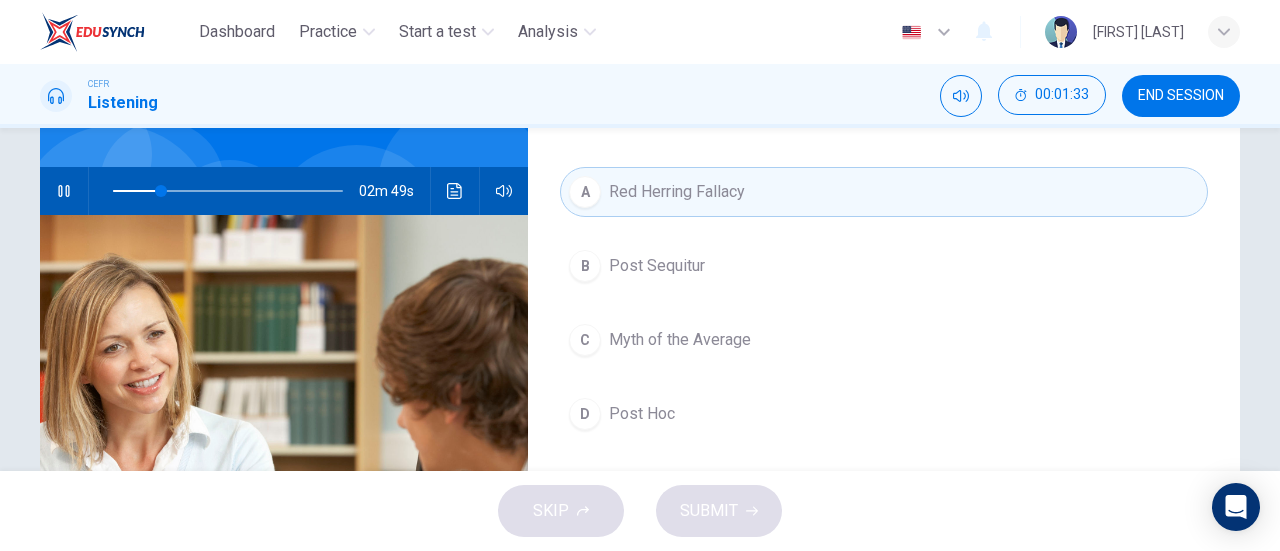 scroll, scrollTop: 0, scrollLeft: 0, axis: both 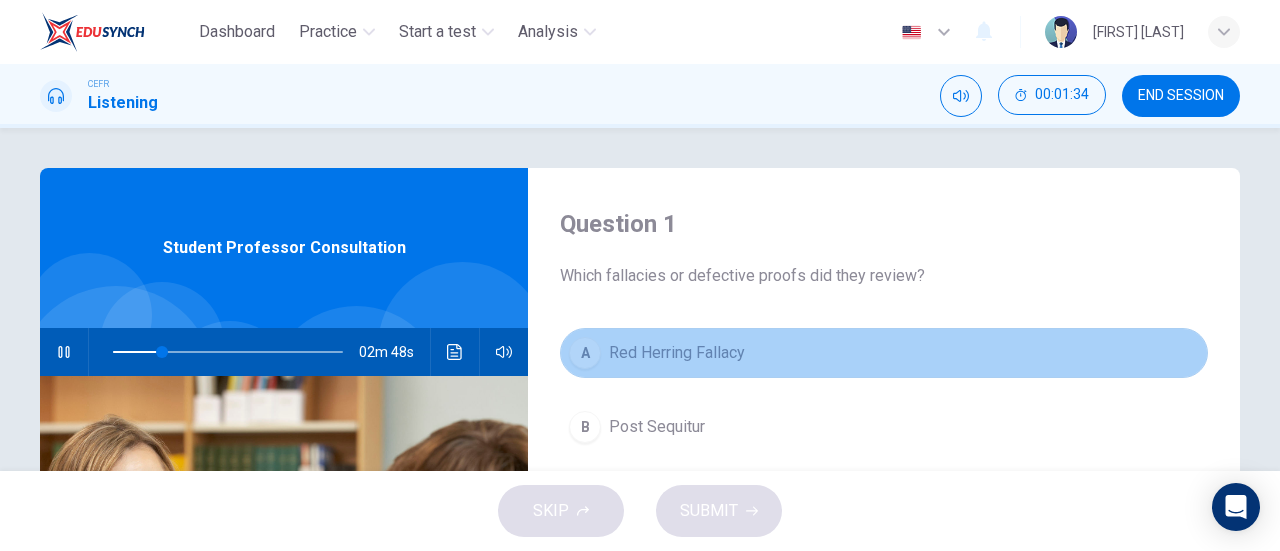 click on "Red Herring Fallacy" at bounding box center (677, 353) 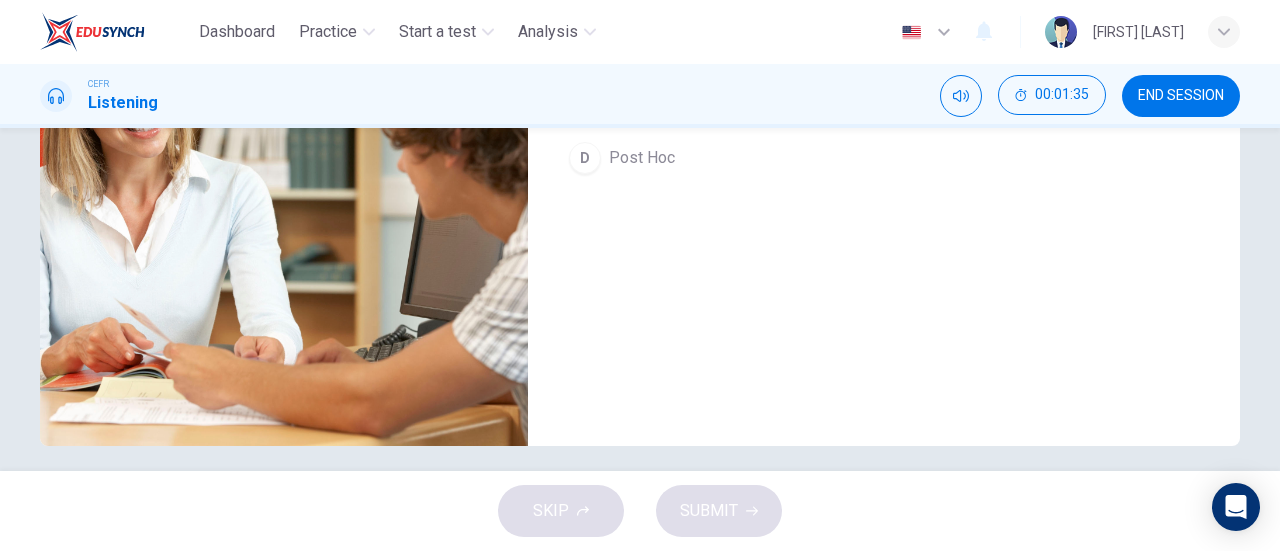 scroll, scrollTop: 425, scrollLeft: 0, axis: vertical 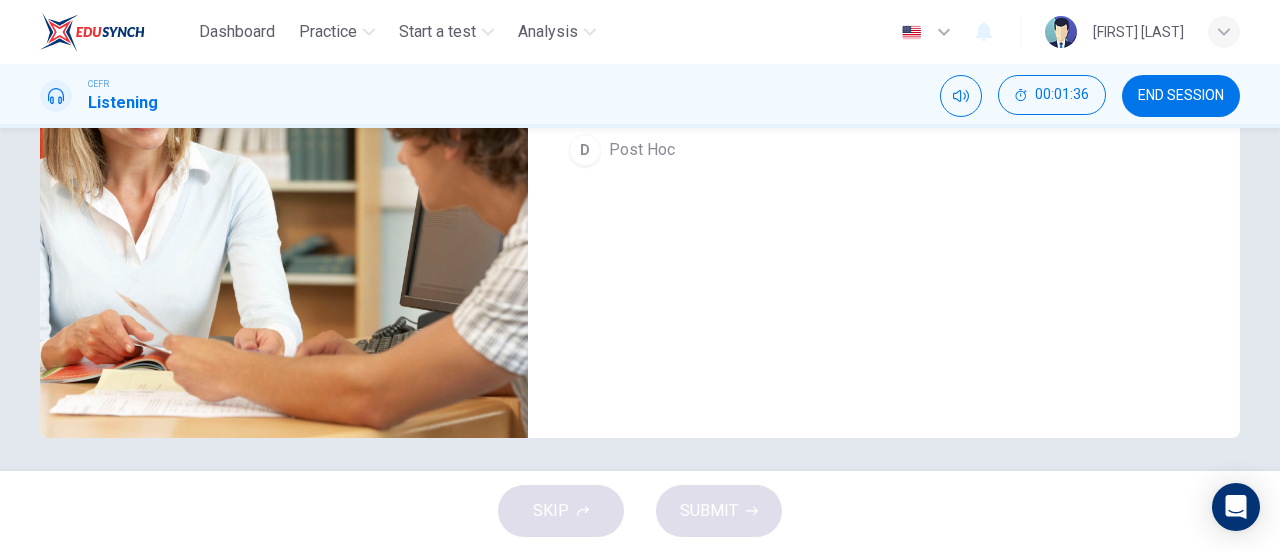 click on "SKIP SUBMIT" at bounding box center (640, 511) 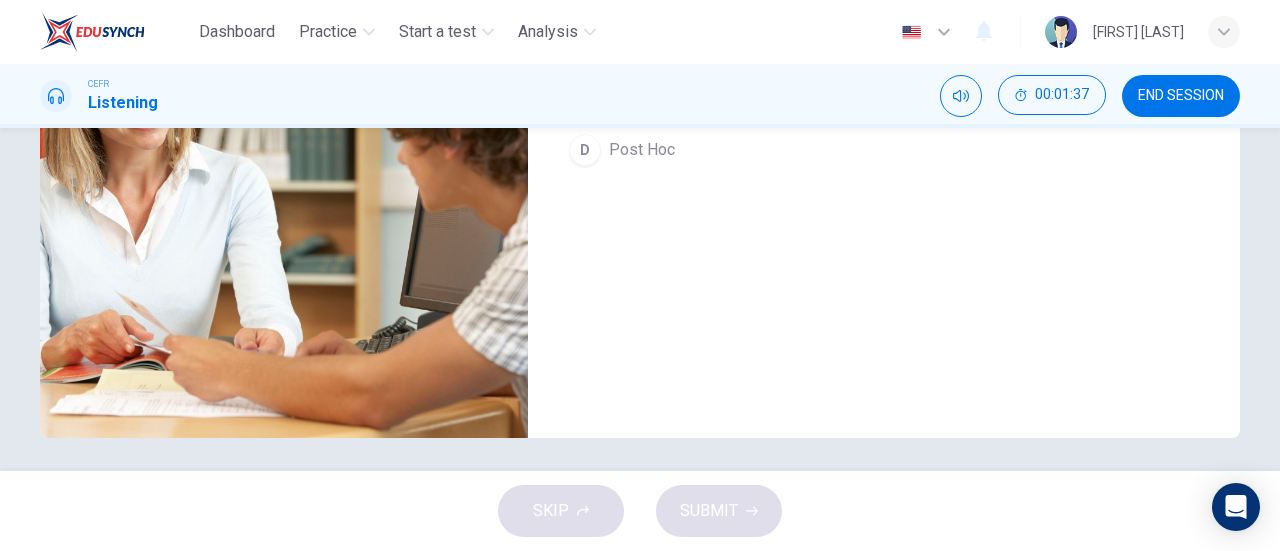scroll, scrollTop: 0, scrollLeft: 0, axis: both 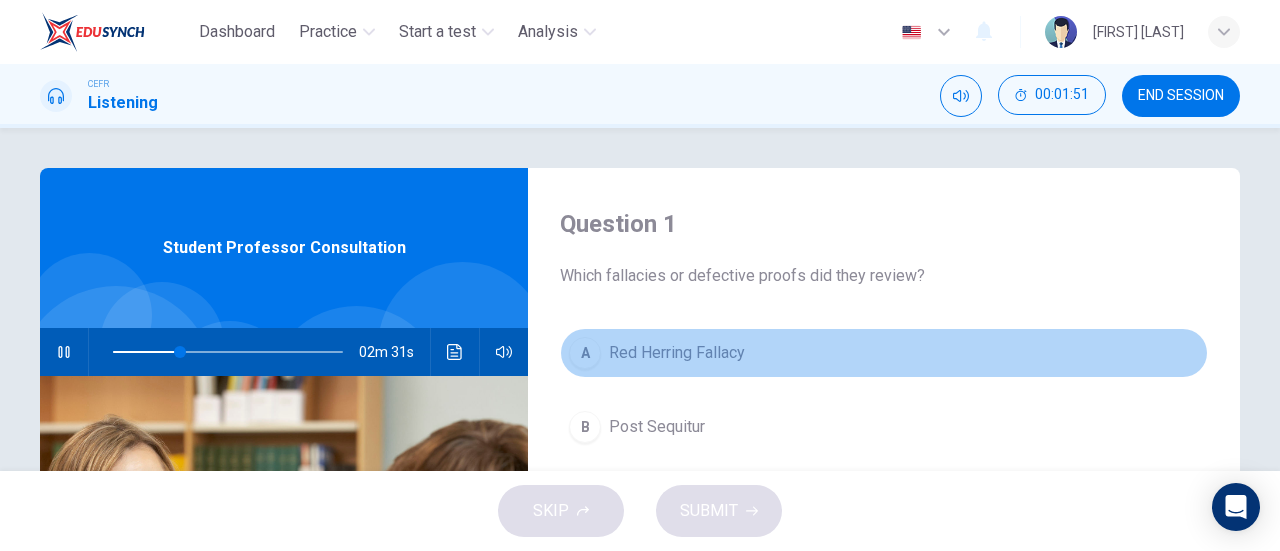 click on "A Red Herring Fallacy" at bounding box center (884, 353) 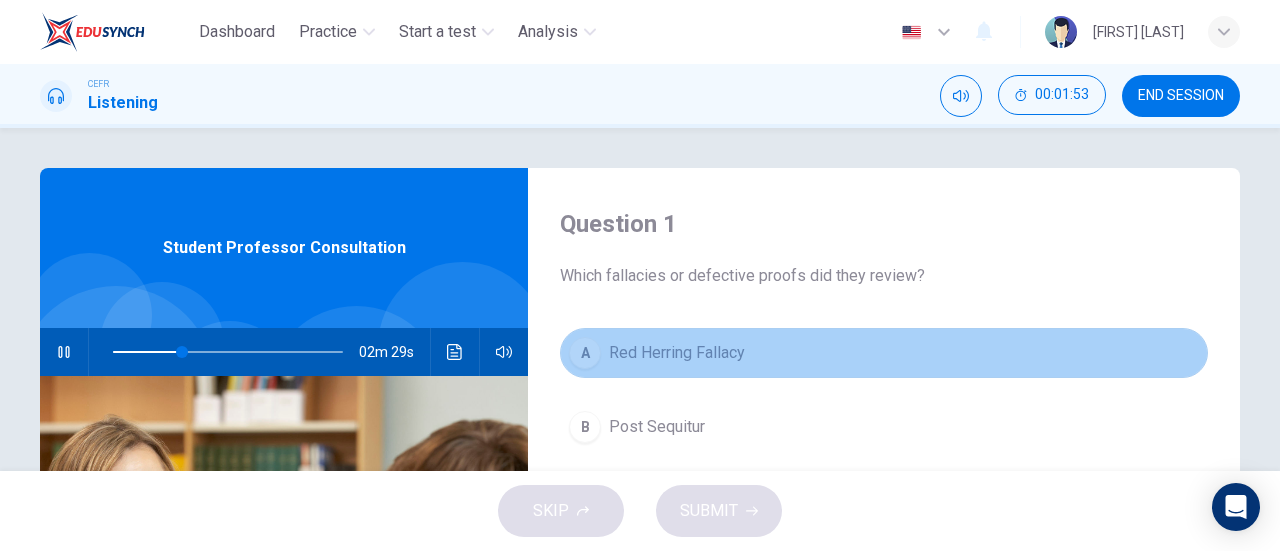 click on "A" at bounding box center (585, 353) 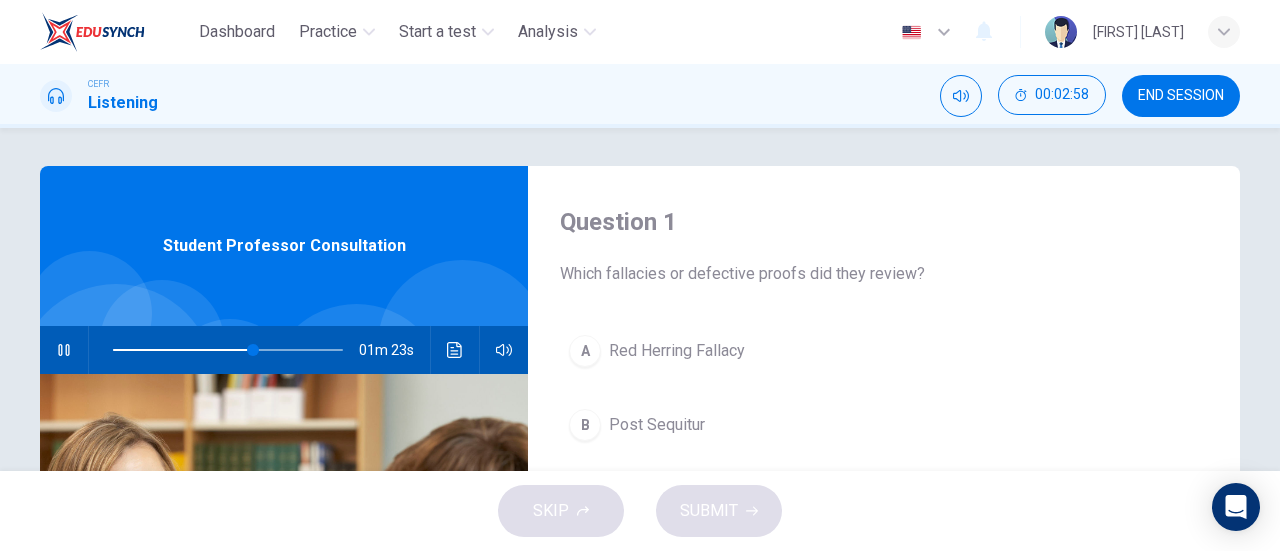 scroll, scrollTop: 0, scrollLeft: 0, axis: both 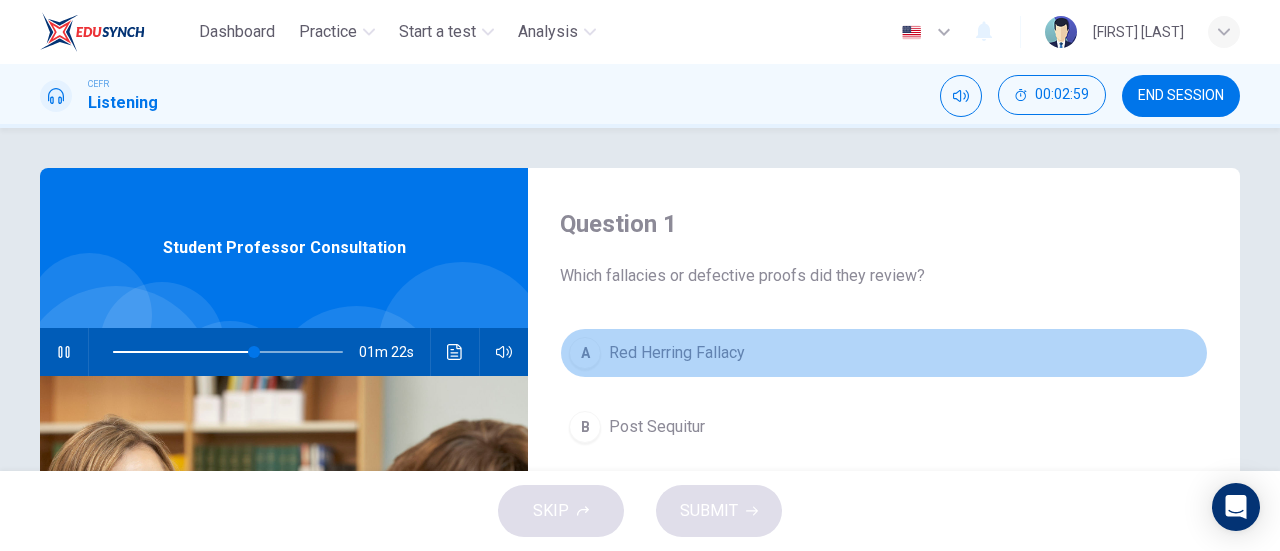 click on "Red Herring Fallacy" at bounding box center [677, 353] 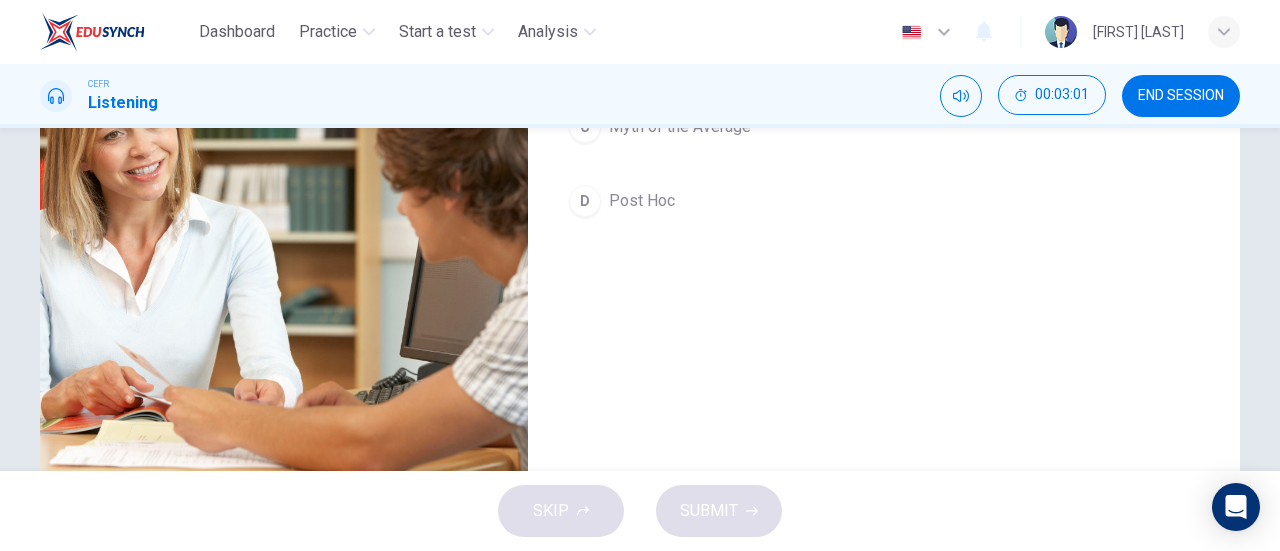 scroll, scrollTop: 380, scrollLeft: 0, axis: vertical 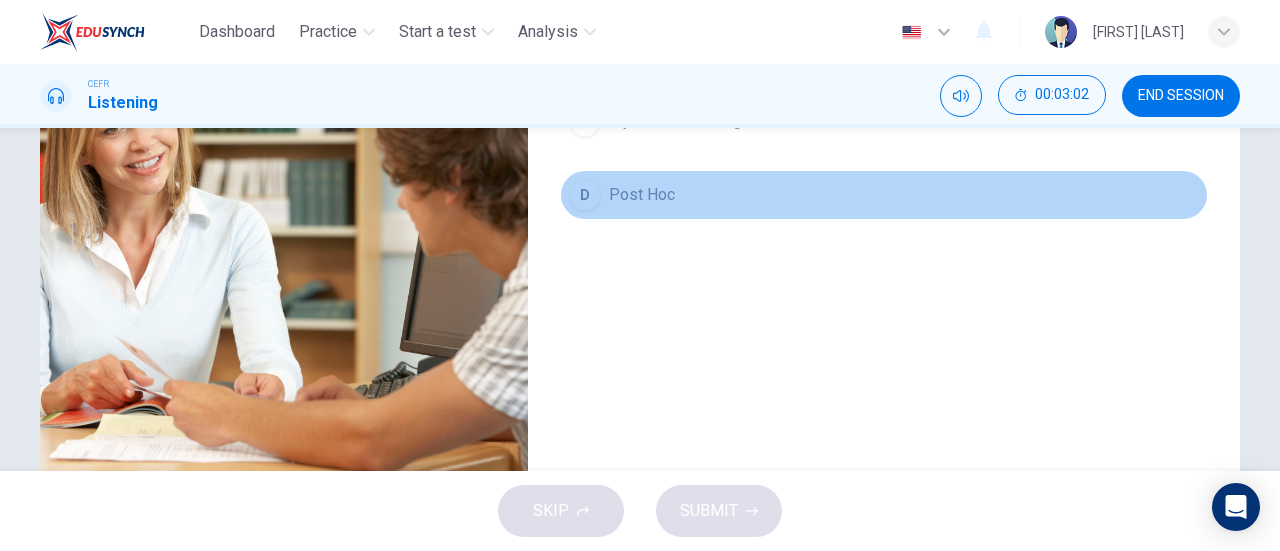 click on "D Post Hoc" at bounding box center (884, 195) 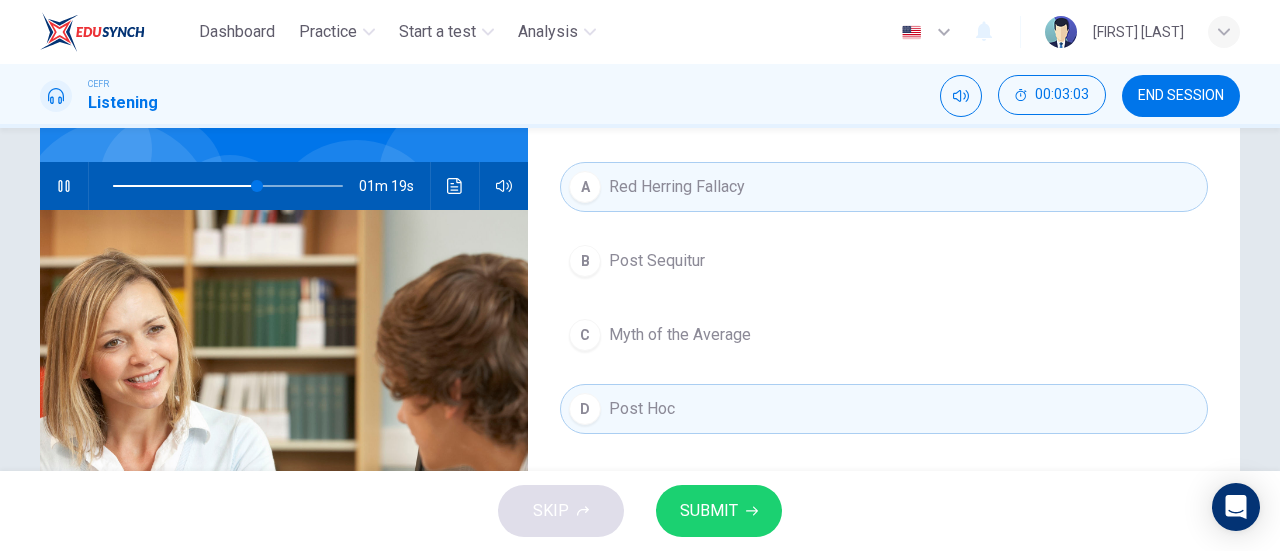 scroll, scrollTop: 166, scrollLeft: 0, axis: vertical 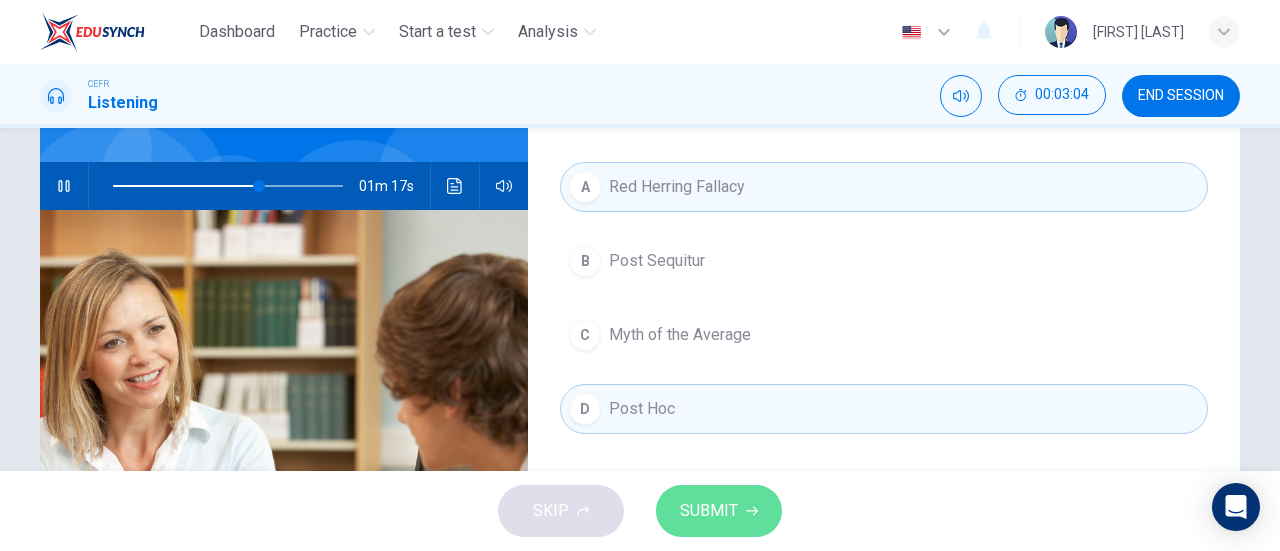 click on "SUBMIT" at bounding box center (709, 511) 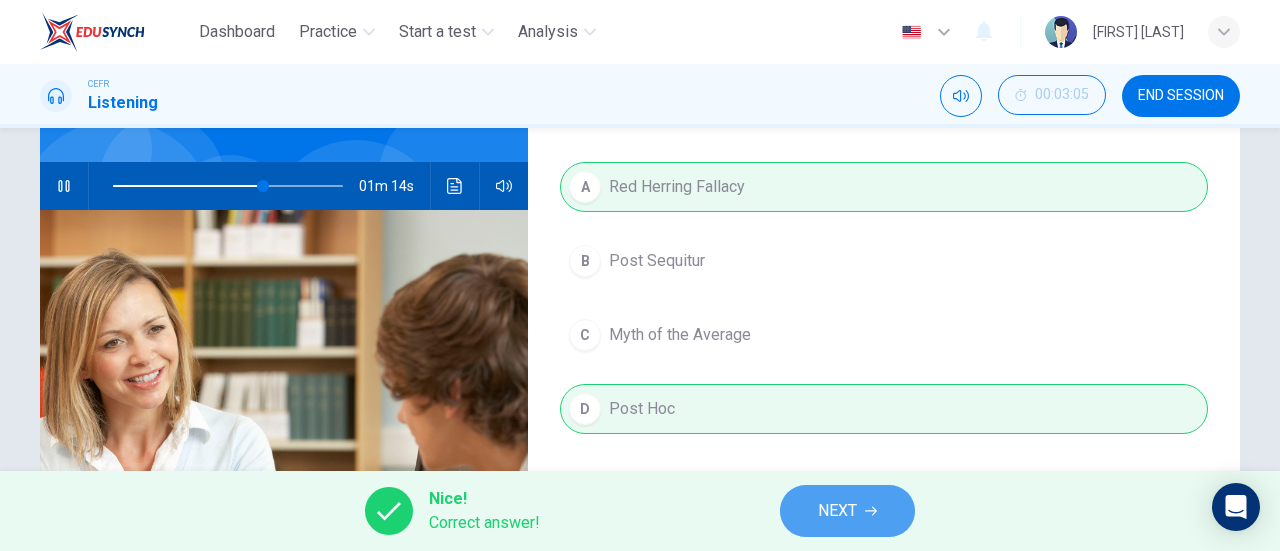 click at bounding box center (871, 511) 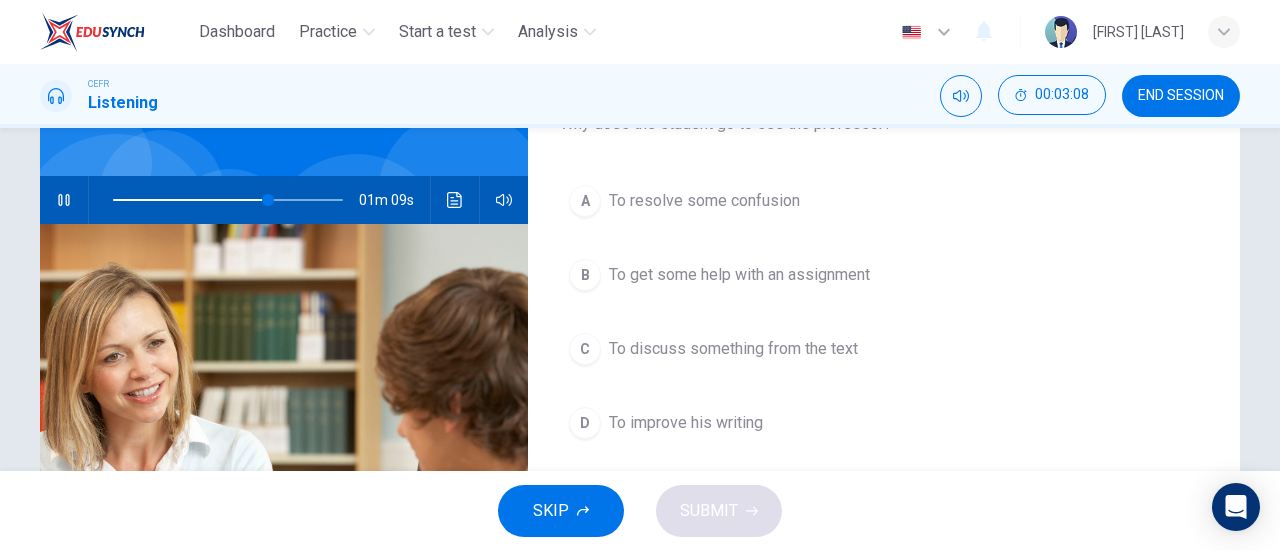scroll, scrollTop: 151, scrollLeft: 0, axis: vertical 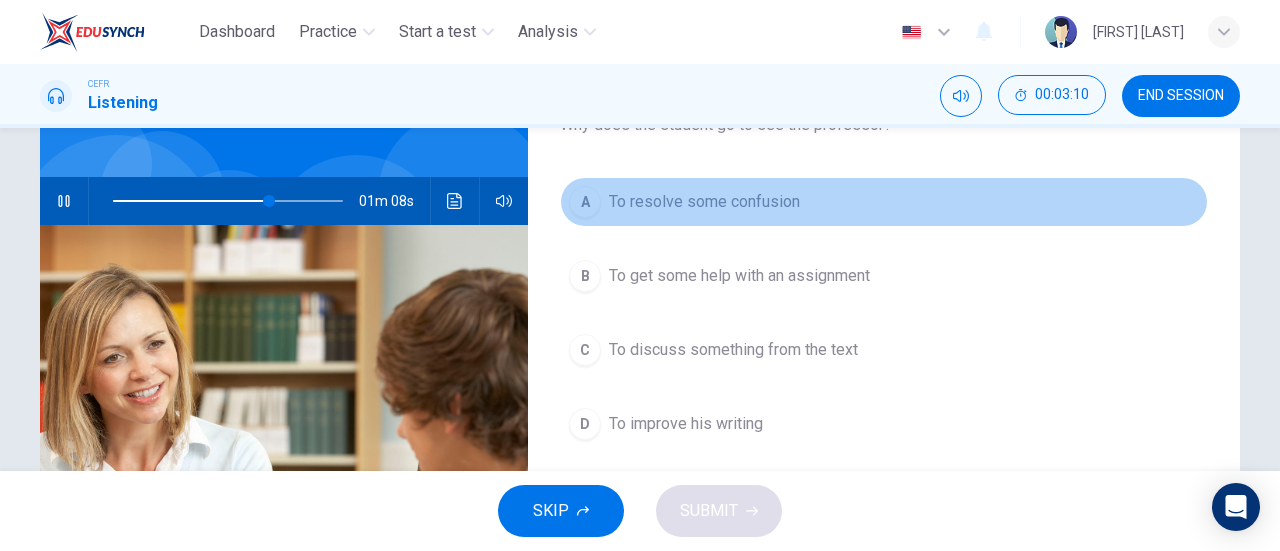 click on "To resolve some confusion" at bounding box center [704, 202] 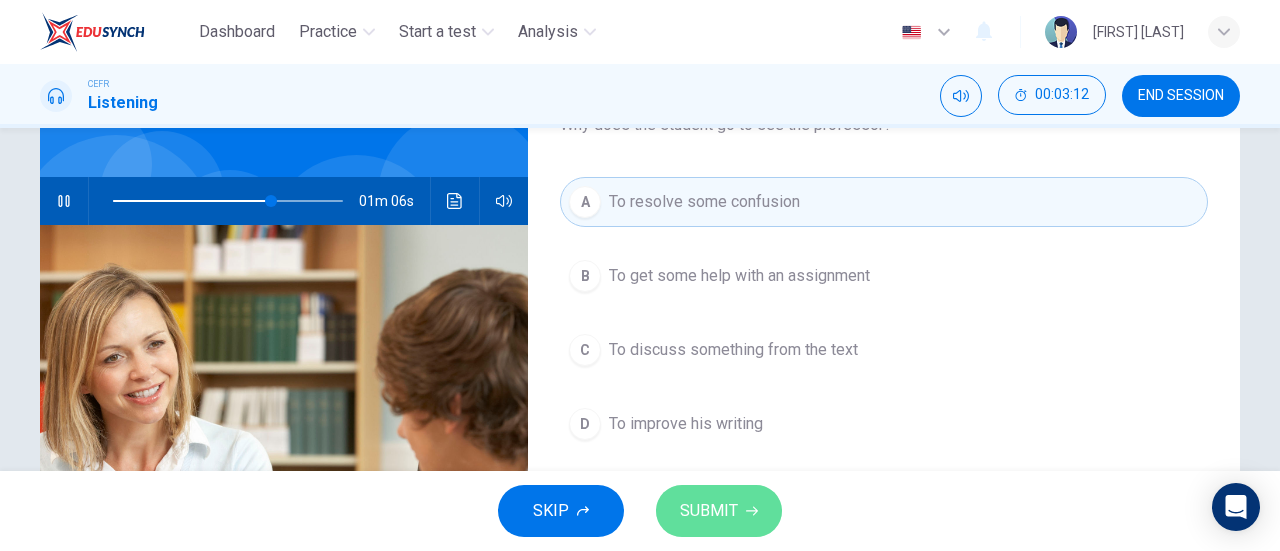 click on "SUBMIT" at bounding box center [709, 511] 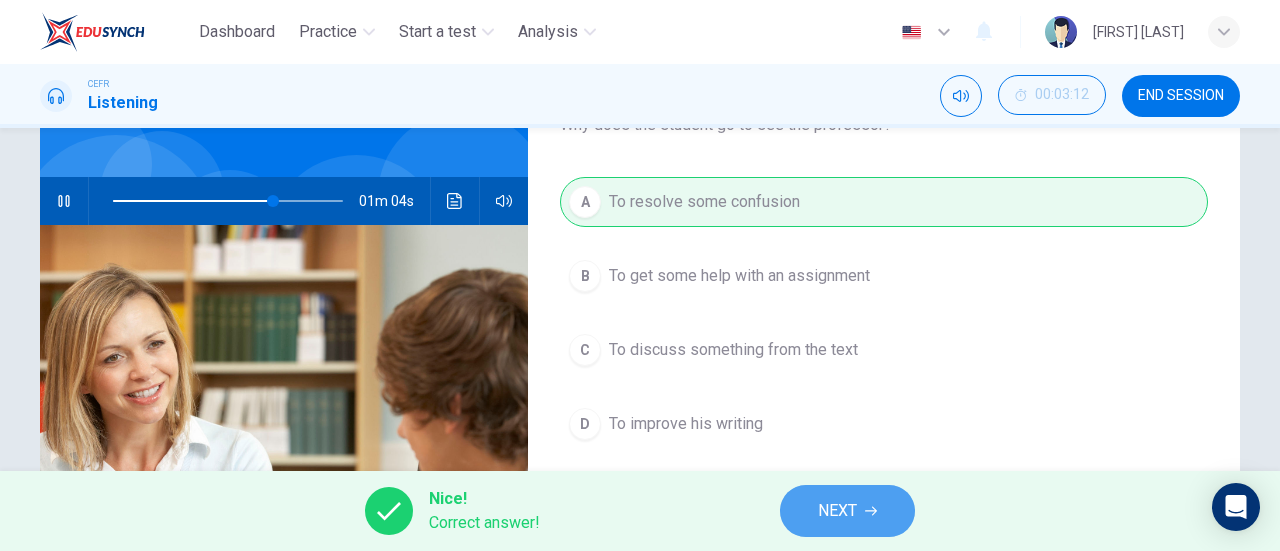 click at bounding box center [871, 511] 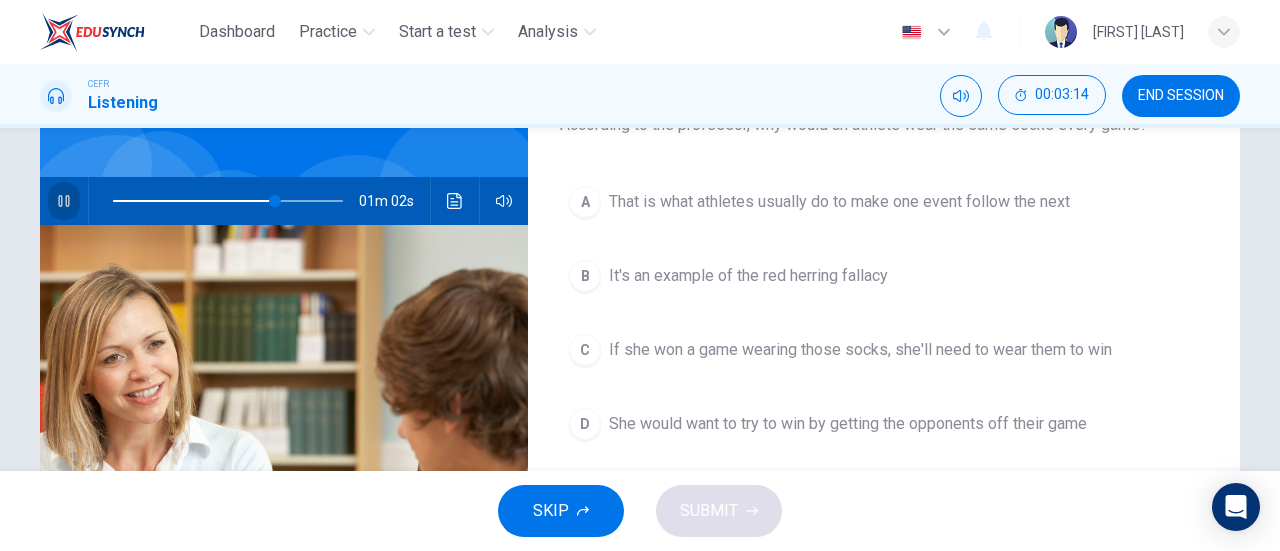 click at bounding box center (64, 201) 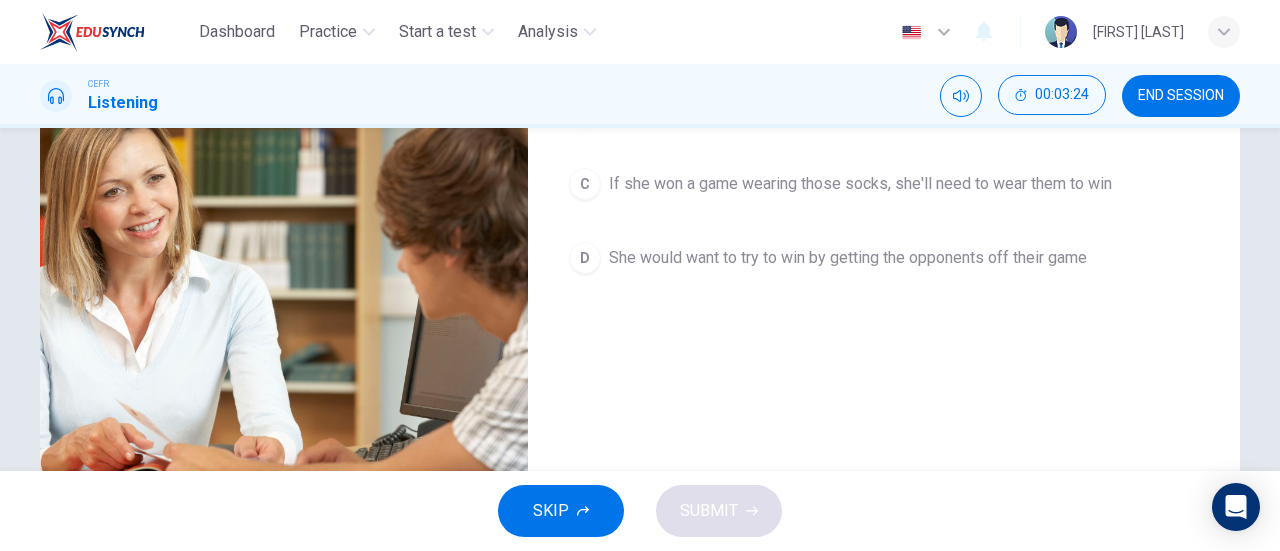 scroll, scrollTop: 120, scrollLeft: 0, axis: vertical 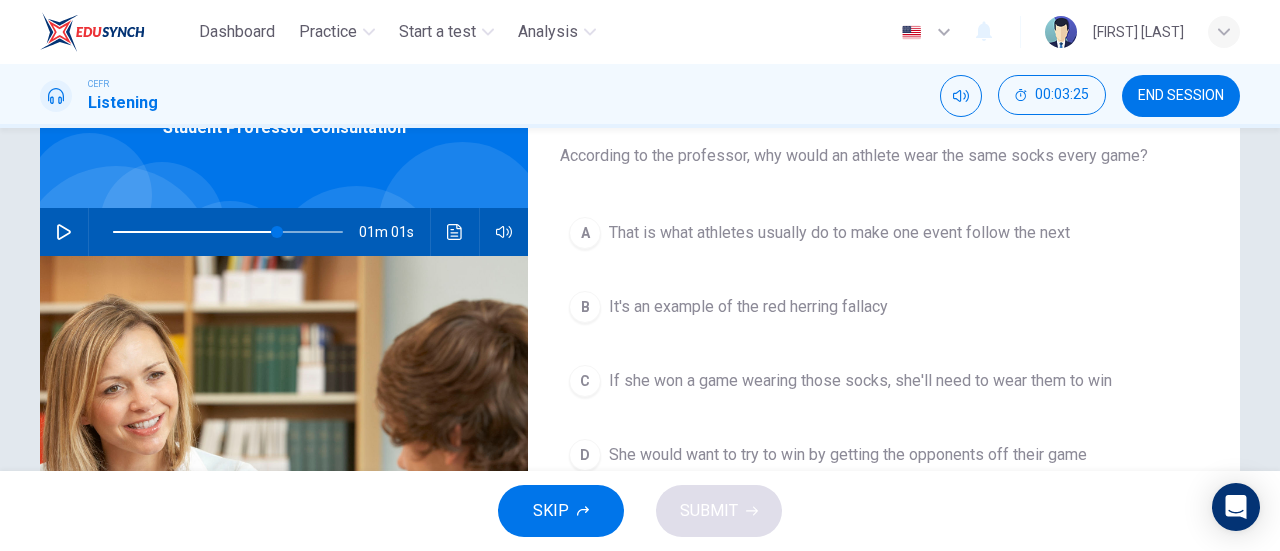 click on "It's an example of the red herring fallacy" at bounding box center (839, 233) 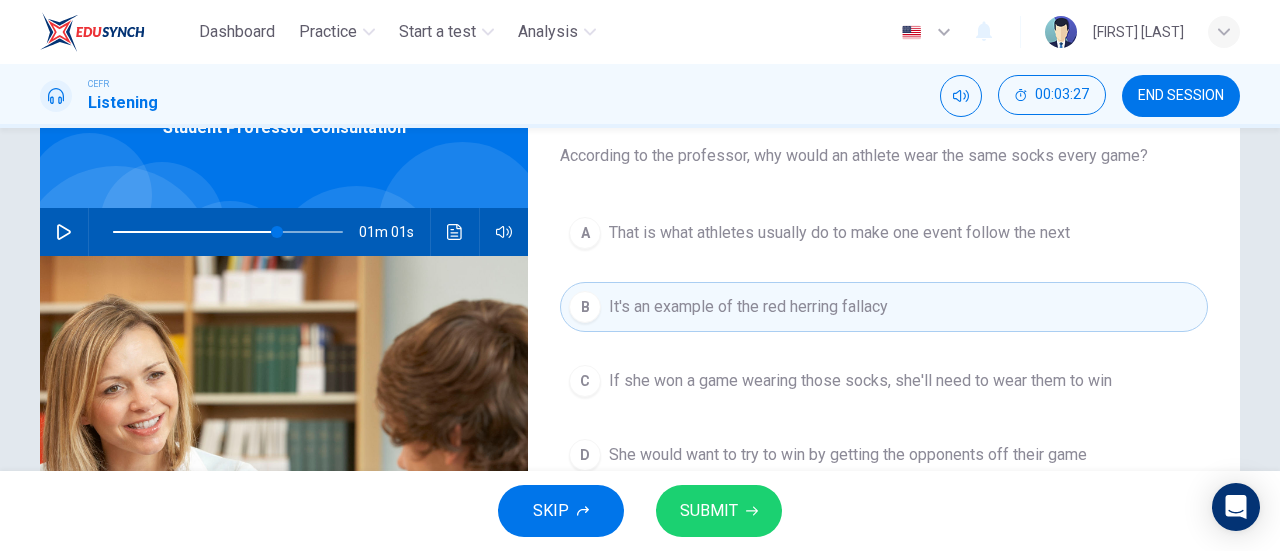 click on "SUBMIT" at bounding box center (719, 511) 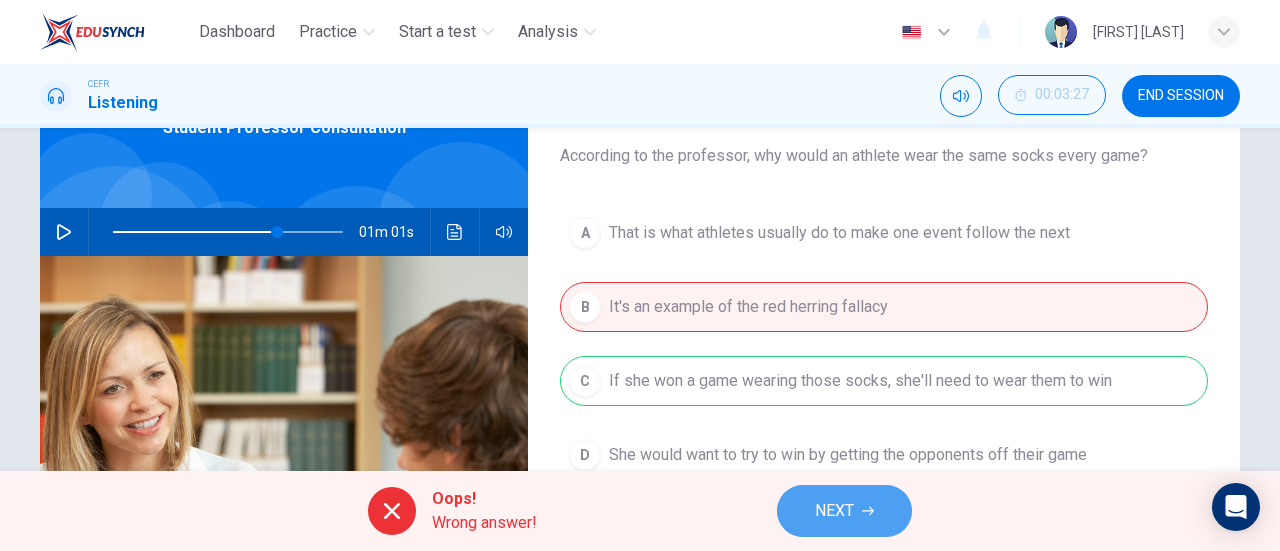 click on "NEXT" at bounding box center [834, 511] 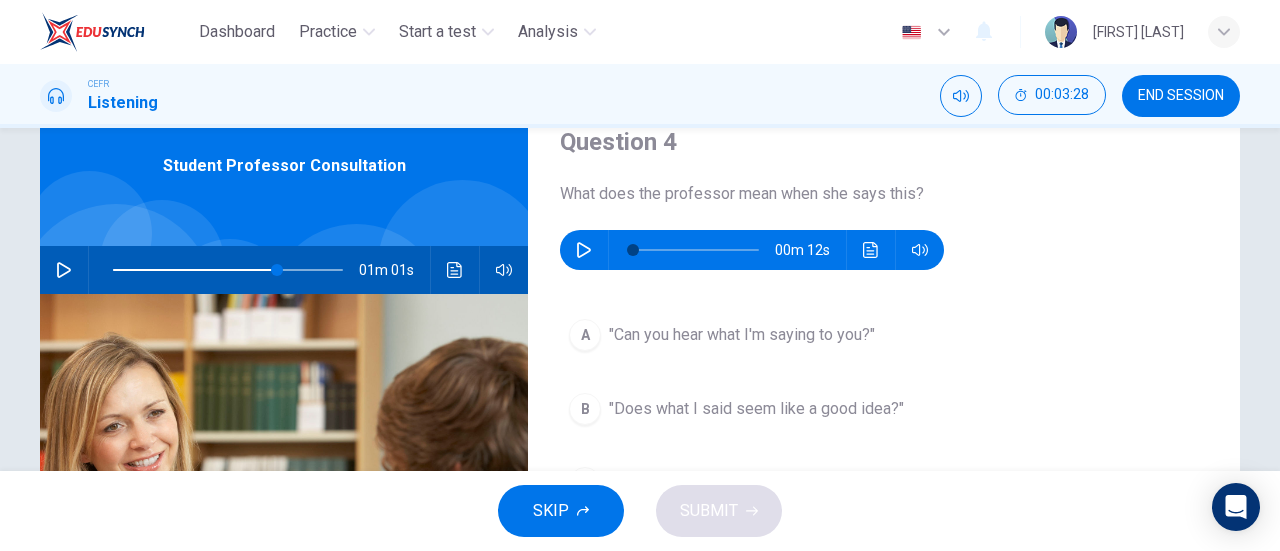 scroll, scrollTop: 80, scrollLeft: 0, axis: vertical 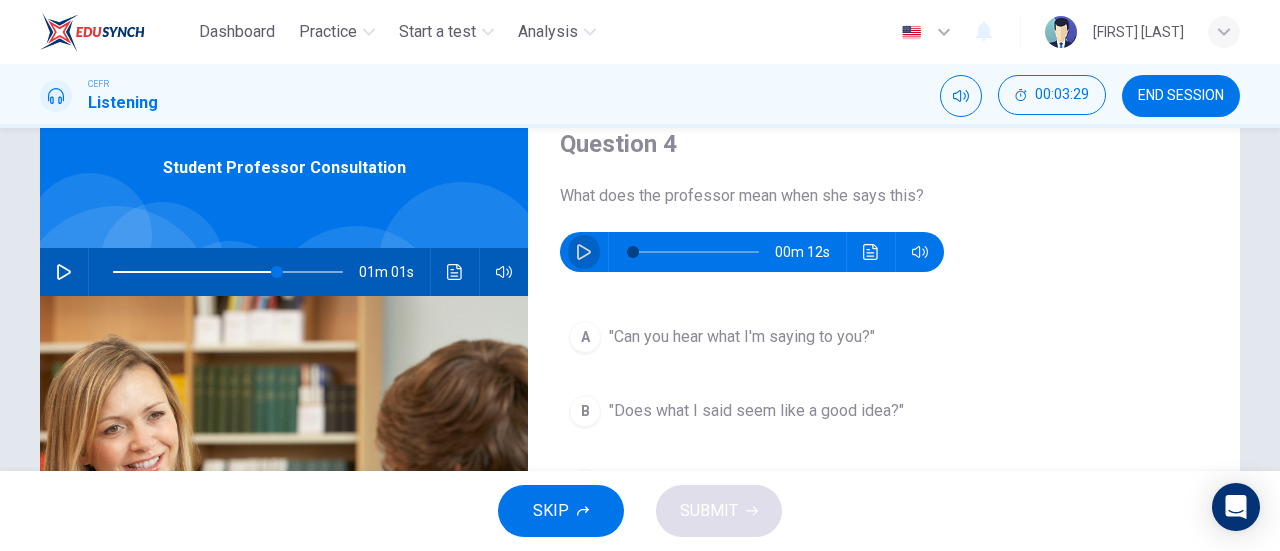 click at bounding box center (584, 252) 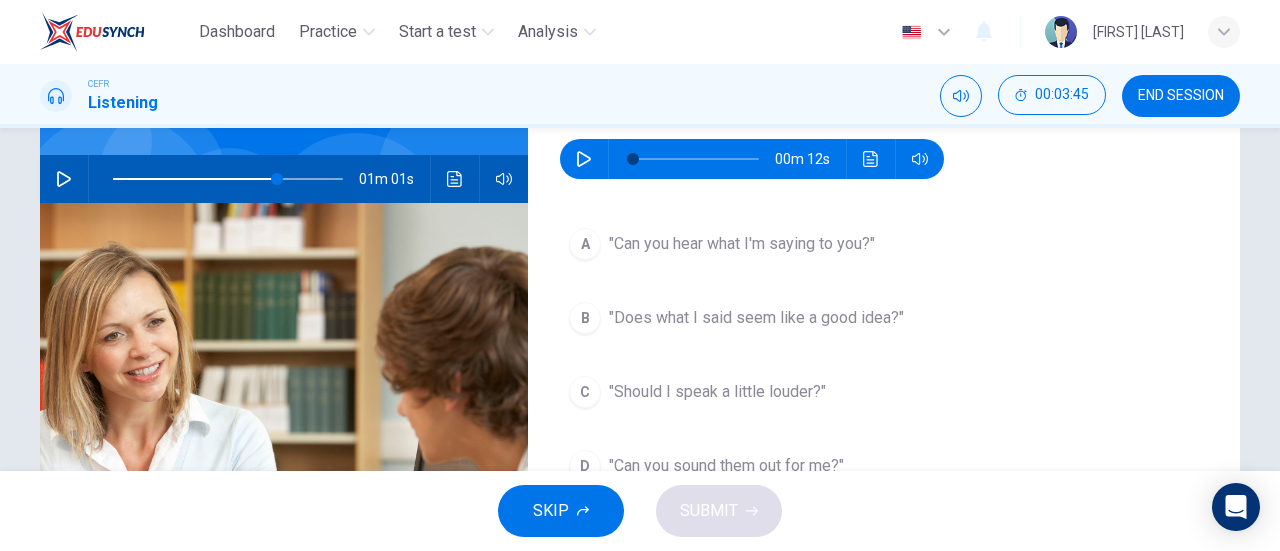 scroll, scrollTop: 174, scrollLeft: 0, axis: vertical 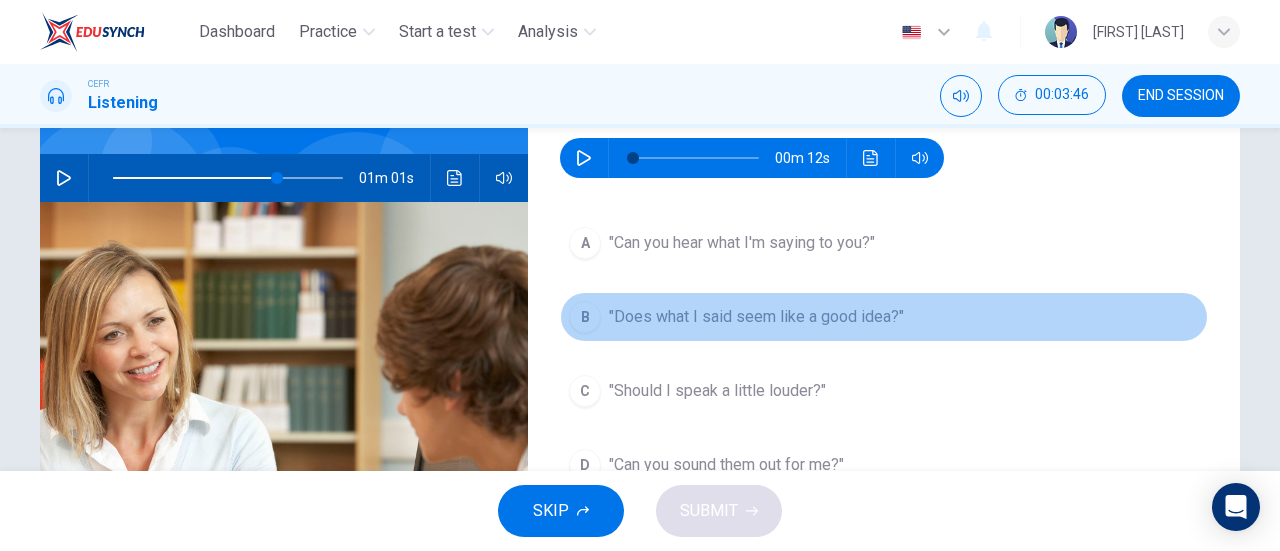 click on ""Does what I said seem like a good idea?"" at bounding box center (742, 243) 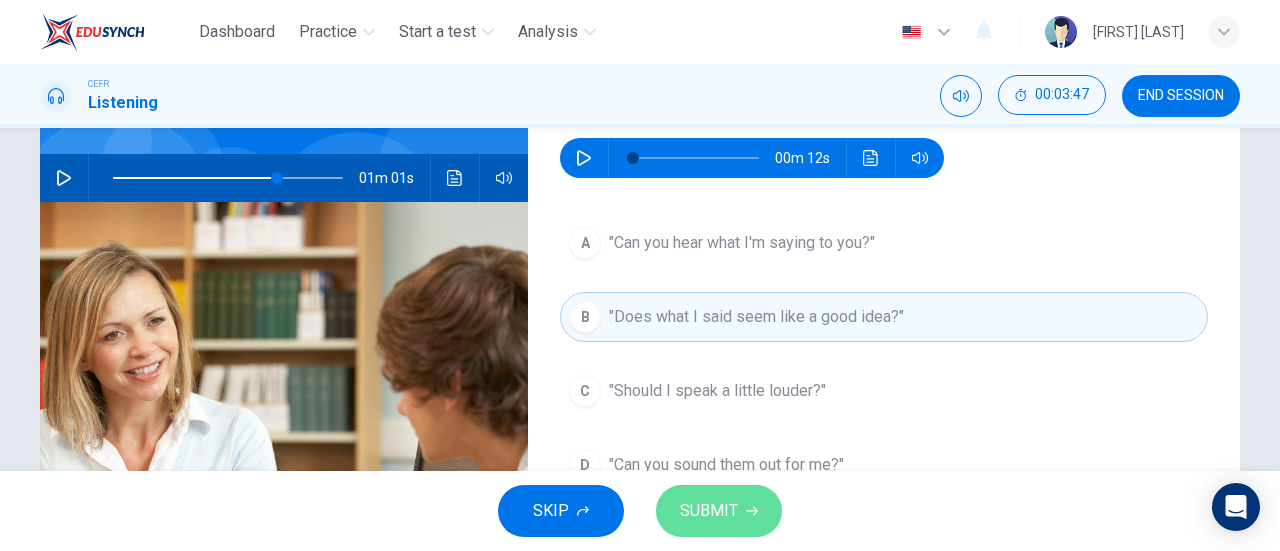 click on "SUBMIT" at bounding box center (719, 511) 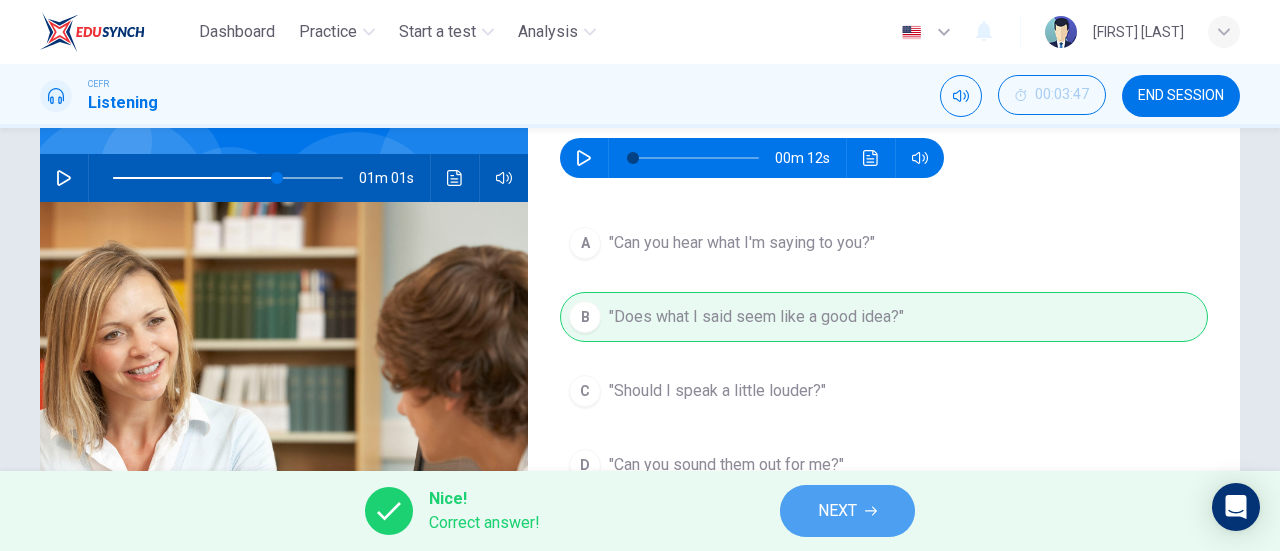 click on "NEXT" at bounding box center [837, 511] 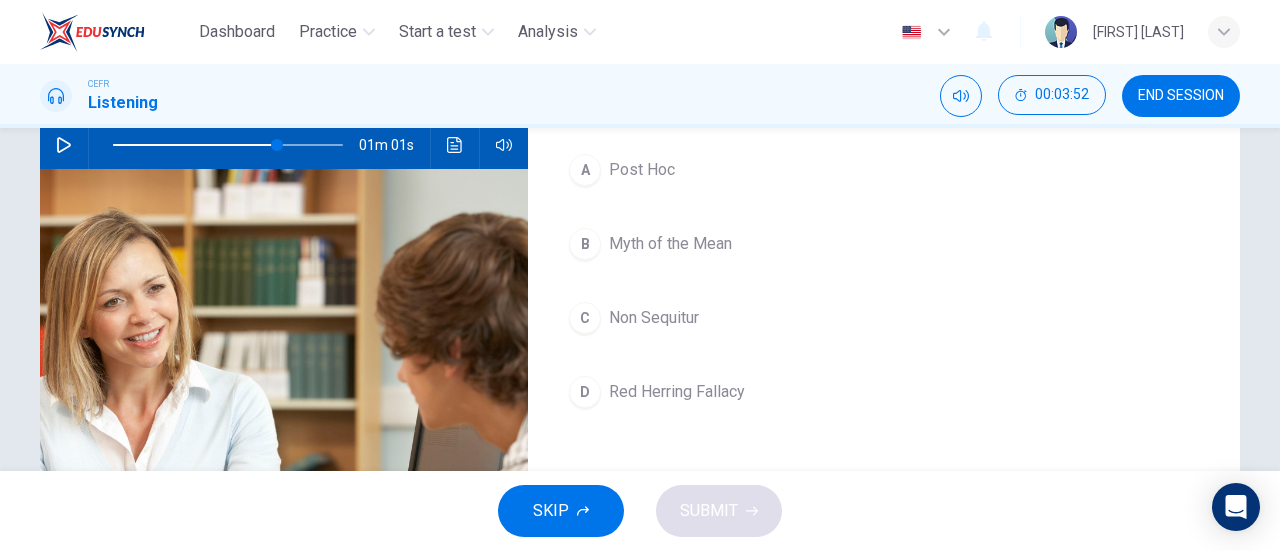 scroll, scrollTop: 206, scrollLeft: 0, axis: vertical 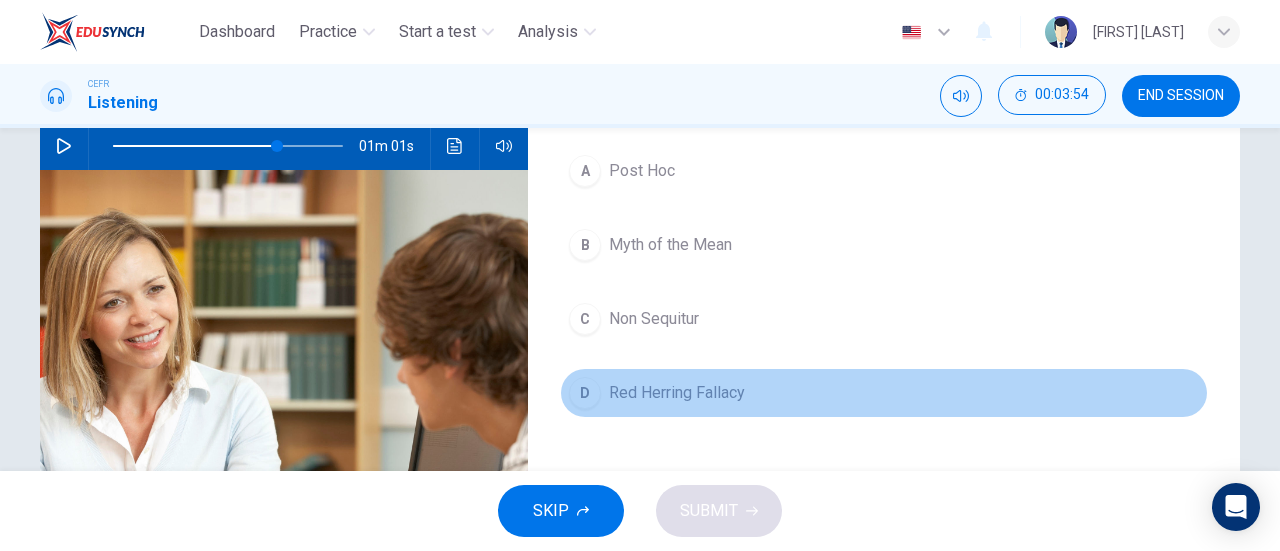 click on "Red Herring Fallacy" at bounding box center [642, 171] 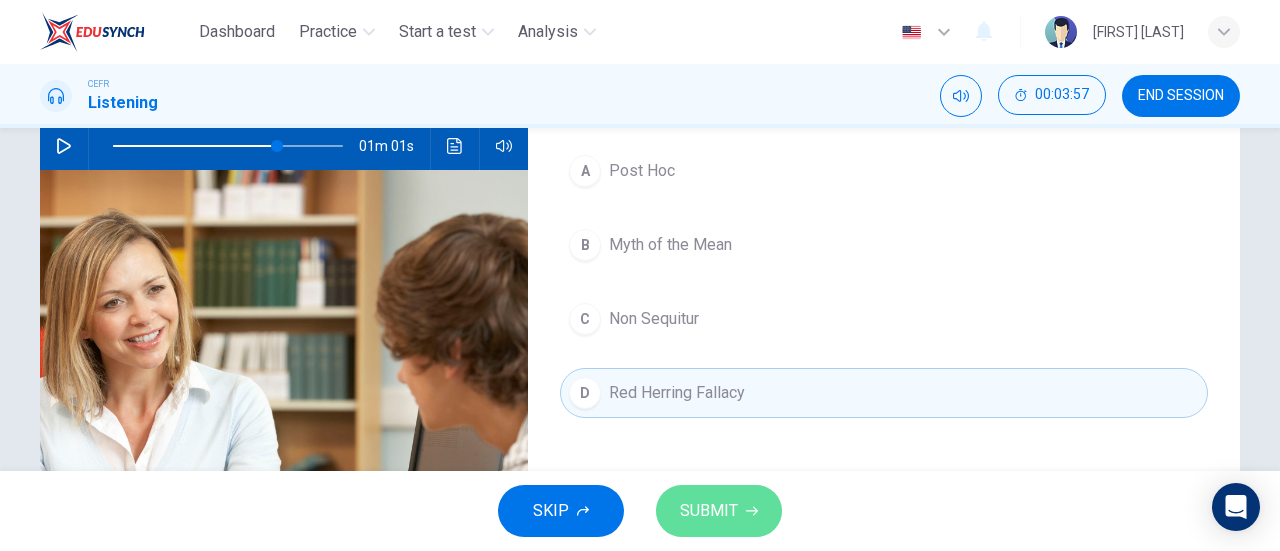 click on "SUBMIT" at bounding box center (709, 511) 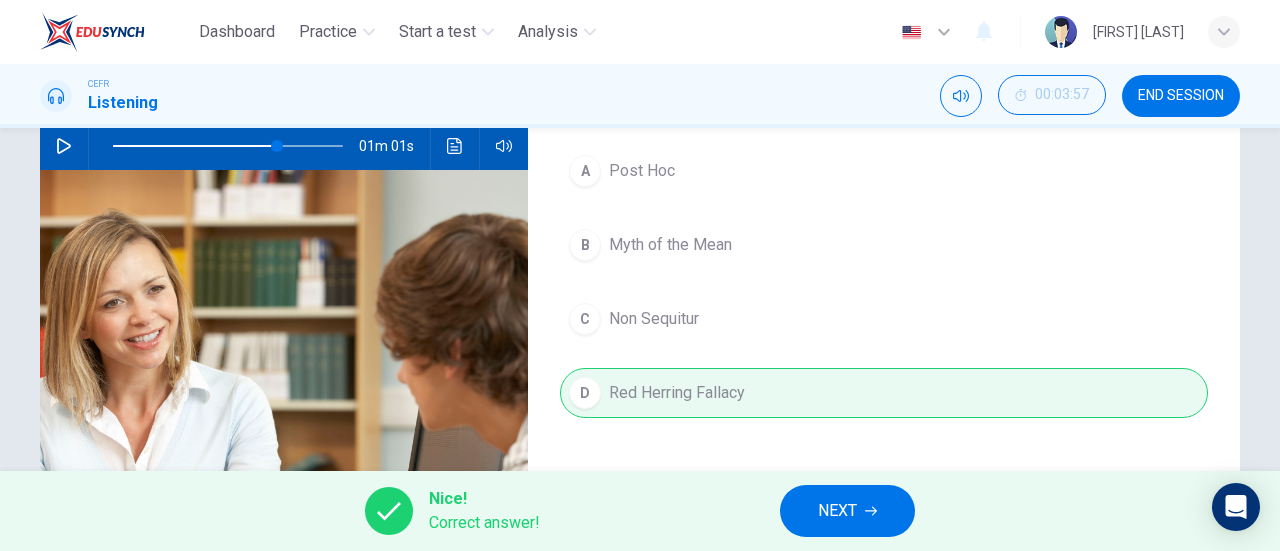 click on "NEXT" at bounding box center (837, 511) 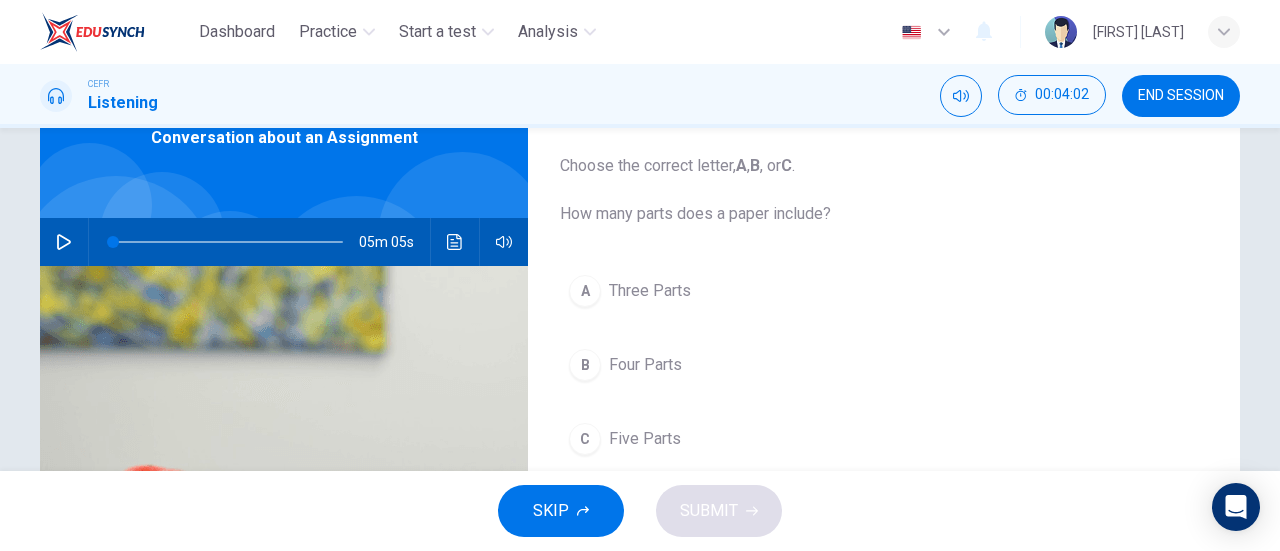 scroll, scrollTop: 112, scrollLeft: 0, axis: vertical 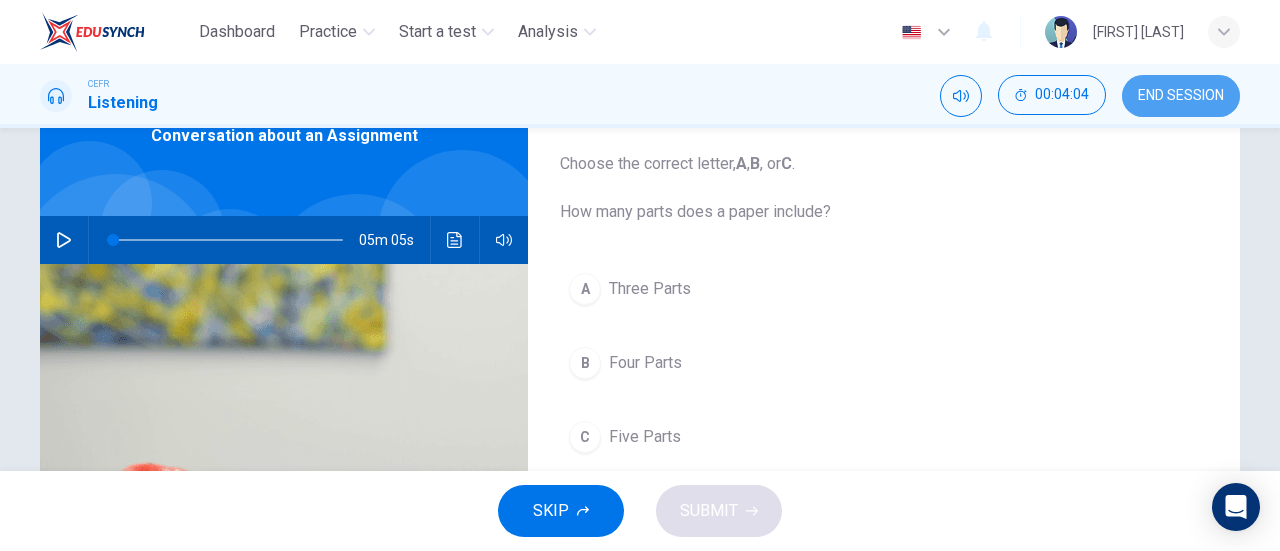 click on "END SESSION" at bounding box center (1181, 96) 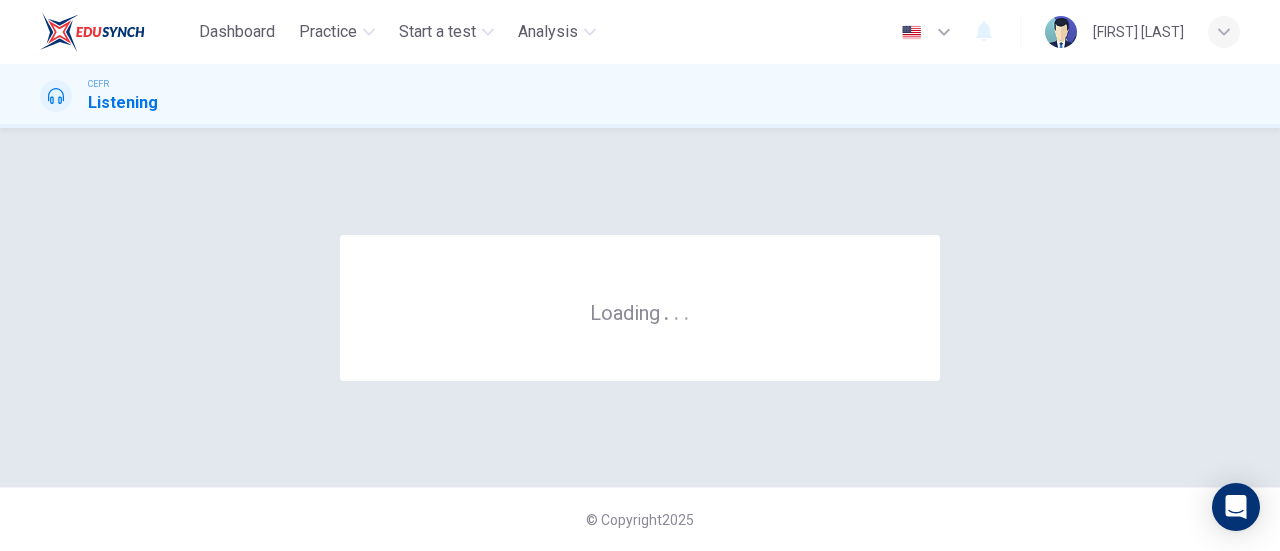 scroll, scrollTop: 0, scrollLeft: 0, axis: both 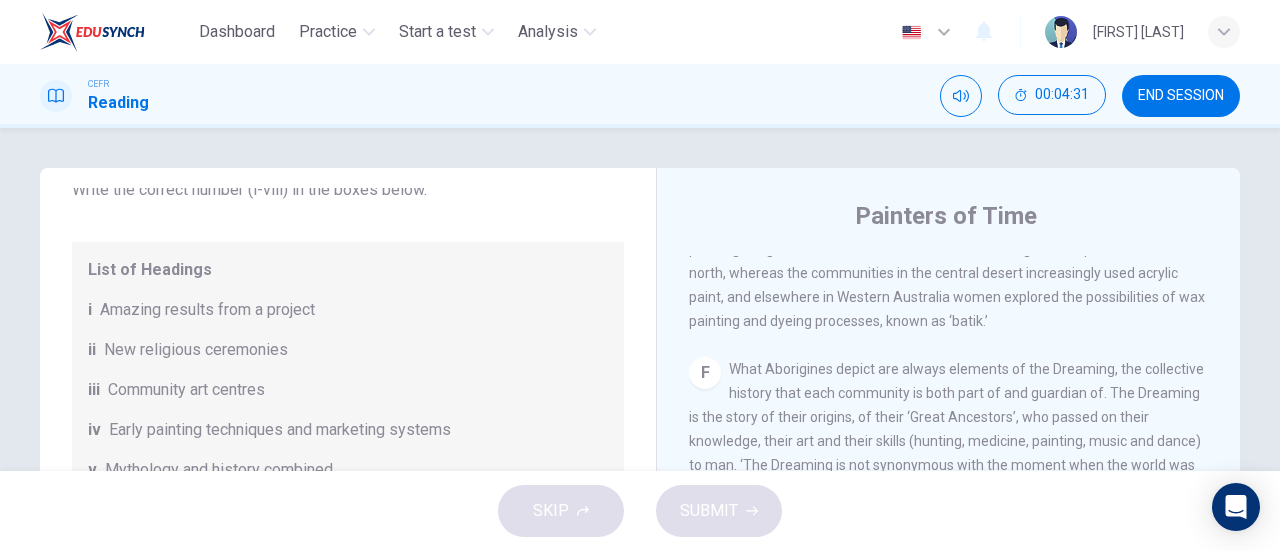 click on "Amazing results from a project" at bounding box center (207, 310) 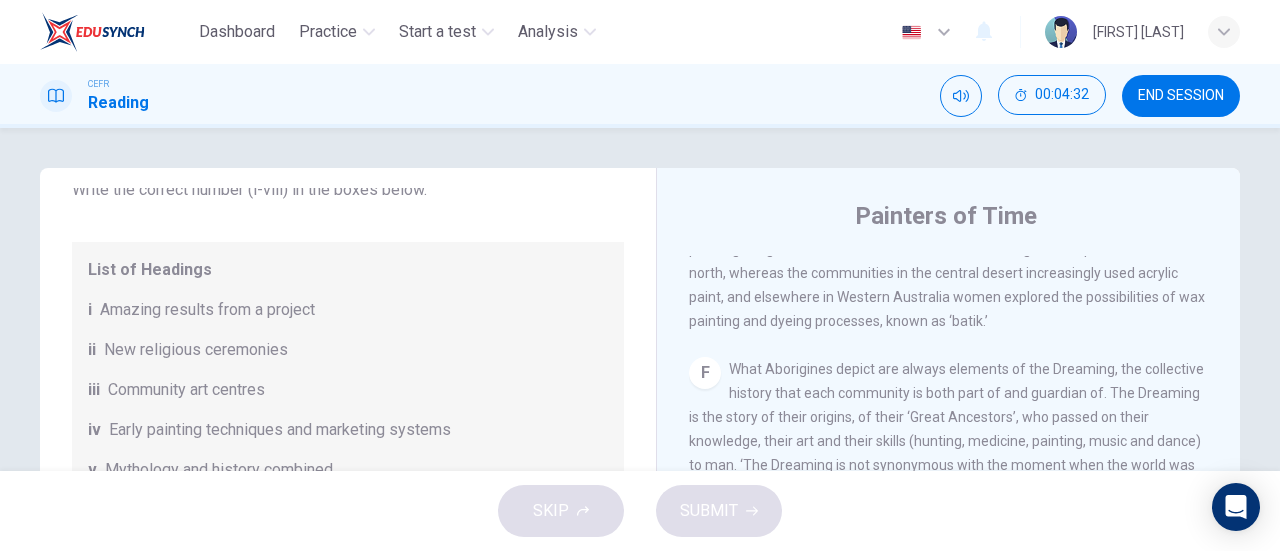 scroll, scrollTop: 352, scrollLeft: 0, axis: vertical 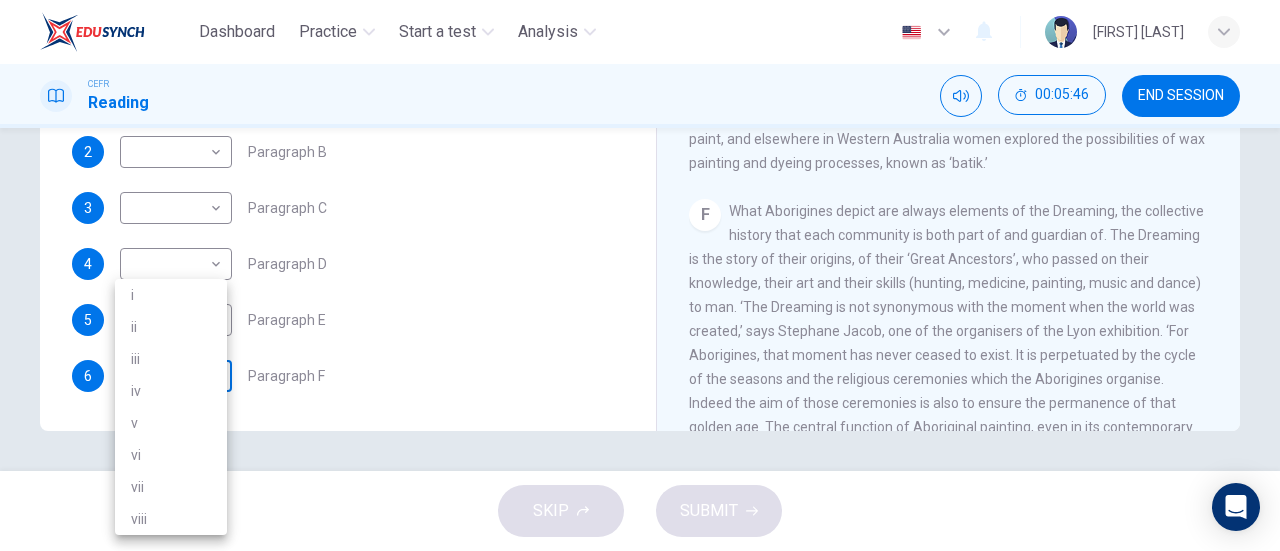 click on "Dashboard Practice Start a test Analysis English en ​ [FIRST] [LAST] CEFR Reading 00:05:46 END SESSION Questions 1 - 6 The Reading Passage has eight paragraphs  A-H .
Choose the most suitable heading for paragraphs  A-F  from the list of headings below.
Write the correct number (i-viii) in the boxes below. List of Headings i Amazing results from a project ii New religious ceremonies iii Community art centres iv Early painting techniques and marketing systems v Mythology and history combined vi The increasing acclaim for Aboriginal art vii Belief in continuity viii Oppression of a minority people 1 ​ ​ Paragraph A 2 ​ ​ Paragraph B 3 ​ ​ Paragraph C 4 ​ ​ Paragraph D 5 ​ ​ Paragraph E 6 ​ ​ Paragraph F Painters of Time CLICK TO ZOOM Click to Zoom A B C D E F G H  Today, Aboriginal painting has become a great success. Some works sell for more than $25,000, and exceptional items may fetch as much as $180,000 in [COUNTRY]. SKIP SUBMIT EduSynch - Online Language Proficiency Testing" at bounding box center (640, 275) 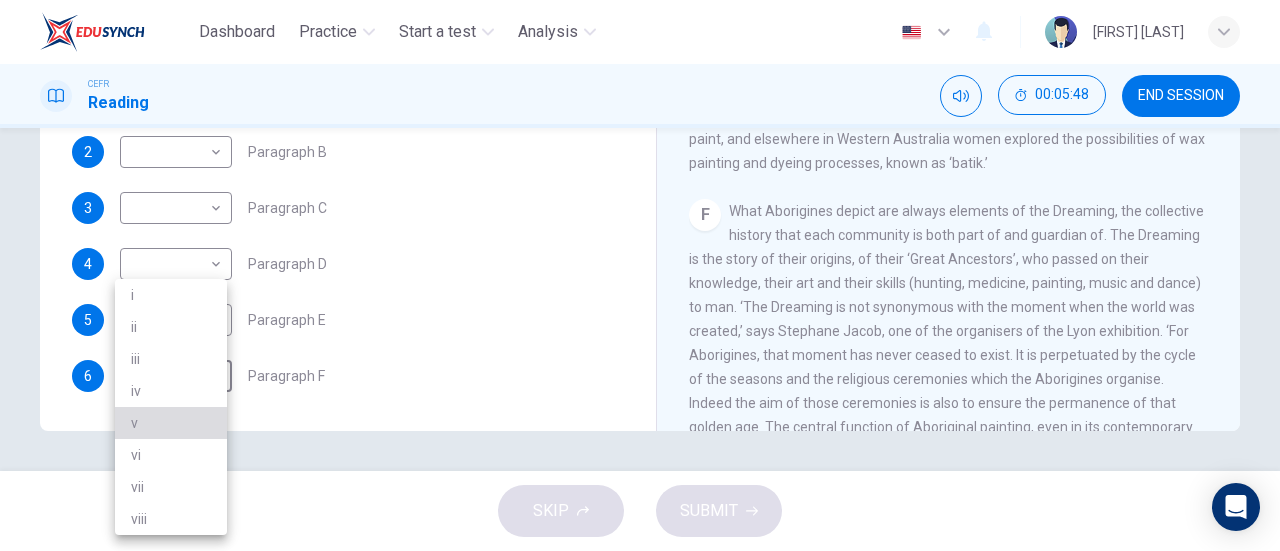 click on "v" at bounding box center [171, 423] 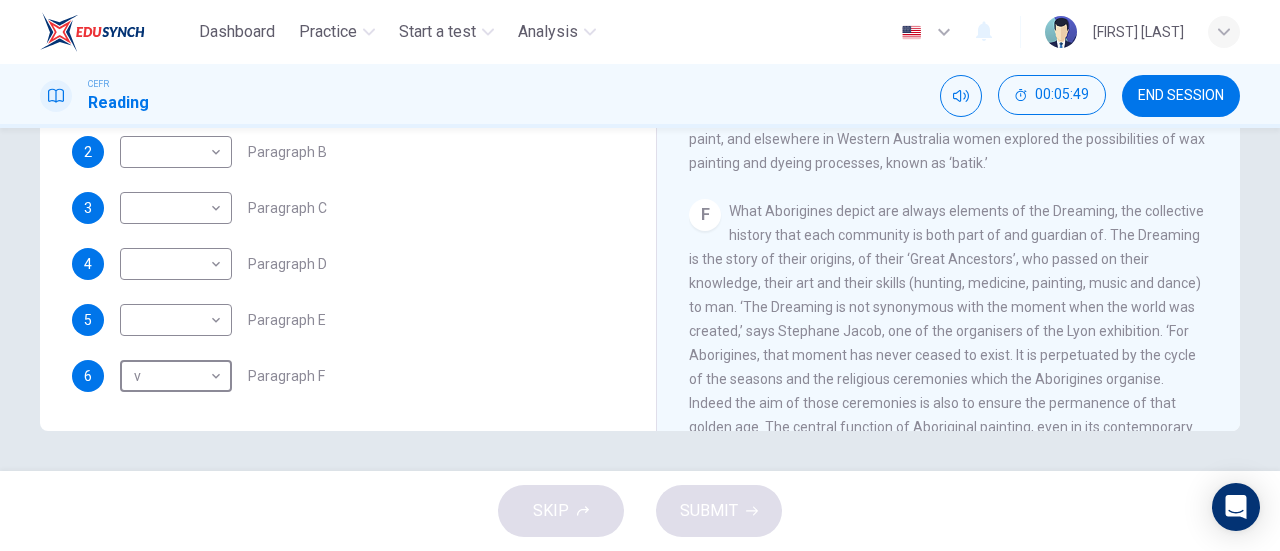 scroll, scrollTop: 0, scrollLeft: 0, axis: both 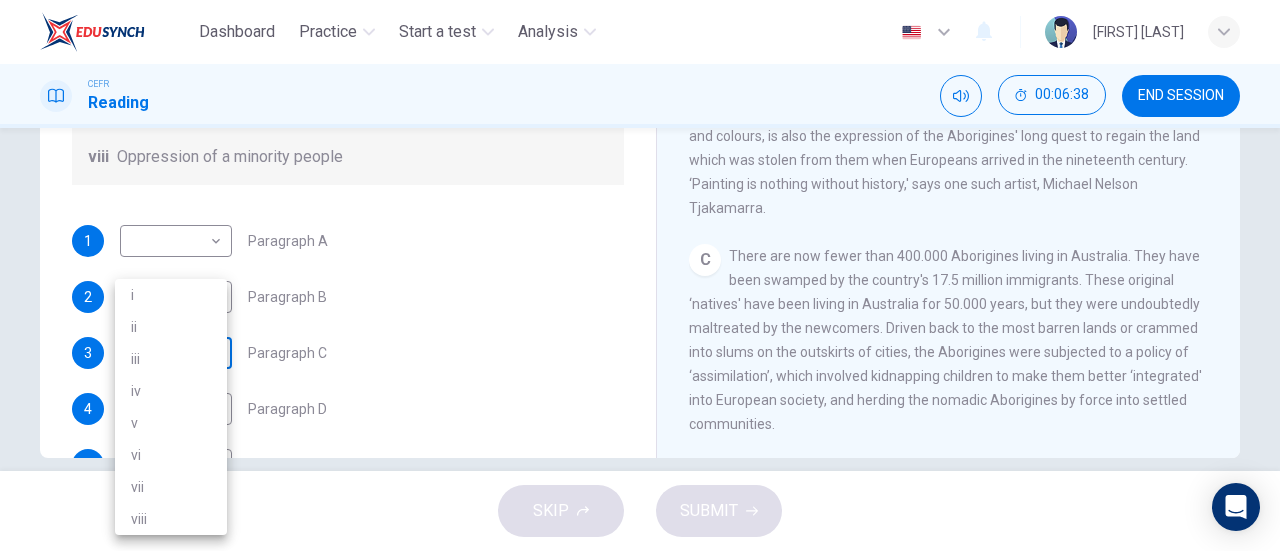 click on "Dashboard Practice Start a test Analysis English en ​ [FIRST] [LAST] CEFR Reading 00:06:38 END SESSION Questions 1 - 6 The Reading Passage has eight paragraphs  A-H .
Choose the most suitable heading for paragraphs  A-F  from the list of headings below.
Write the correct number (i-viii) in the boxes below. List of Headings i Amazing results from a project ii New religious ceremonies iii Community art centres iv Early painting techniques and marketing systems v Mythology and history combined vi The increasing acclaim for Aboriginal art vii Belief in continuity viii Oppression of a minority people 1 ​ ​ Paragraph A 2 ​ ​ Paragraph B 3 ​ ​ Paragraph C 4 ​ ​ Paragraph D 5 ​ ​ Paragraph E 6 v v ​ Paragraph F Painters of Time CLICK TO ZOOM Click to Zoom A B C D E F G H  Today, Aboriginal painting has become a great success. Some works sell for more than $25,000, and exceptional items may fetch as much as $180,000 in [COUNTRY]. SKIP SUBMIT EduSynch - Online Language Proficiency Testing" at bounding box center (640, 275) 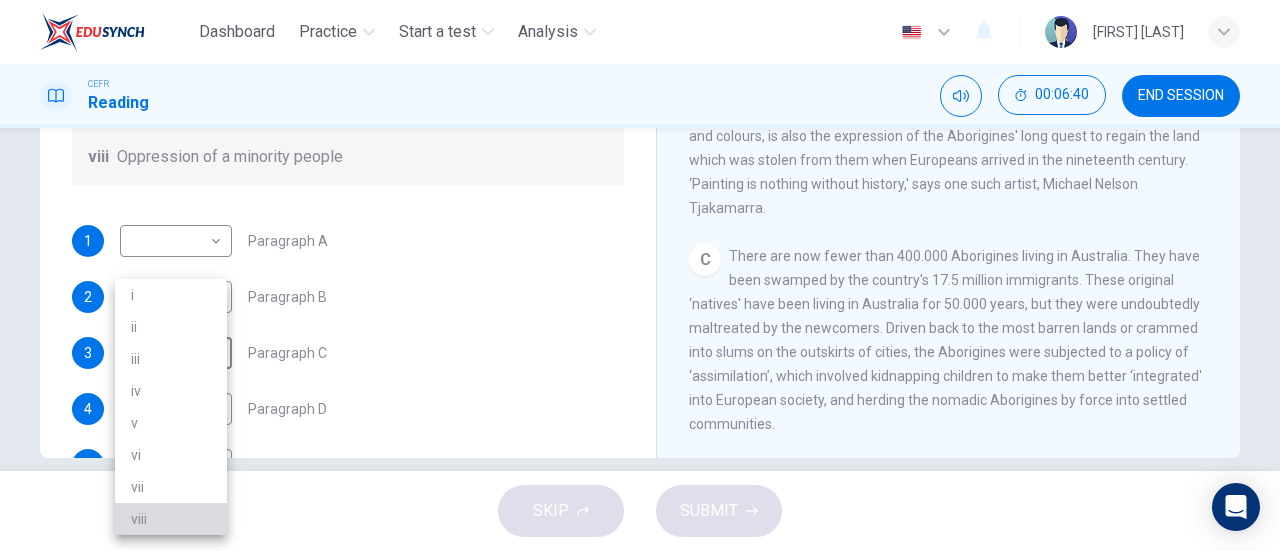 click on "viii" at bounding box center (171, 519) 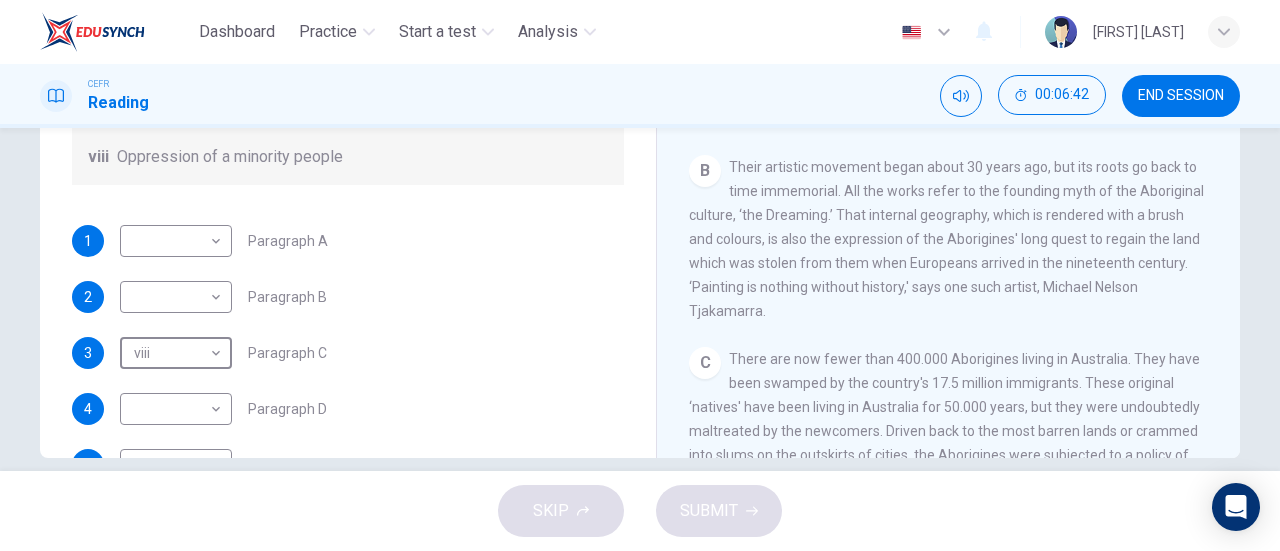 scroll, scrollTop: 304, scrollLeft: 0, axis: vertical 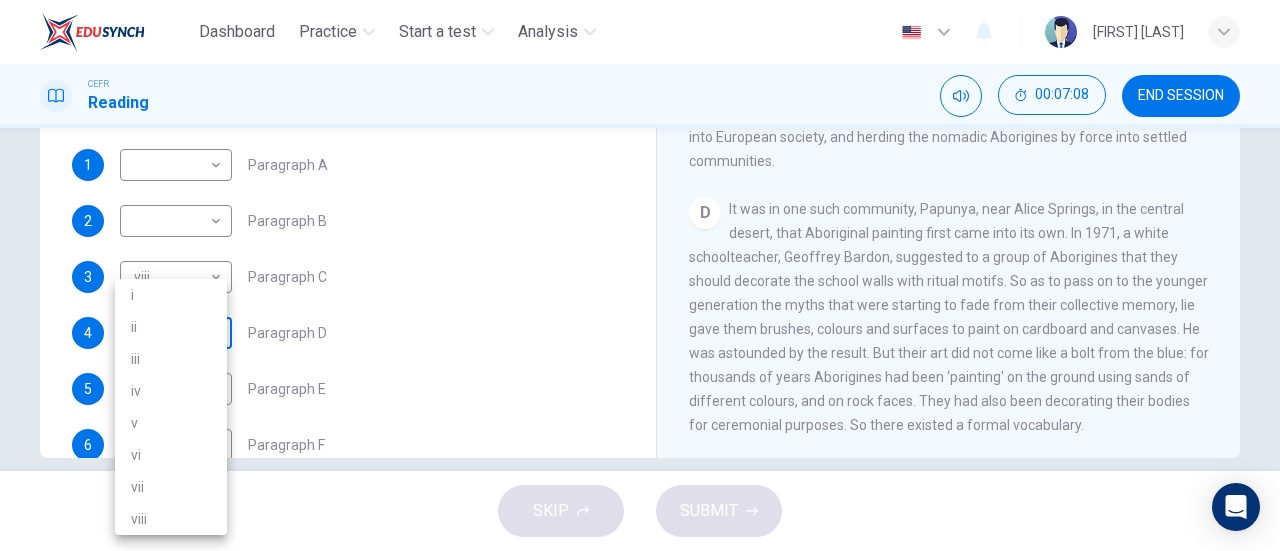 click on "Dashboard Practice Start a test Analysis English en ​ [FIRST] [LAST] CEFR Reading 00:07:08 END SESSION Questions 1 - 6 The Reading Passage has eight paragraphs  A-H .
Choose the most suitable heading for paragraphs  A-F  from the list of headings below.
Write the correct number (i-viii) in the boxes below. List of Headings i Amazing results from a project ii New religious ceremonies iii Community art centres iv Early painting techniques and marketing systems v Mythology and history combined vi The increasing acclaim for Aboriginal art vii Belief in continuity viii Oppression of a minority people 1 ​ ​ Paragraph A 2 ​ ​ Paragraph B 3 viii viii ​ Paragraph C 4 ​ ​ Paragraph D 5 ​ ​ Paragraph E 6 v v ​ Paragraph F Painters of Time CLICK TO ZOOM Click to Zoom A B C D E F G H  Today, Aboriginal painting has become a great success. Some works sell for more than $25,000, and exceptional items may fetch as much as $180,000 in [COUNTRY]. SKIP SUBMIT
Dashboard Practice Start a test" at bounding box center [640, 275] 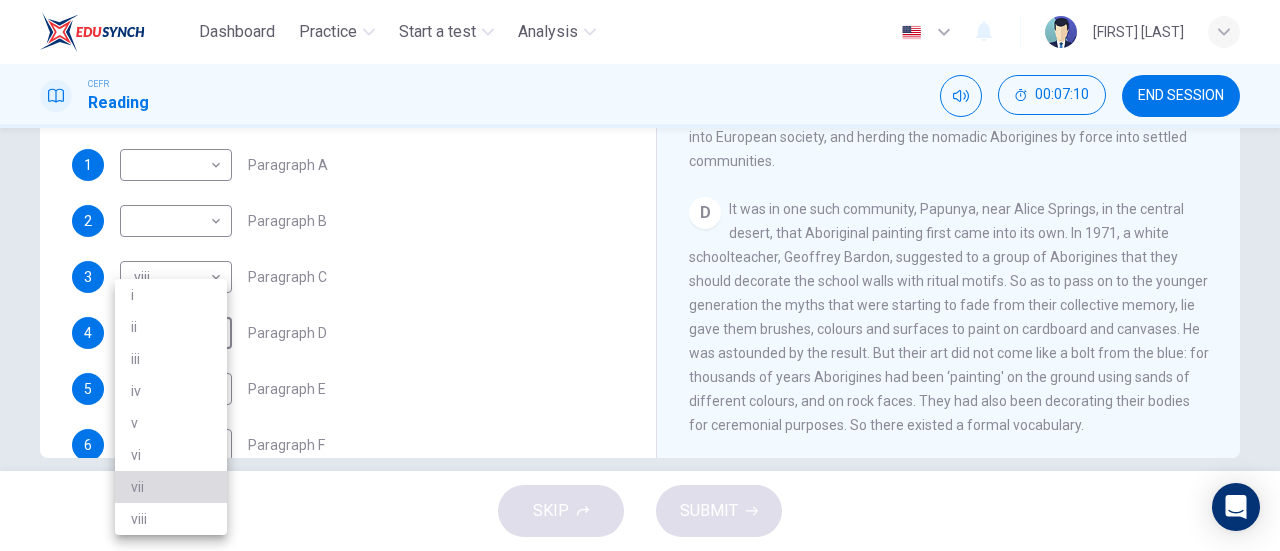 click on "vii" at bounding box center [171, 487] 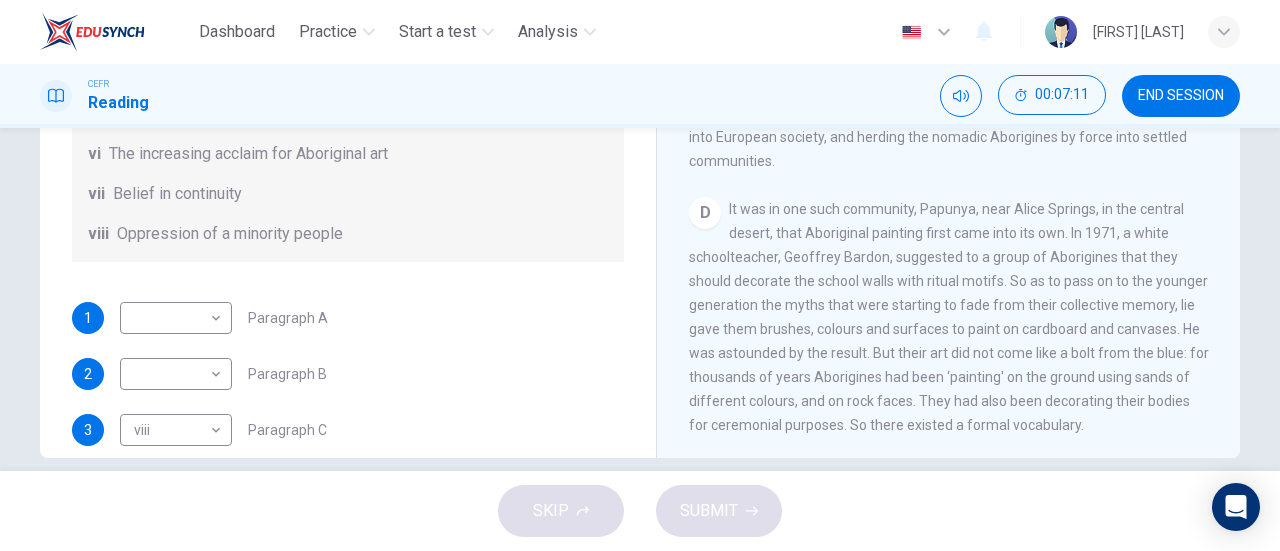 scroll, scrollTop: 146, scrollLeft: 0, axis: vertical 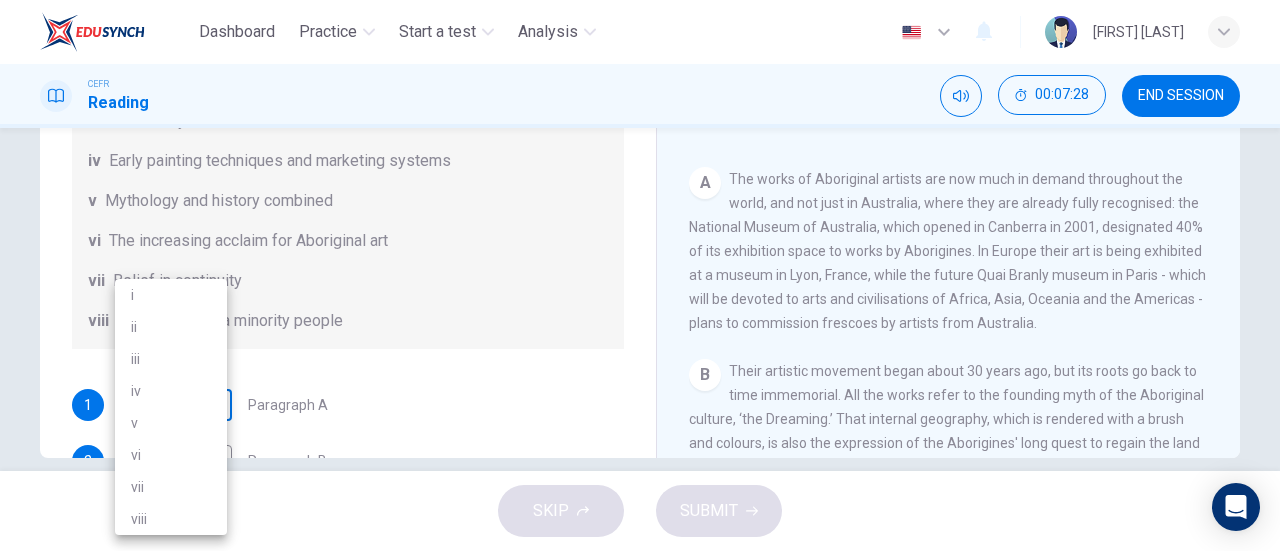 click on "Dashboard Practice Start a test Analysis English en ​ [FIRST] [LAST] CEFR Reading 00:07:28 END SESSION Questions 1 - 6 The Reading Passage has eight paragraphs  A-H .
Choose the most suitable heading for paragraphs  A-F  from the list of headings below.
Write the correct number (i-viii) in the boxes below. List of Headings i Amazing results from a project ii New religious ceremonies iii Community art centres iv Early painting techniques and marketing systems v Mythology and history combined vi The increasing acclaim for Aboriginal art vii Belief in continuity viii Oppression of a minority people 1 ​ ​ Paragraph A 2 ​ ​ Paragraph B 3 viii viii ​ Paragraph C 4 vii vii ​ Paragraph D 5 ​ ​ Paragraph E 6 v v ​ Paragraph F Painters of Time CLICK TO ZOOM Click to Zoom A B C D E F G H  Today, Aboriginal painting has become a great success. Some works sell for more than $25,000, and exceptional items may fetch as much as $180,000 in [COUNTRY]. SKIP SUBMIT
Dashboard Practice Analysis" at bounding box center (640, 275) 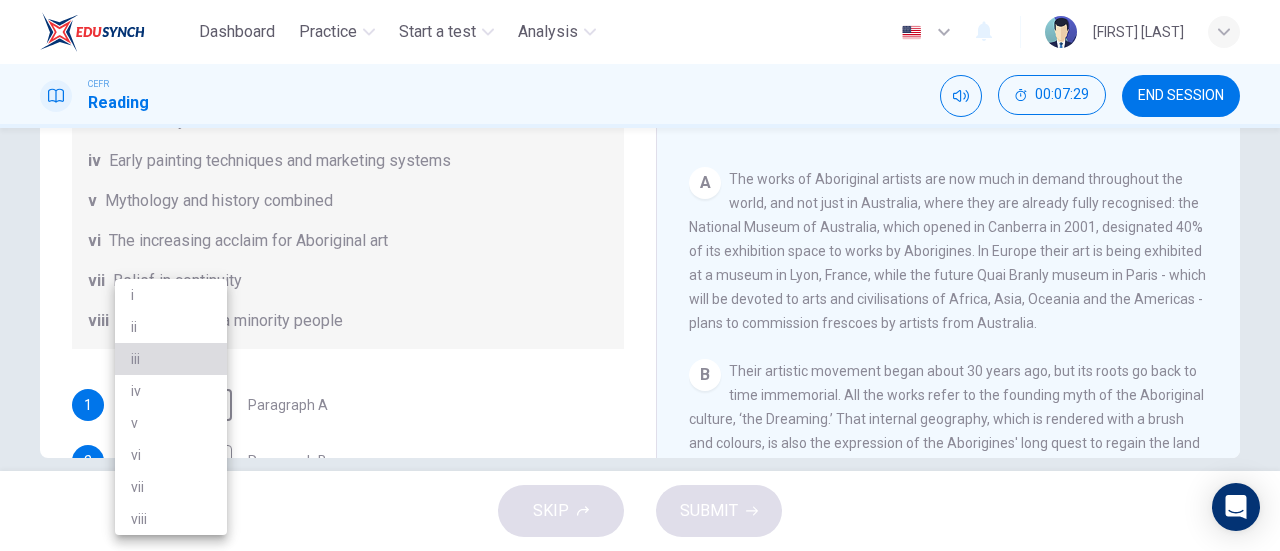 click on "iii" at bounding box center [171, 359] 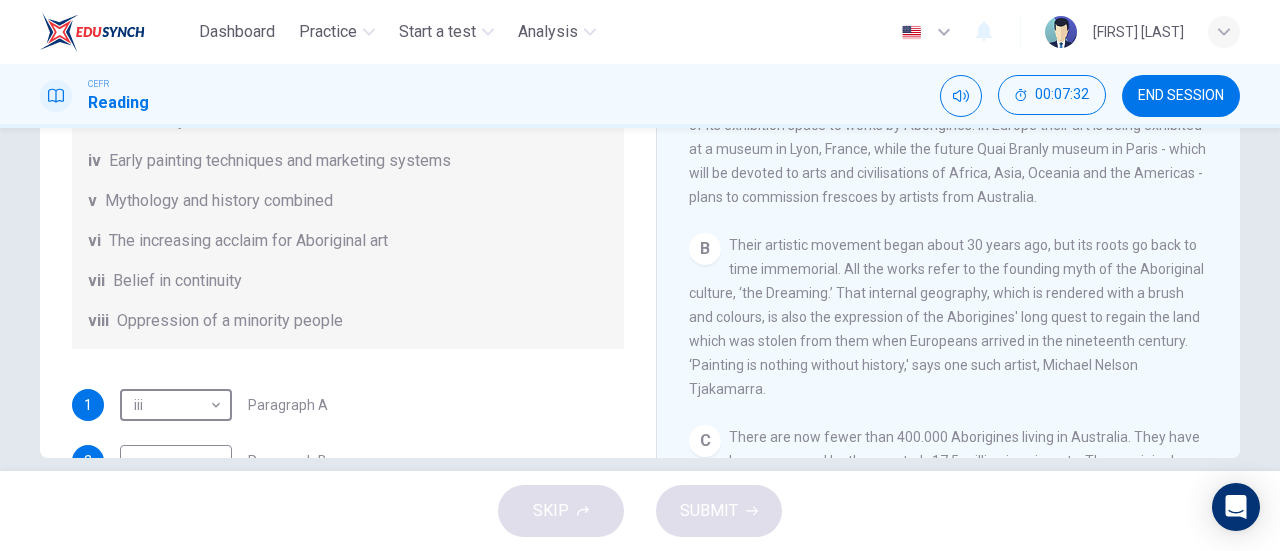 scroll, scrollTop: 230, scrollLeft: 0, axis: vertical 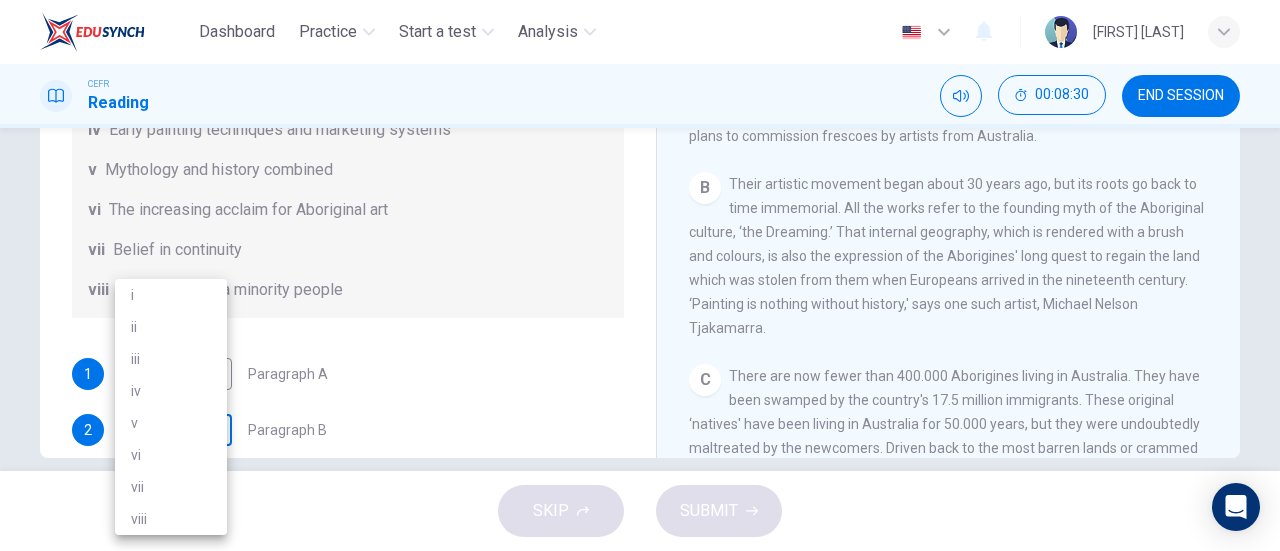 click on "Dashboard Practice Start a test Analysis English en ​ [FIRST] [LAST] CEFR Reading 00:08:30 END SESSION Questions 1 - 6 The Reading Passage has eight paragraphs  A-H .
Choose the most suitable heading for paragraphs  A-F  from the list of headings below.
Write the correct number (i-viii) in the boxes below. List of Headings i Amazing results from a project ii New religious ceremonies iii Community art centres iv Early painting techniques and marketing systems v Mythology and history combined vi The increasing acclaim for Aboriginal art vii Belief in continuity viii Oppression of a minority people 1 iii iii ​ Paragraph A 2 ​ ​ Paragraph B 3 viii viii ​ Paragraph C 4 vii vii ​ Paragraph D 5 ​ ​ Paragraph E 6 v v ​ Paragraph F Painters of Time CLICK TO ZOOM Click to Zoom A B C D E F G H  Today, Aboriginal painting has become a great success. Some works sell for more than $25,000, and exceptional items may fetch as much as $180,000 in [COUNTRY]. SKIP SUBMIT
Dashboard Practice 2025" at bounding box center (640, 275) 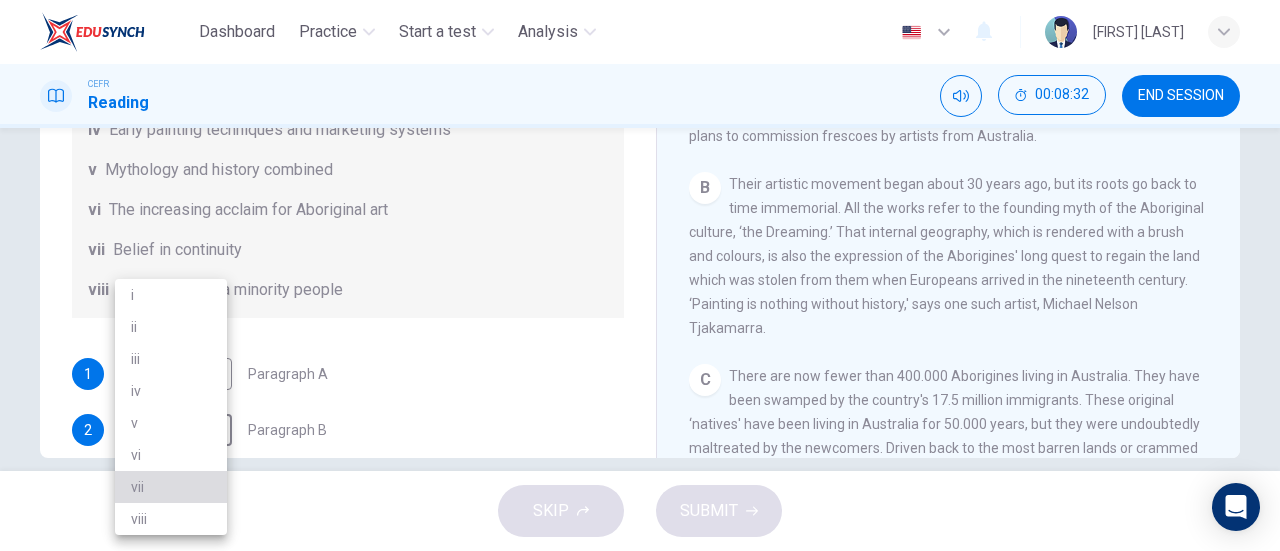 click on "vii" at bounding box center (171, 487) 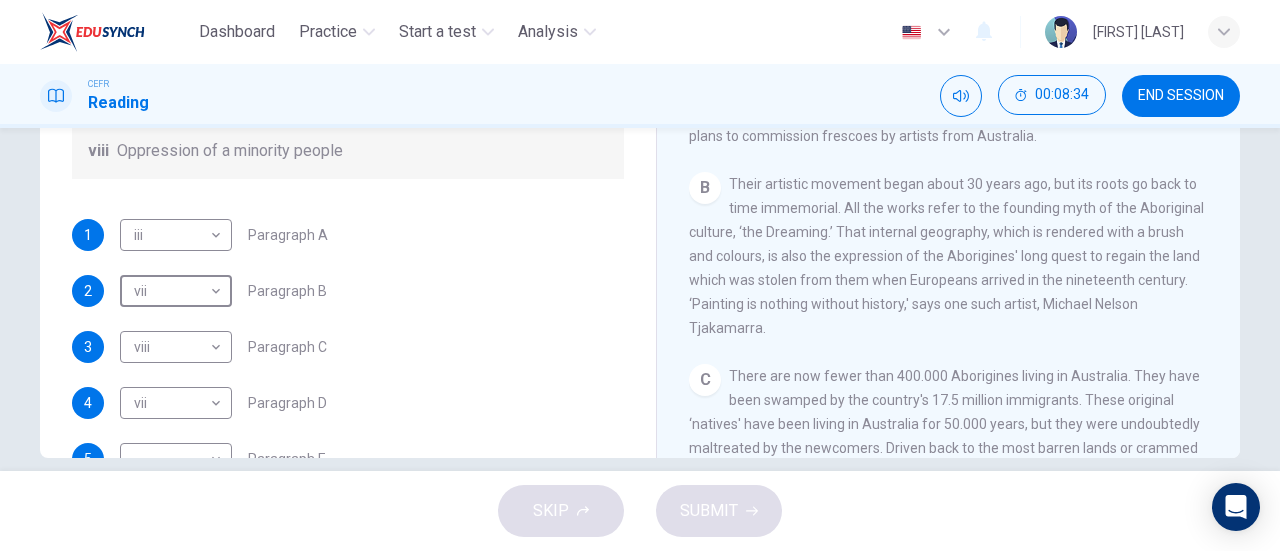 scroll, scrollTop: 244, scrollLeft: 0, axis: vertical 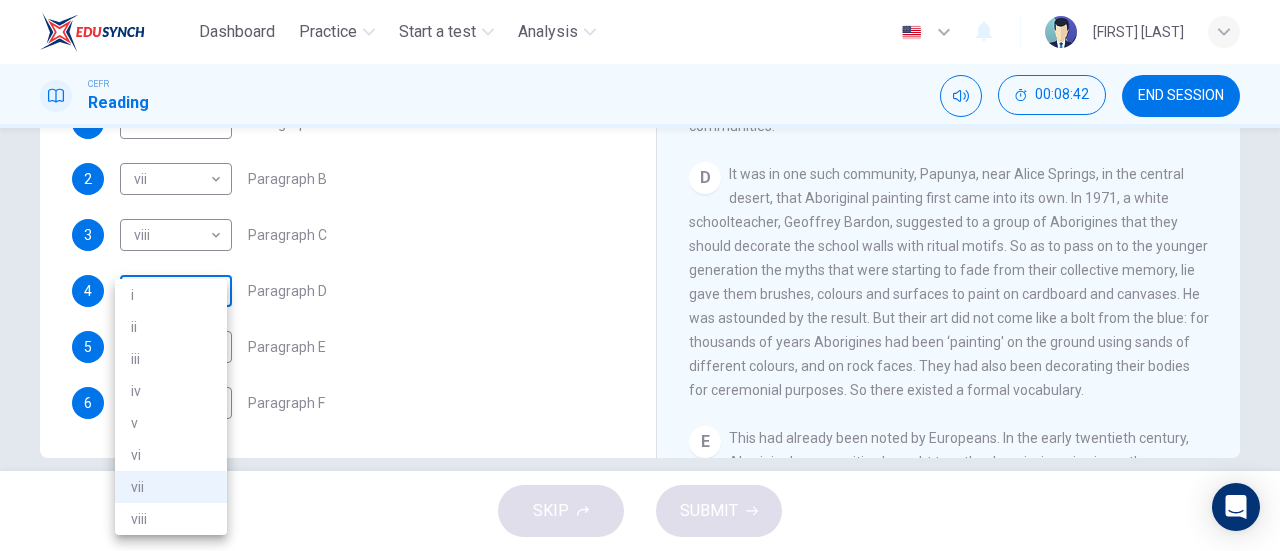 click on "Dashboard Practice Start a test Analysis English en ​ [FIRST] [LAST] CEFR Reading 00:08:42 END SESSION Questions 1 - 6 The Reading Passage has eight paragraphs  A-H .
Choose the most suitable heading for paragraphs  A-F  from the list of headings below.
Write the correct number (i-viii) in the boxes below. List of Headings i Amazing results from a project ii New religious ceremonies iii Community art centres iv Early painting techniques and marketing systems v Mythology and history combined vi The increasing acclaim for Aboriginal art vii Belief in continuity viii Oppression of a minority people 1 iii iii ​ Paragraph A 2 vii vii ​ Paragraph B 3 viii viii ​ Paragraph C 4 vii vii ​ Paragraph D 5 ​ ​ Paragraph E 6 v v ​ Paragraph F Painters of Time CLICK TO ZOOM Click to Zoom A B C D E F G H  Today, Aboriginal painting has become a great success. Some works sell for more than $25,000, and exceptional items may fetch as much as $180,000 in [COUNTRY]. SKIP SUBMIT
Dashboard Practice i" at bounding box center [640, 275] 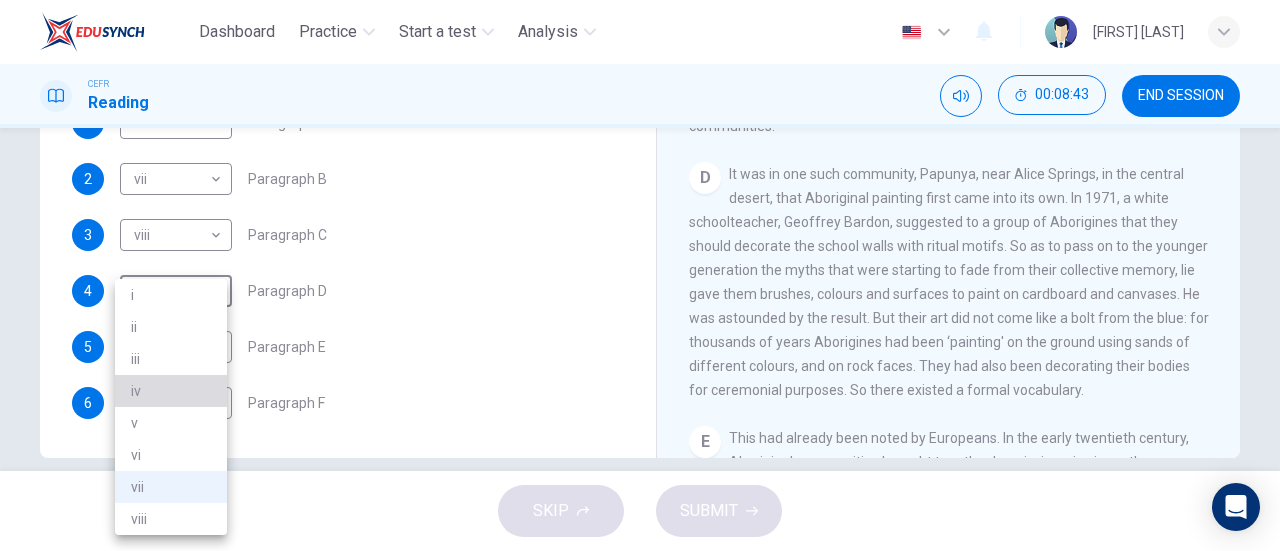 click on "iv" at bounding box center [171, 391] 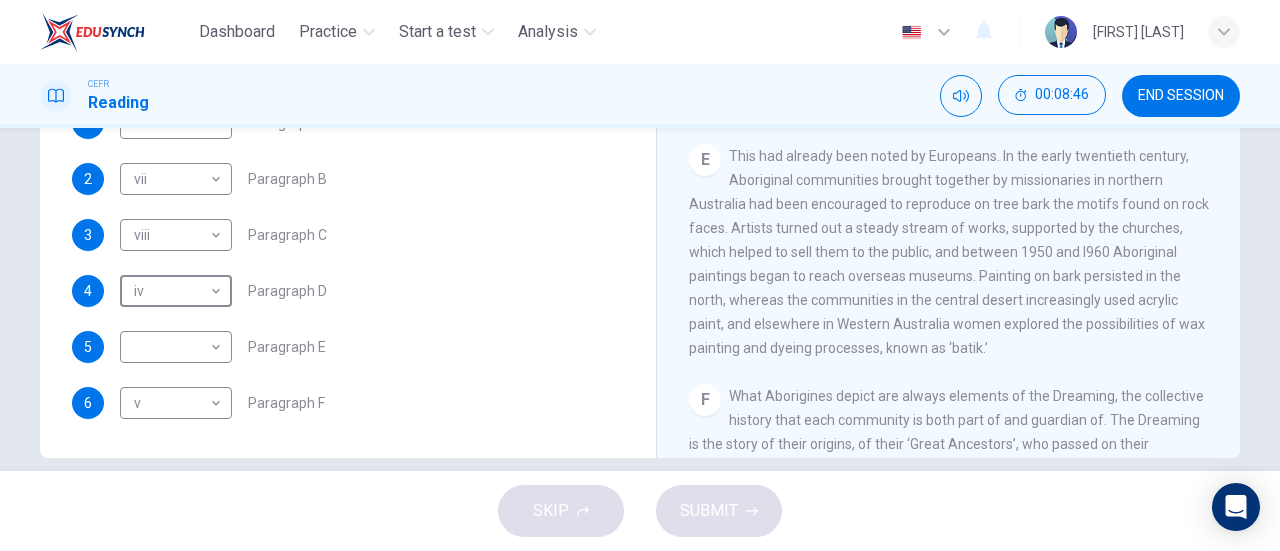 scroll, scrollTop: 998, scrollLeft: 0, axis: vertical 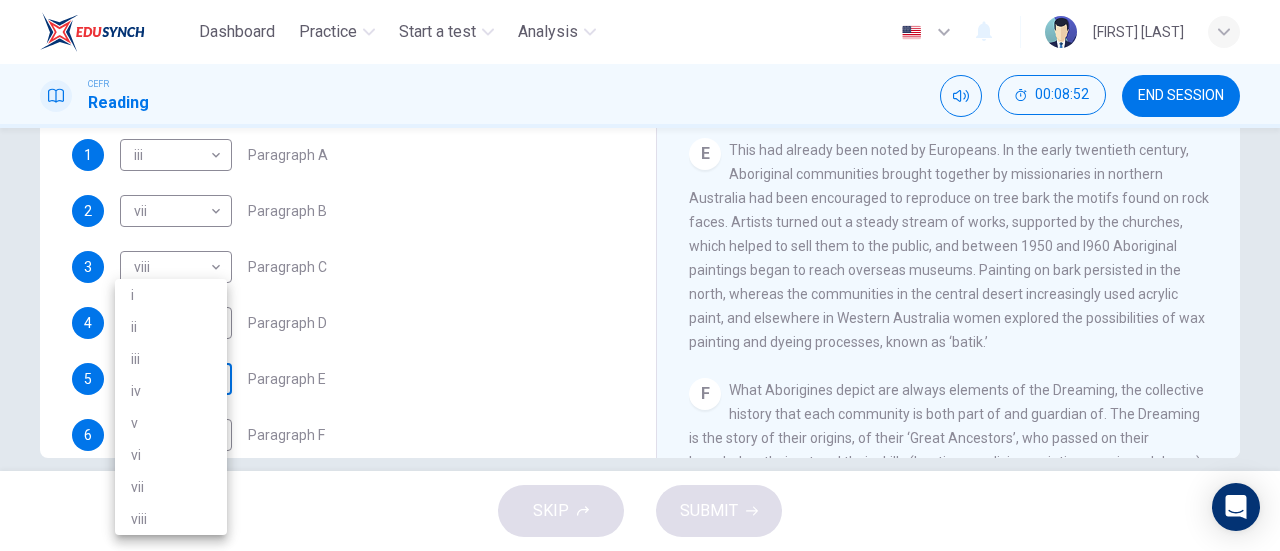 click on "Dashboard Practice Start a test Analysis English en ​ [FIRST] [LAST] CEFR Reading 00:08:52 END SESSION Questions 1 - 6 The Reading Passage has eight paragraphs  A-H .
Choose the most suitable heading for paragraphs  A-F  from the list of headings below.
Write the correct number (i-viii) in the boxes below. List of Headings i Amazing results from a project ii New religious ceremonies iii Community art centres iv Early painting techniques and marketing systems v Mythology and history combined vi The increasing acclaim for Aboriginal art vii Belief in continuity viii Oppression of a minority people 1 iii iii ​ Paragraph A 2 vii vii ​ Paragraph B 3 viii viii ​ Paragraph C 4 iv iv ​ Paragraph D 5 ​ ​ Paragraph E 6 v v ​ Paragraph F Painters of Time CLICK TO ZOOM Click to Zoom A B C D E F G H  Today, Aboriginal painting has become a great success. Some works sell for more than $25,000, and exceptional items may fetch as much as $180,000 in [COUNTRY]. SKIP SUBMIT
Dashboard Practice i v" at bounding box center [640, 275] 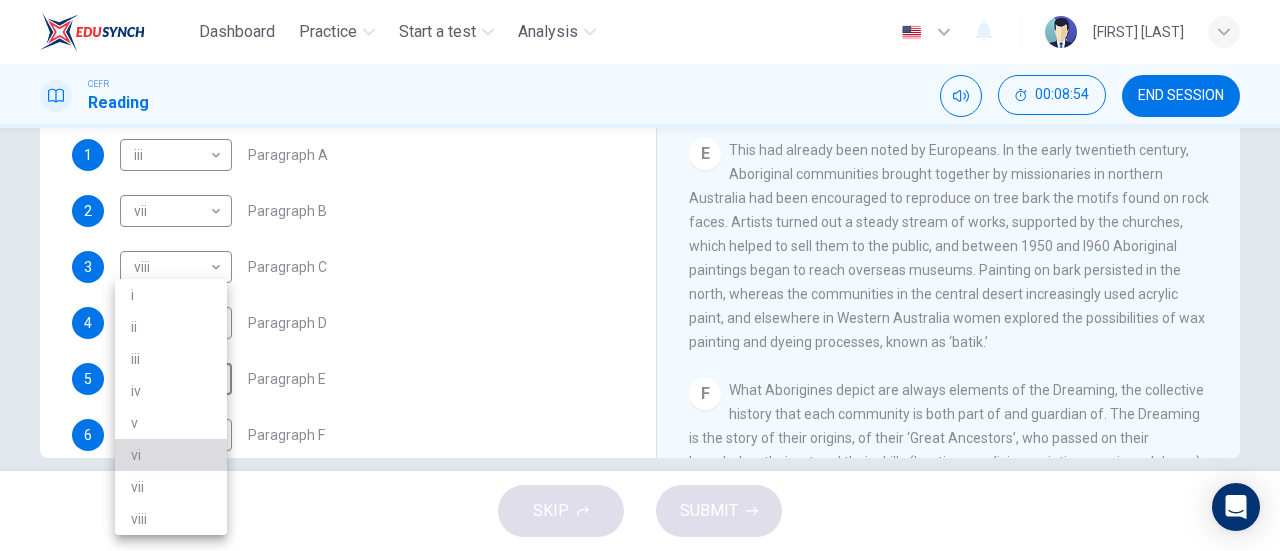 click on "vi" at bounding box center (171, 455) 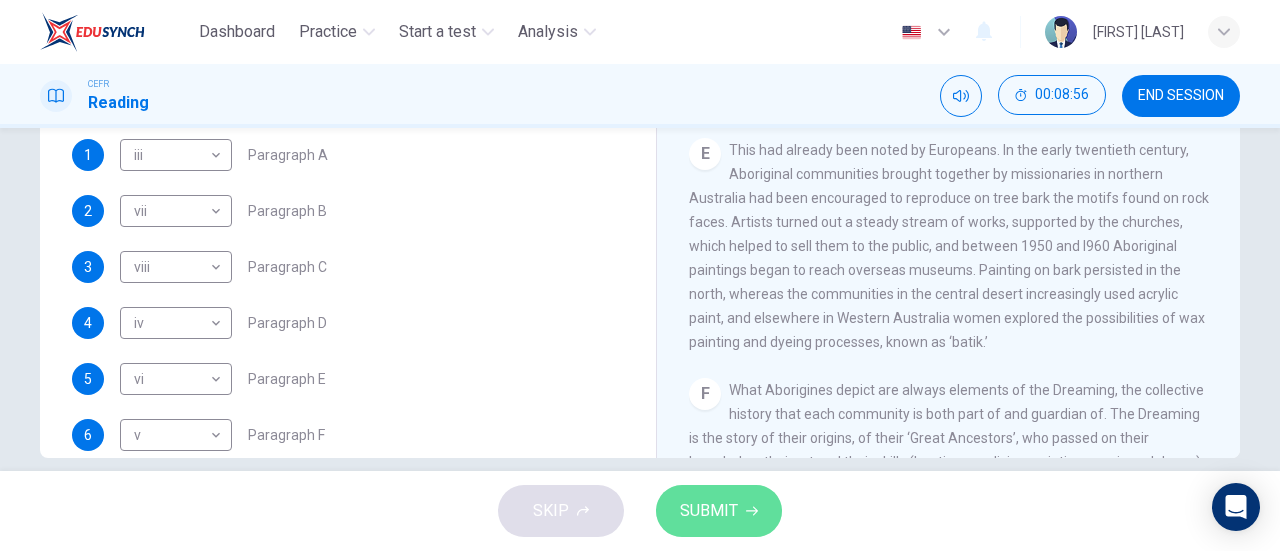click on "SUBMIT" at bounding box center [709, 511] 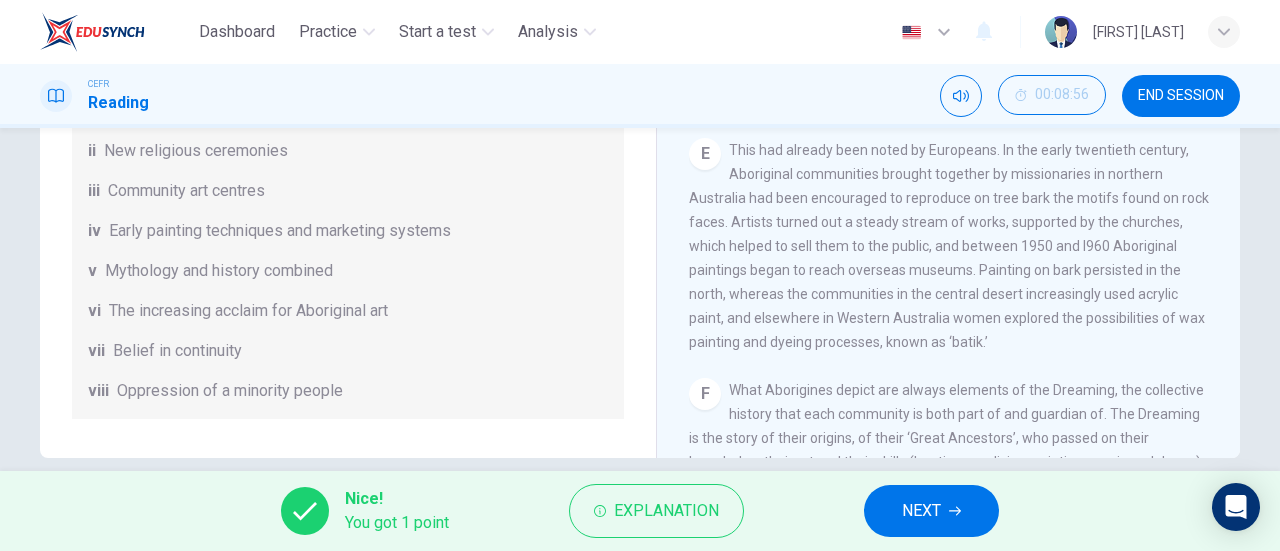 scroll, scrollTop: 352, scrollLeft: 0, axis: vertical 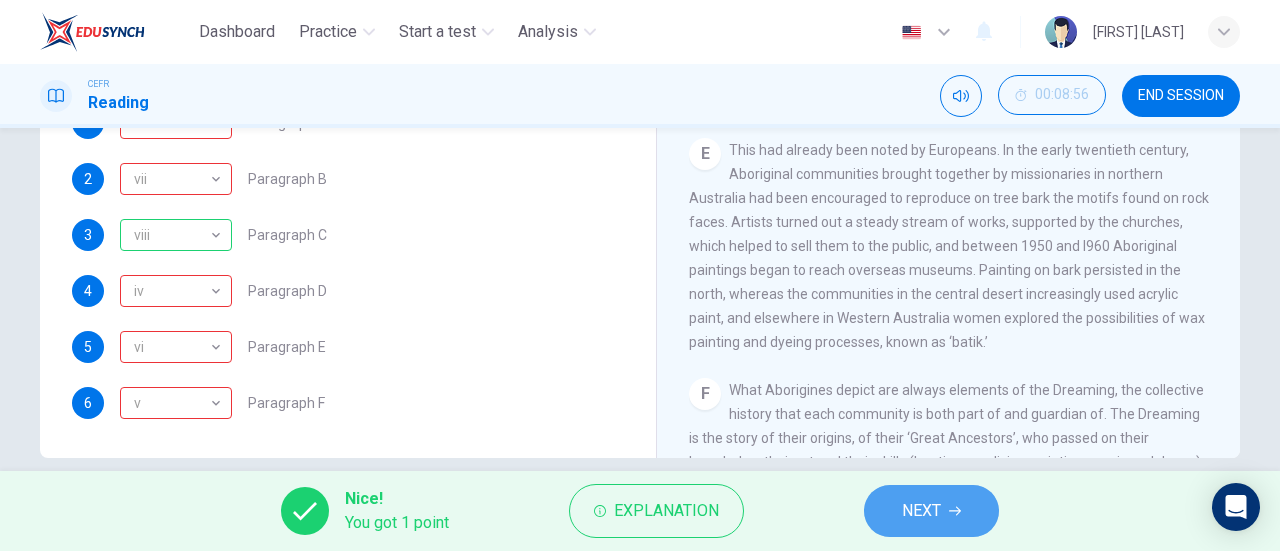 click on "NEXT" at bounding box center [931, 511] 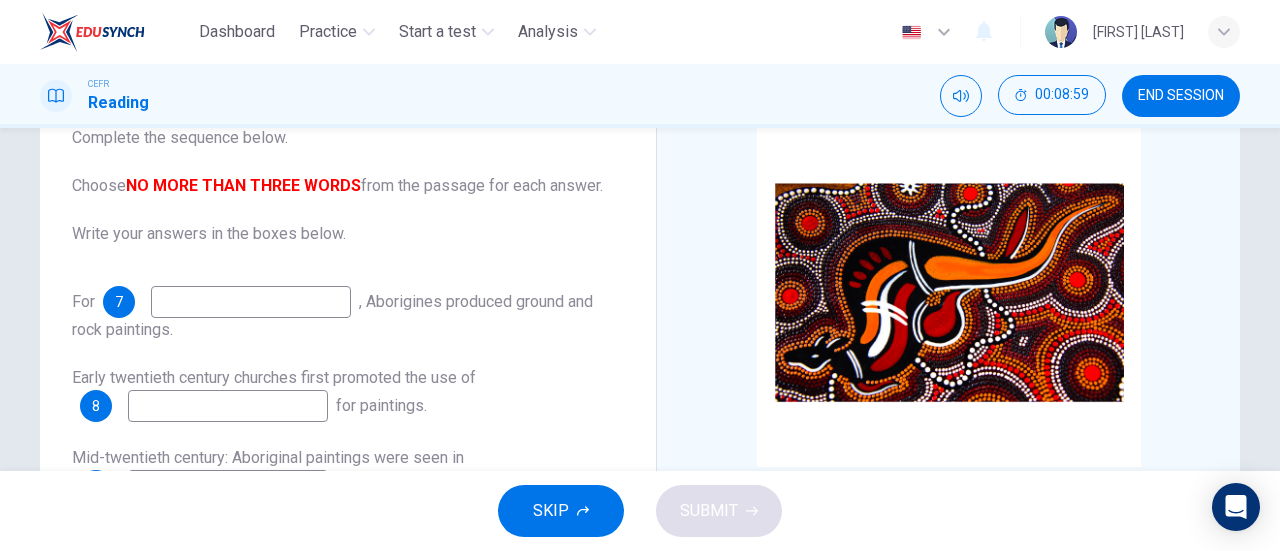 scroll, scrollTop: 81, scrollLeft: 0, axis: vertical 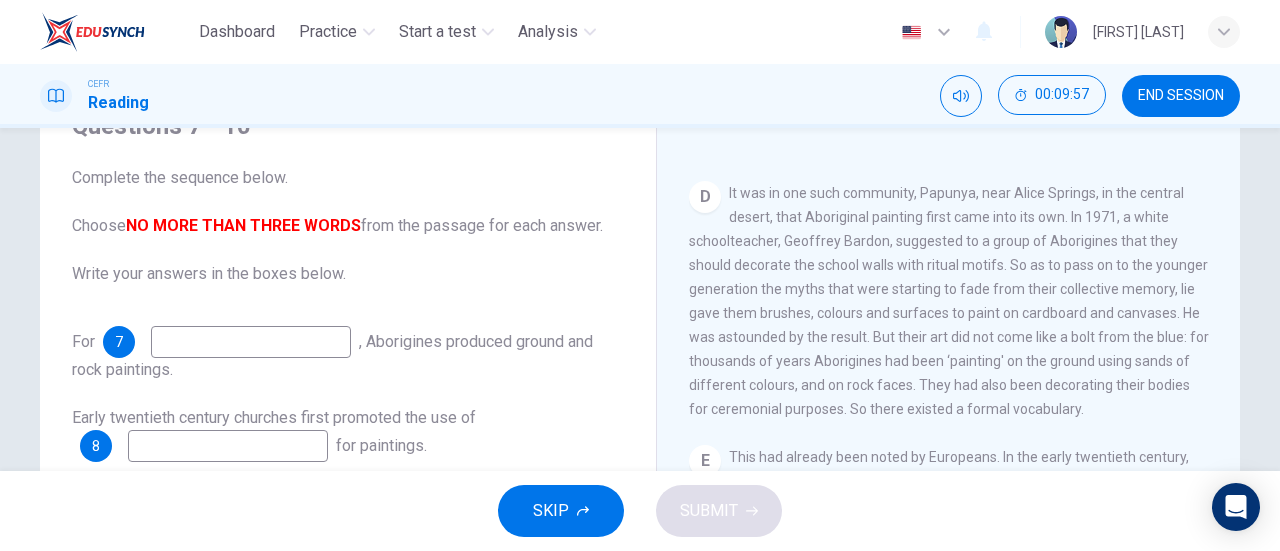 click at bounding box center [251, 342] 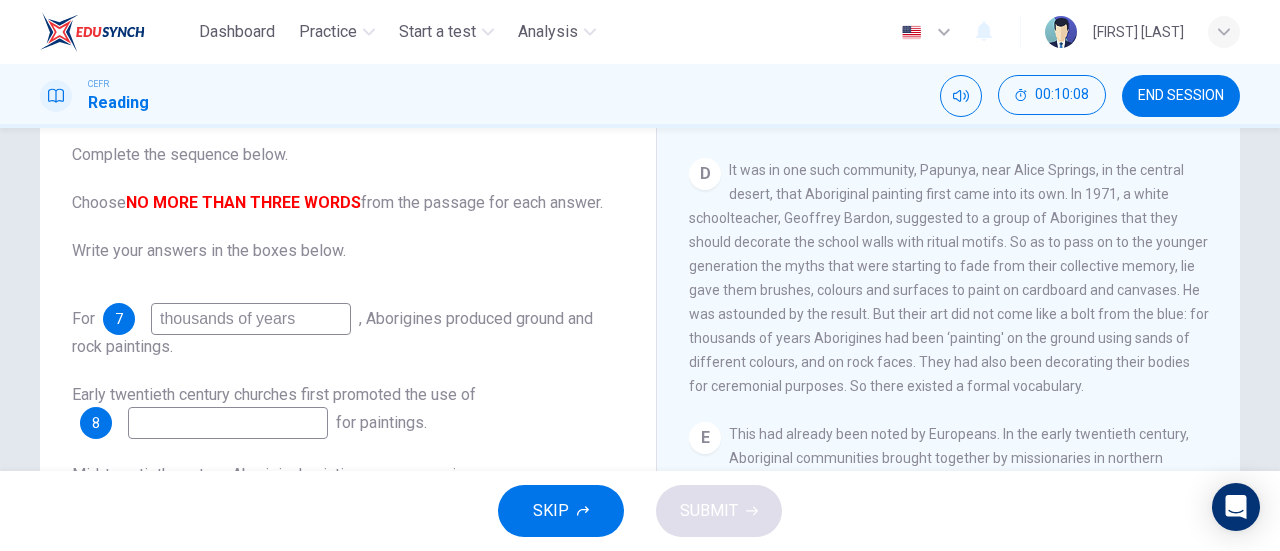 scroll, scrollTop: 138, scrollLeft: 0, axis: vertical 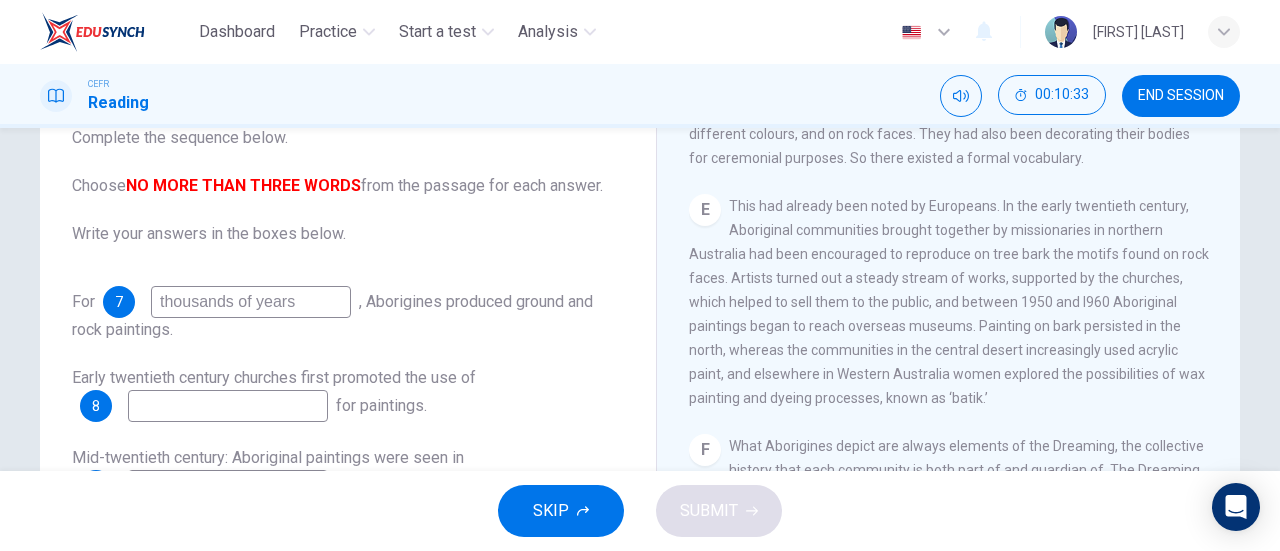 type on "thousands of years" 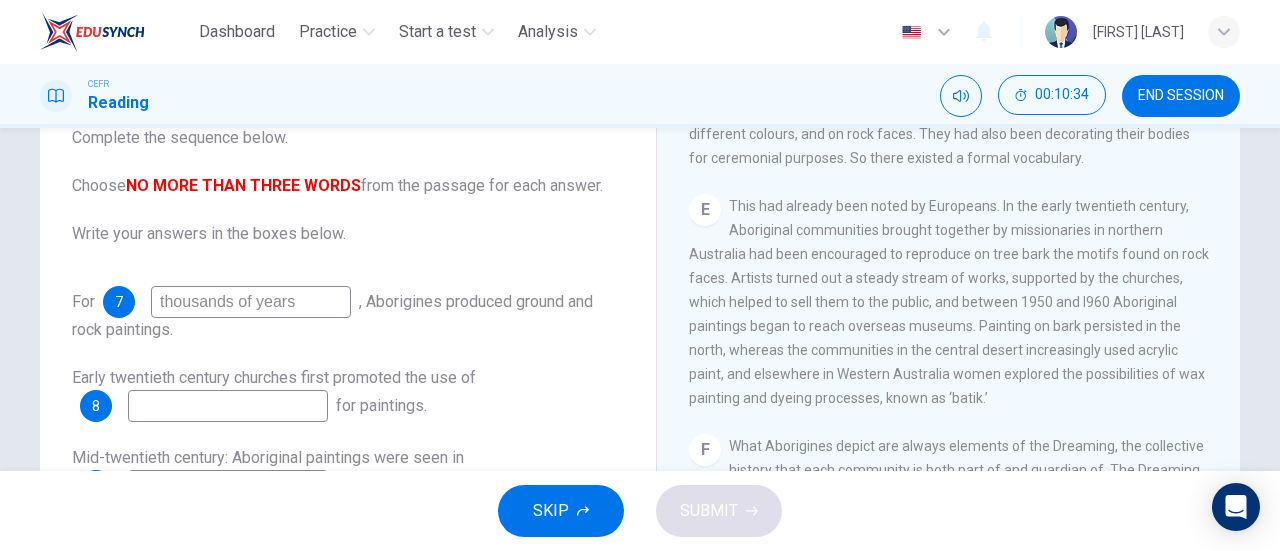 click at bounding box center (251, 302) 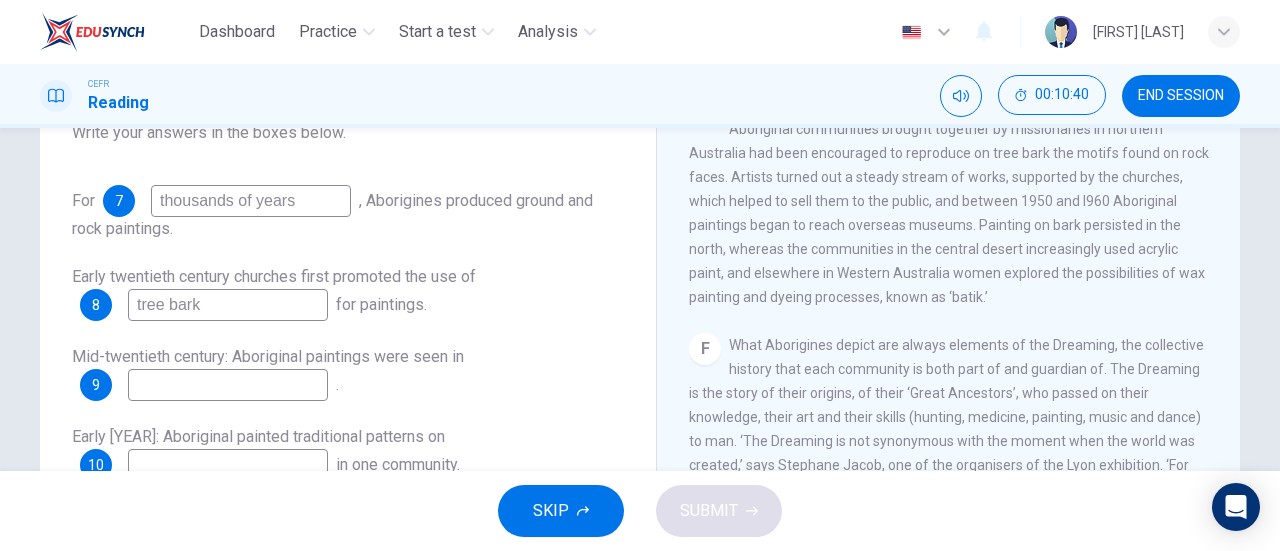 scroll, scrollTop: 240, scrollLeft: 0, axis: vertical 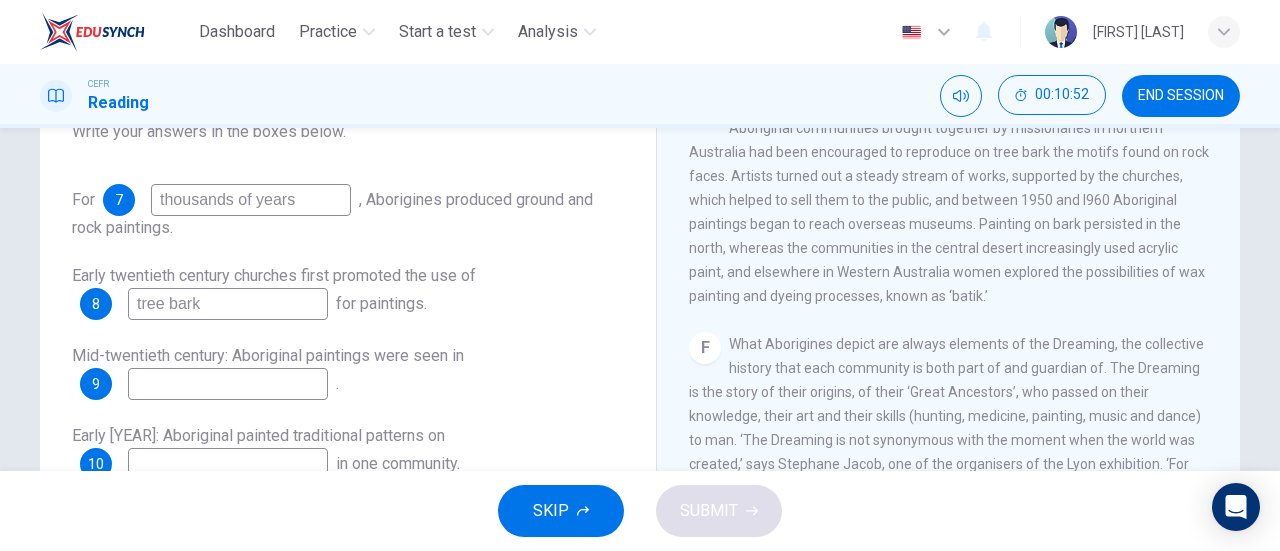 type on "tree bark" 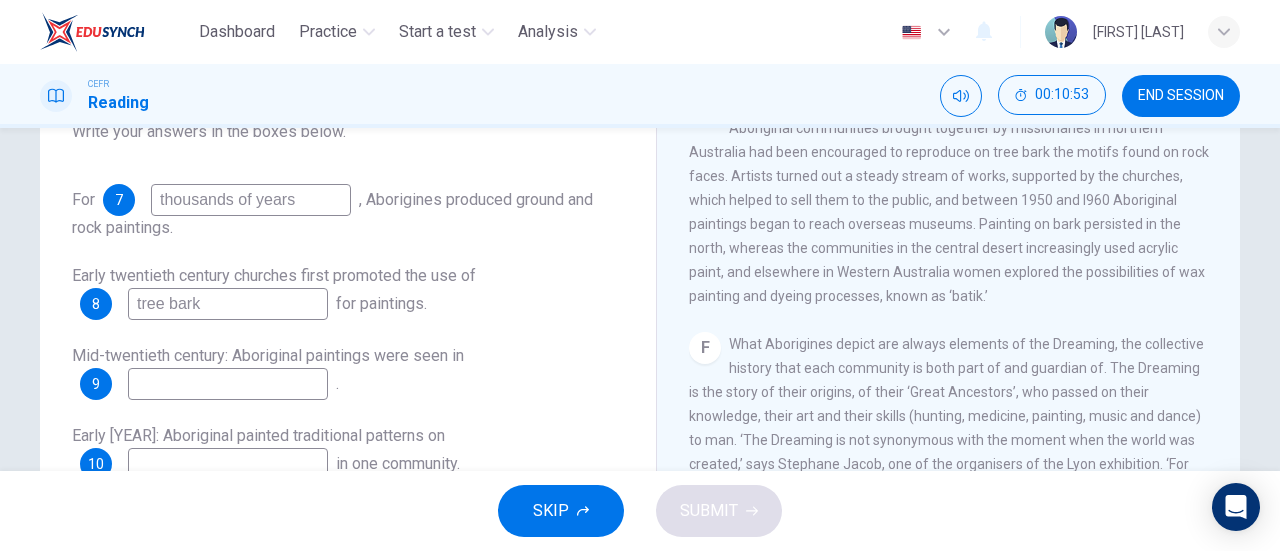 click at bounding box center [251, 200] 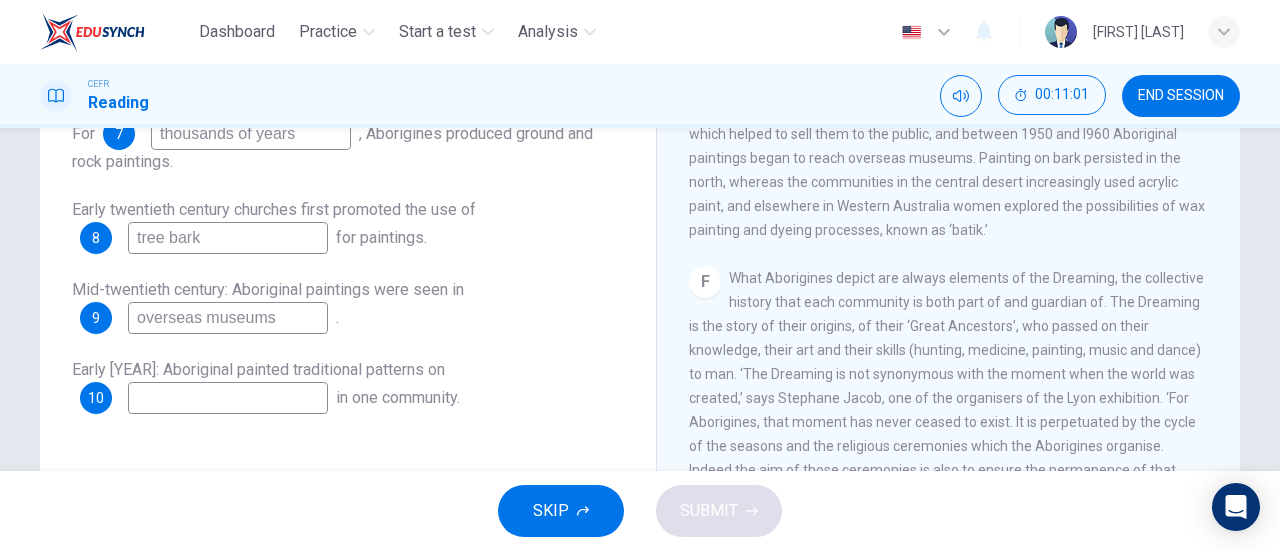 scroll, scrollTop: 331, scrollLeft: 0, axis: vertical 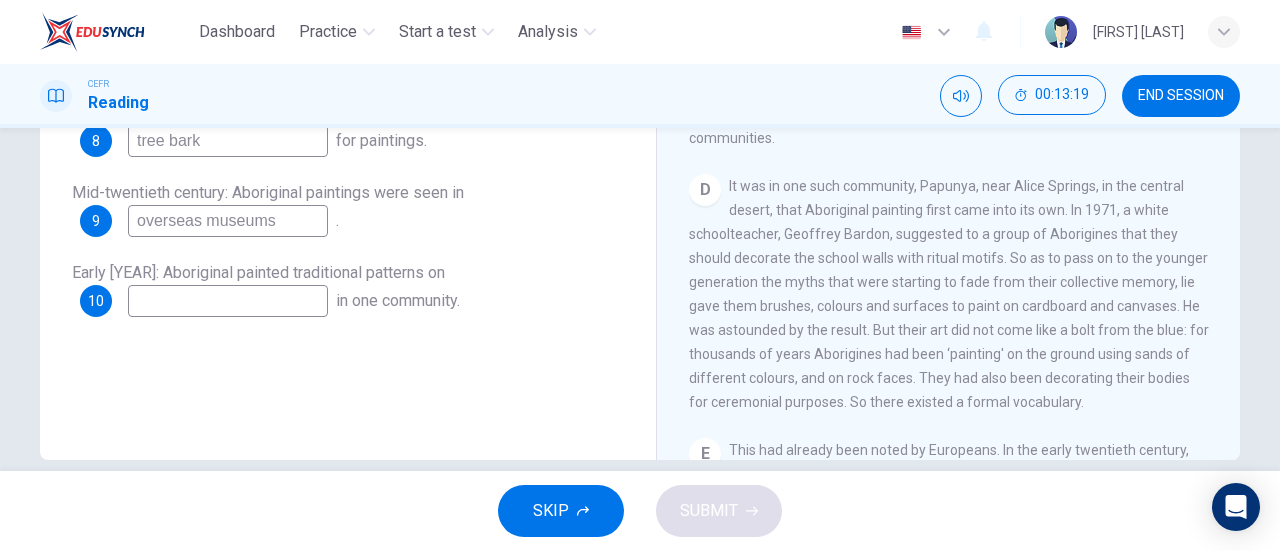 type on "overseas museums" 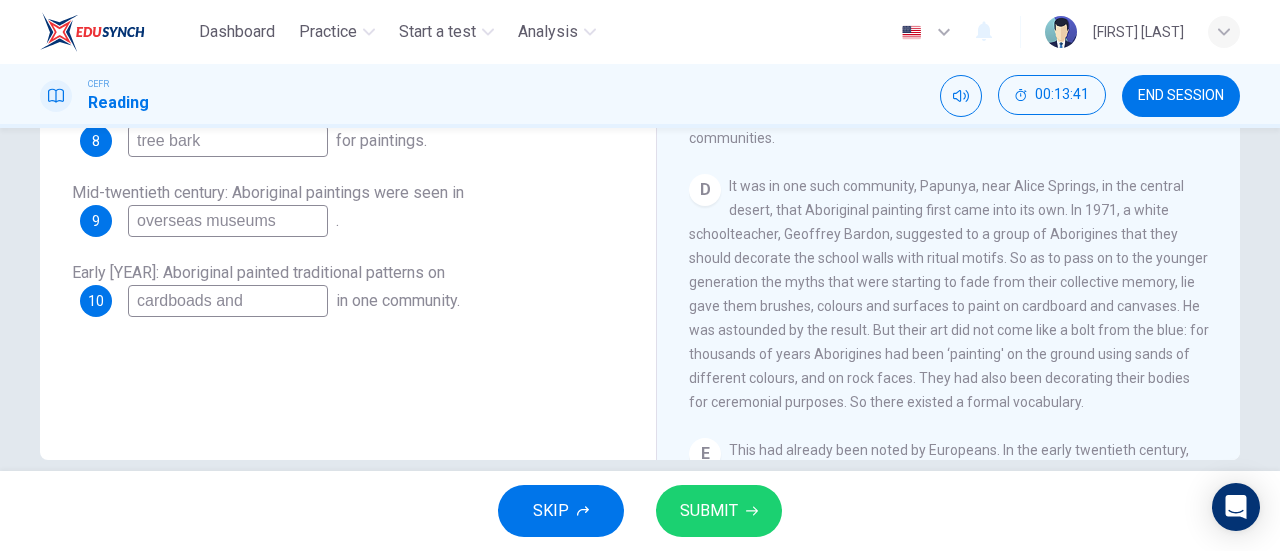 click on "cardboads and" at bounding box center (251, 37) 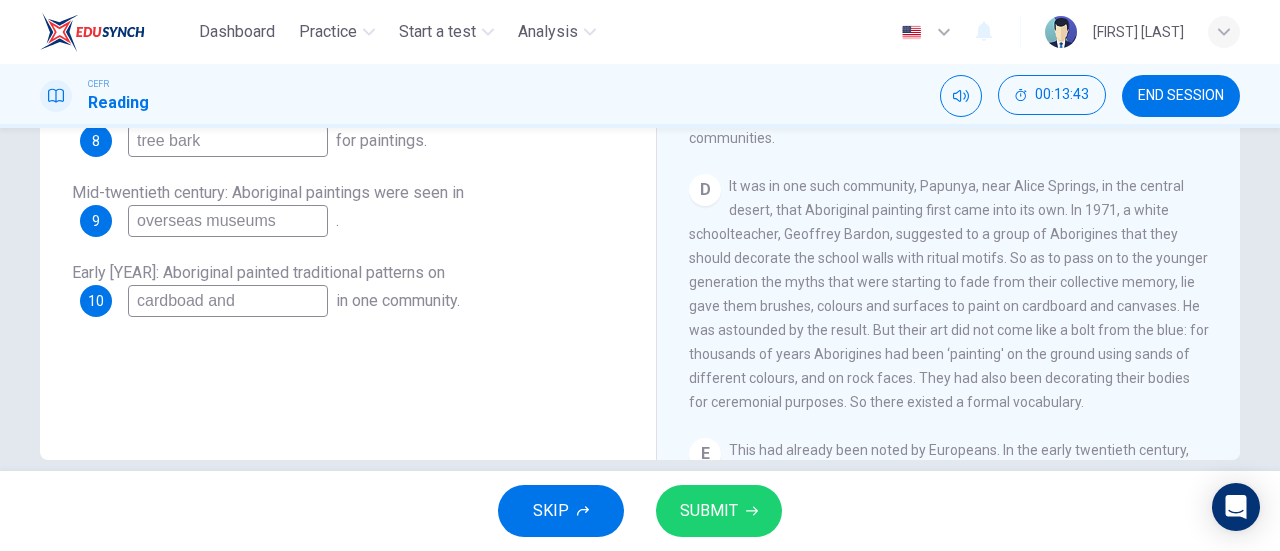 click on "cardboad and" at bounding box center [251, 37] 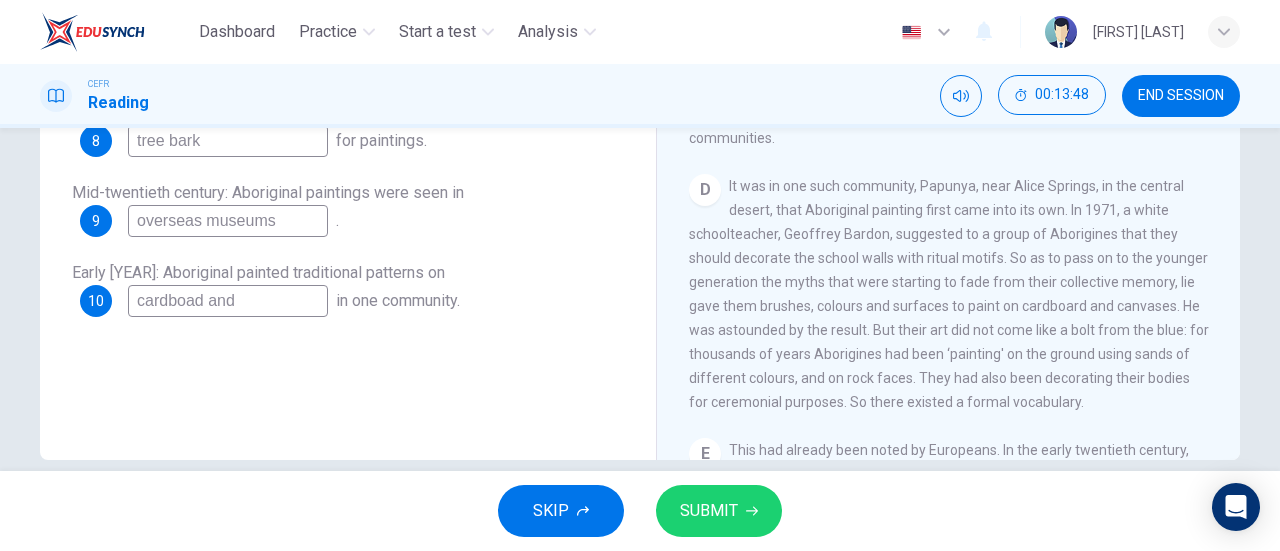 click on "cardboad and" at bounding box center (251, 37) 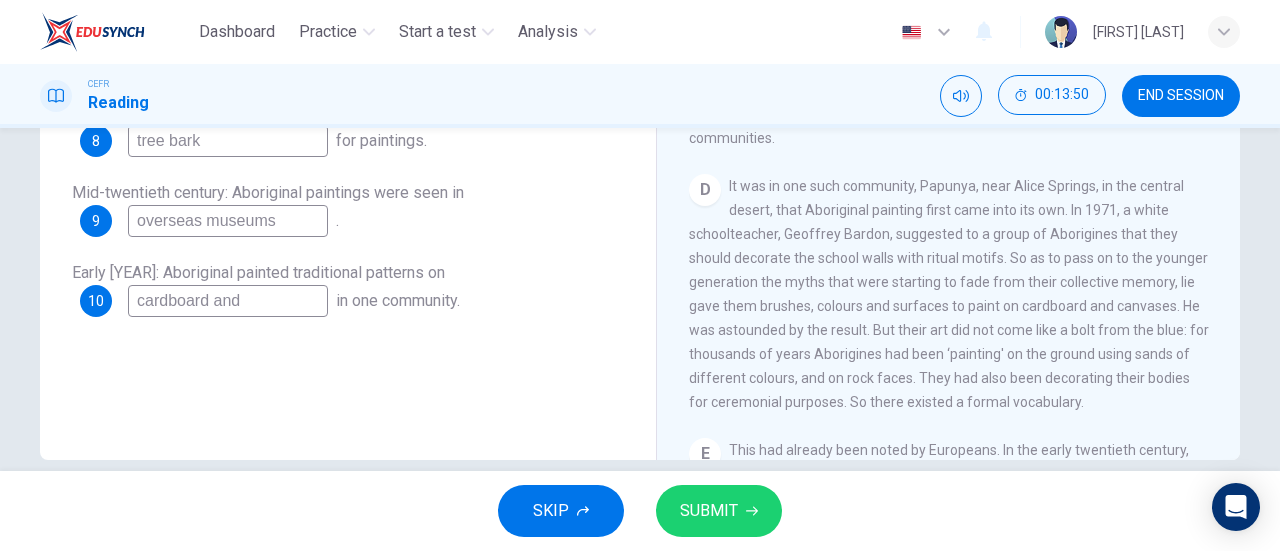 click on "cardboard and" at bounding box center [251, 37] 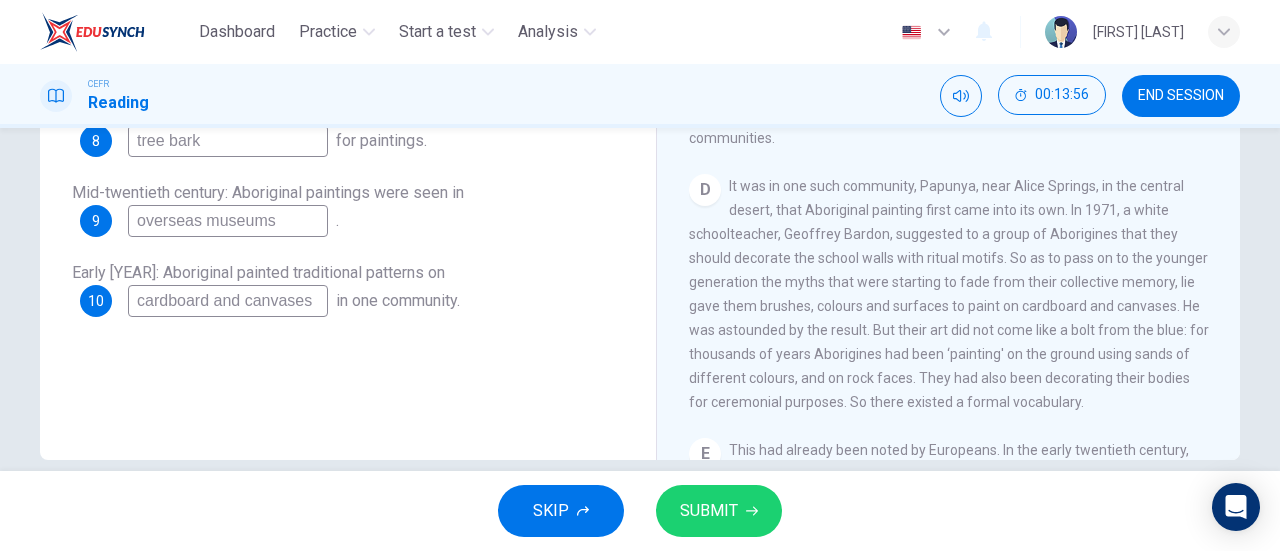 type on "cardboard and canvases" 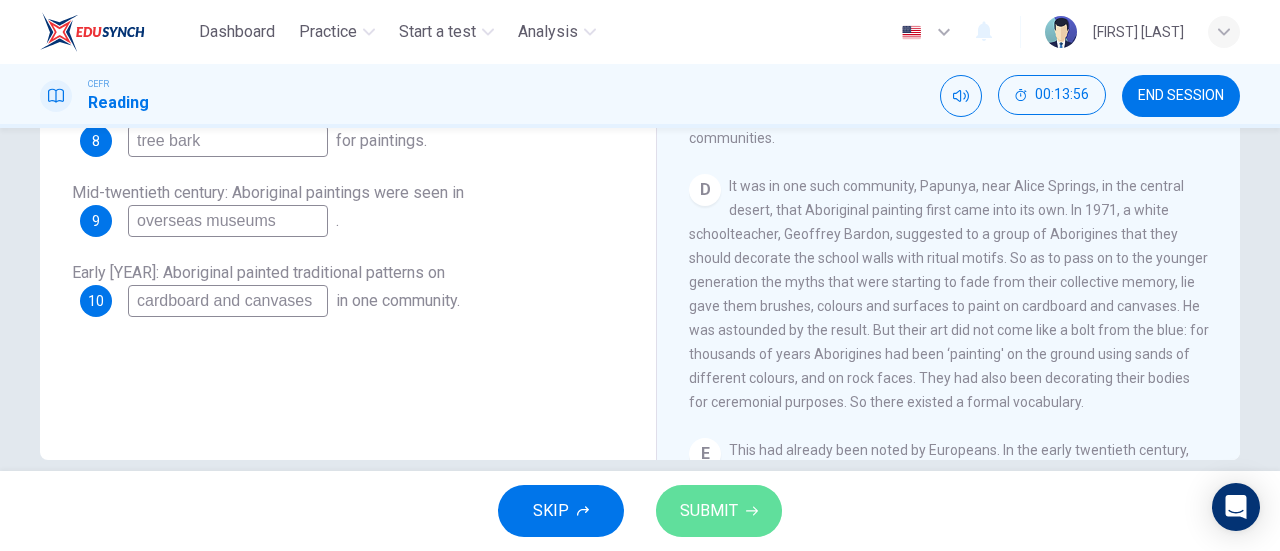 click on "SUBMIT" at bounding box center (709, 511) 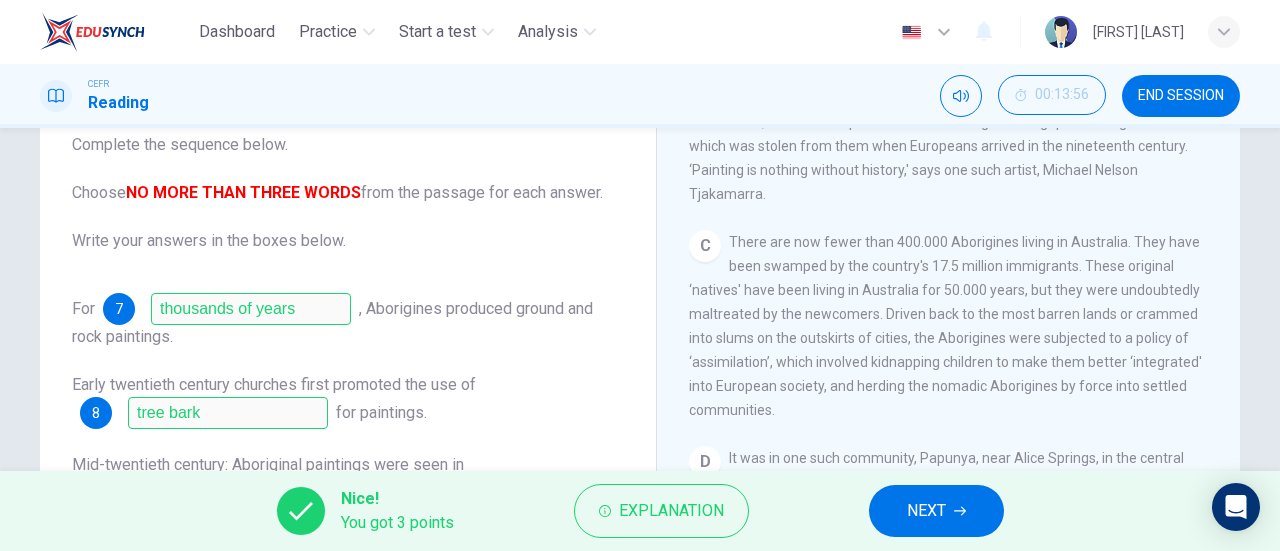 scroll, scrollTop: 432, scrollLeft: 0, axis: vertical 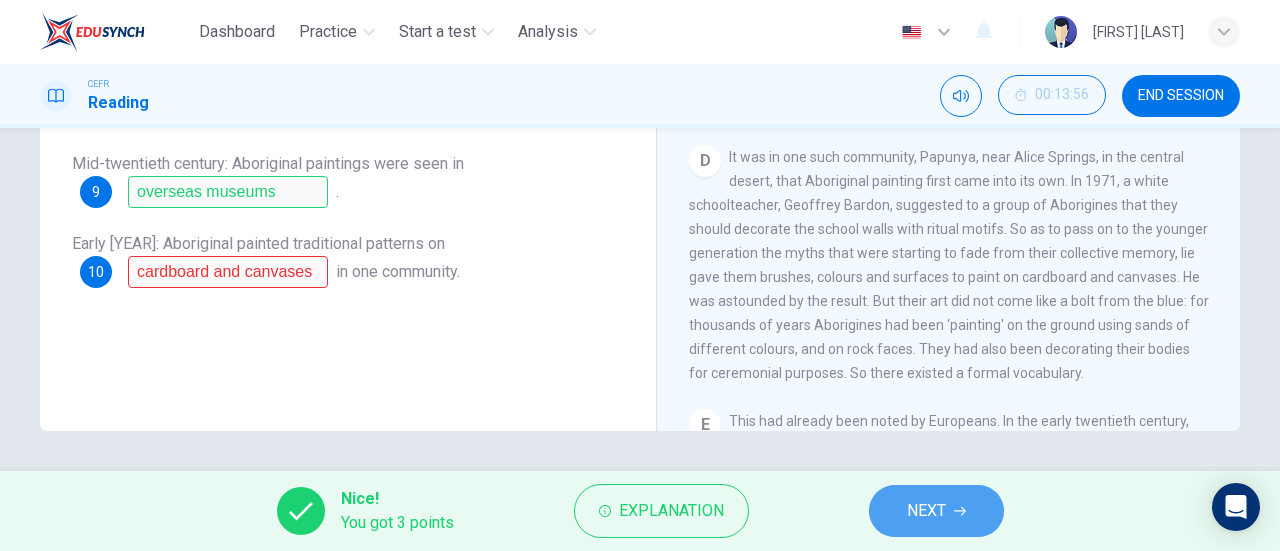 click at bounding box center (960, 511) 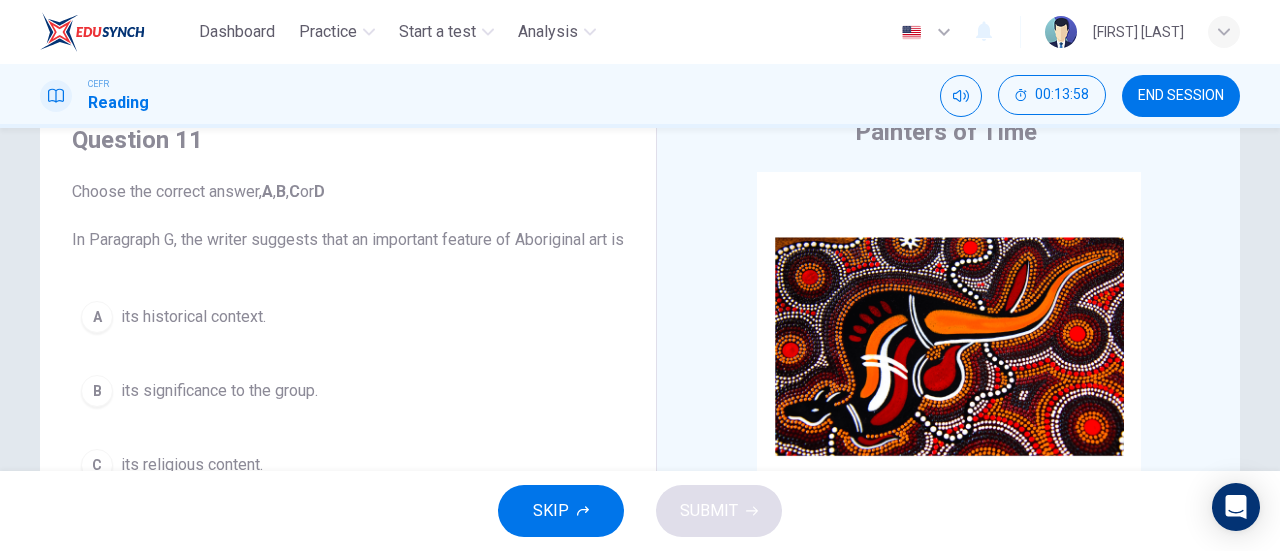 scroll, scrollTop: 85, scrollLeft: 0, axis: vertical 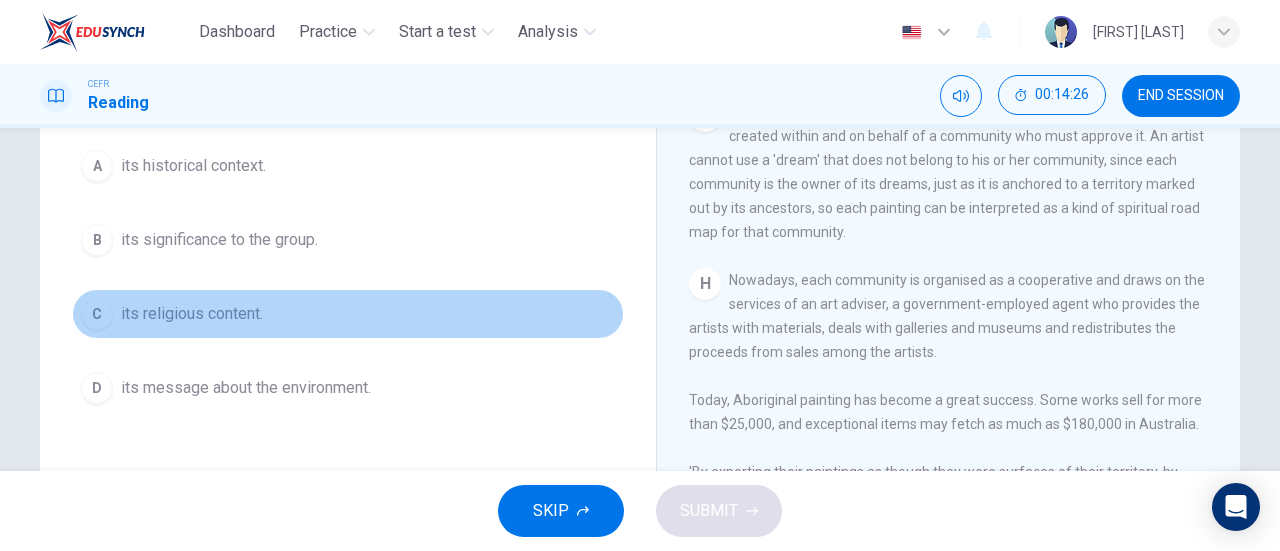 click on "its religious content." at bounding box center (193, 166) 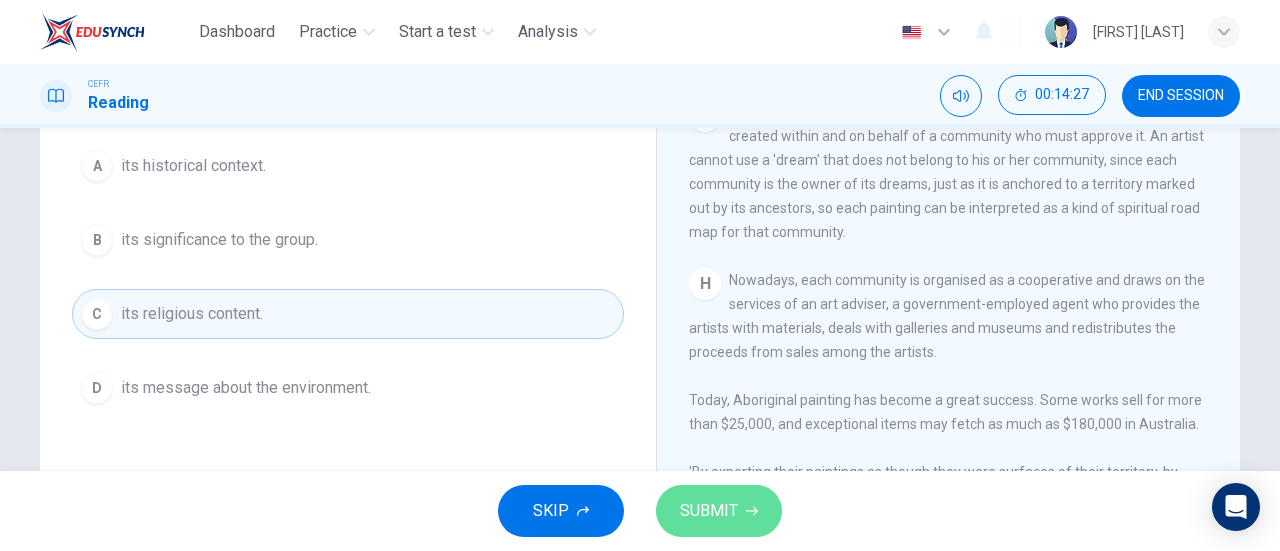 click on "SUBMIT" at bounding box center [709, 511] 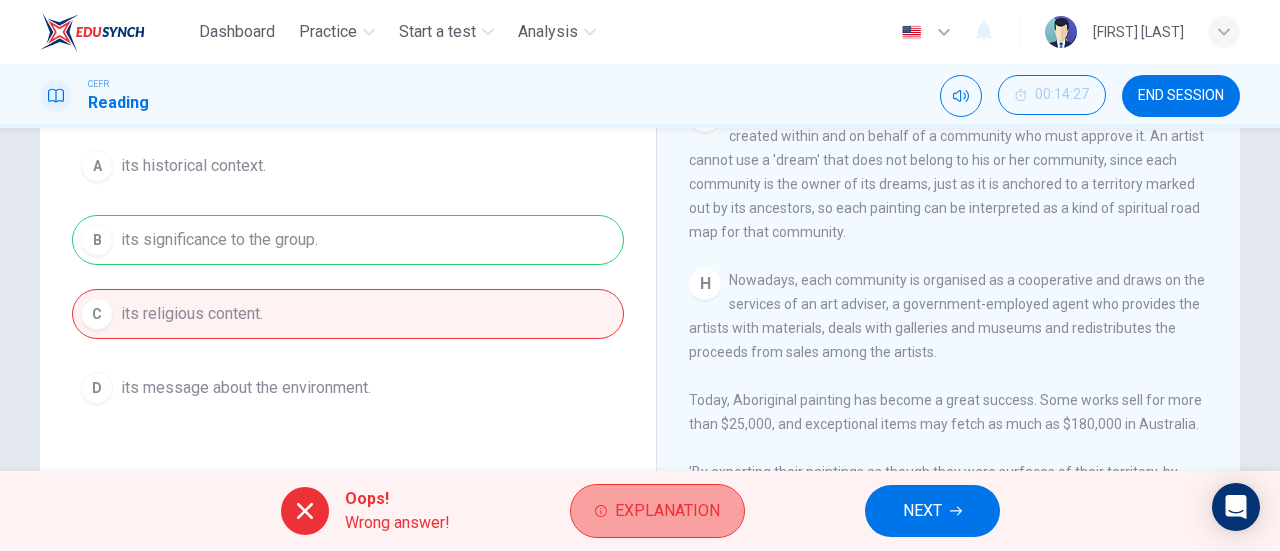 click on "Explanation" at bounding box center [667, 511] 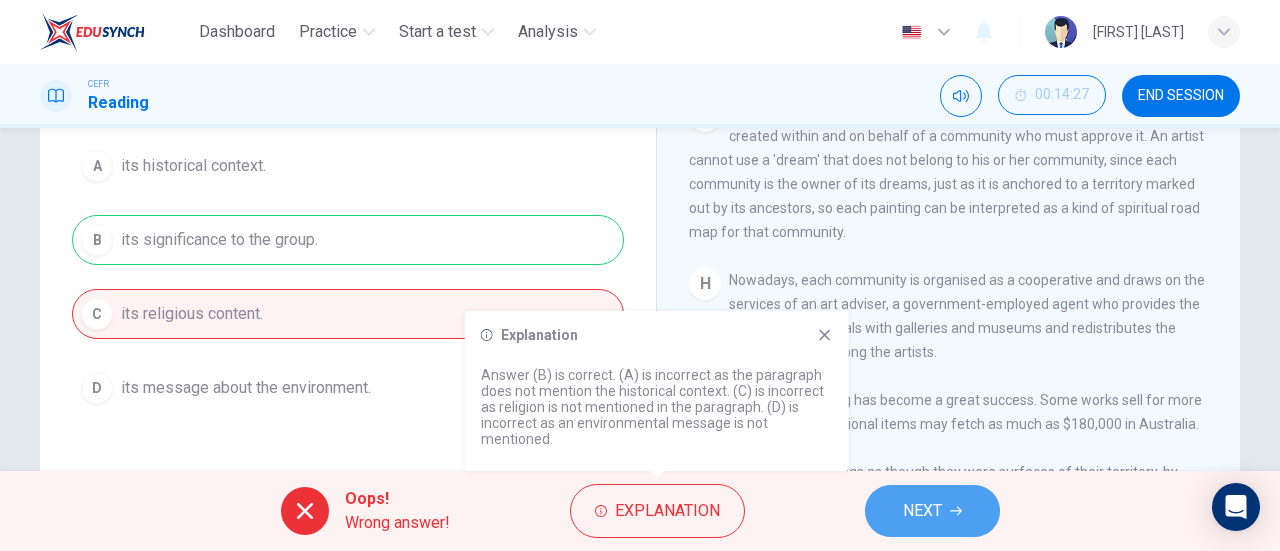 click on "NEXT" at bounding box center (932, 511) 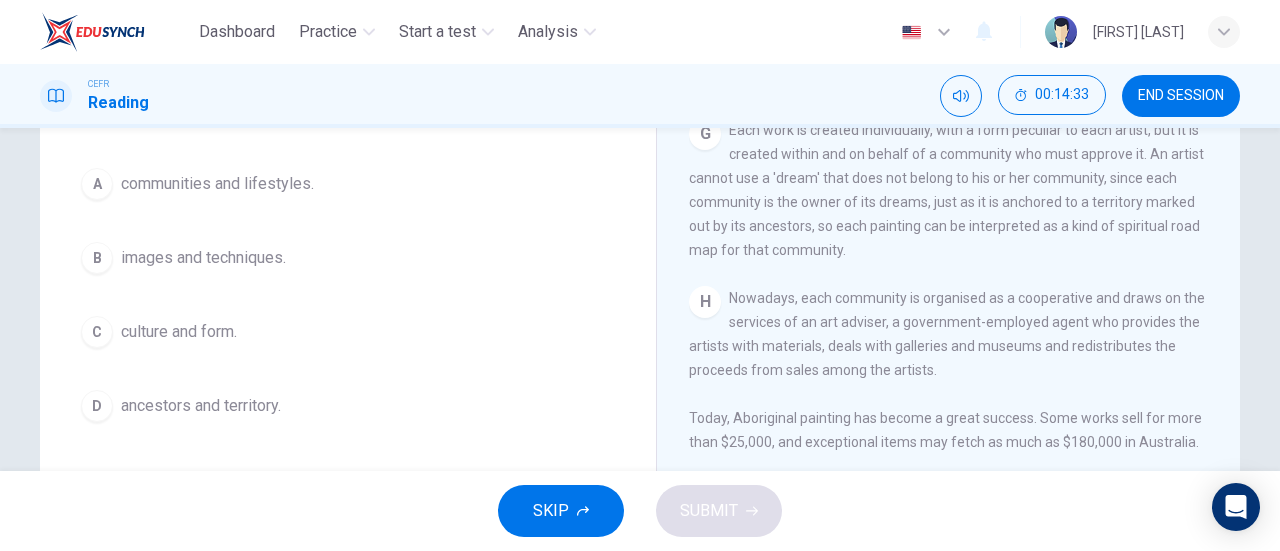 scroll, scrollTop: 216, scrollLeft: 0, axis: vertical 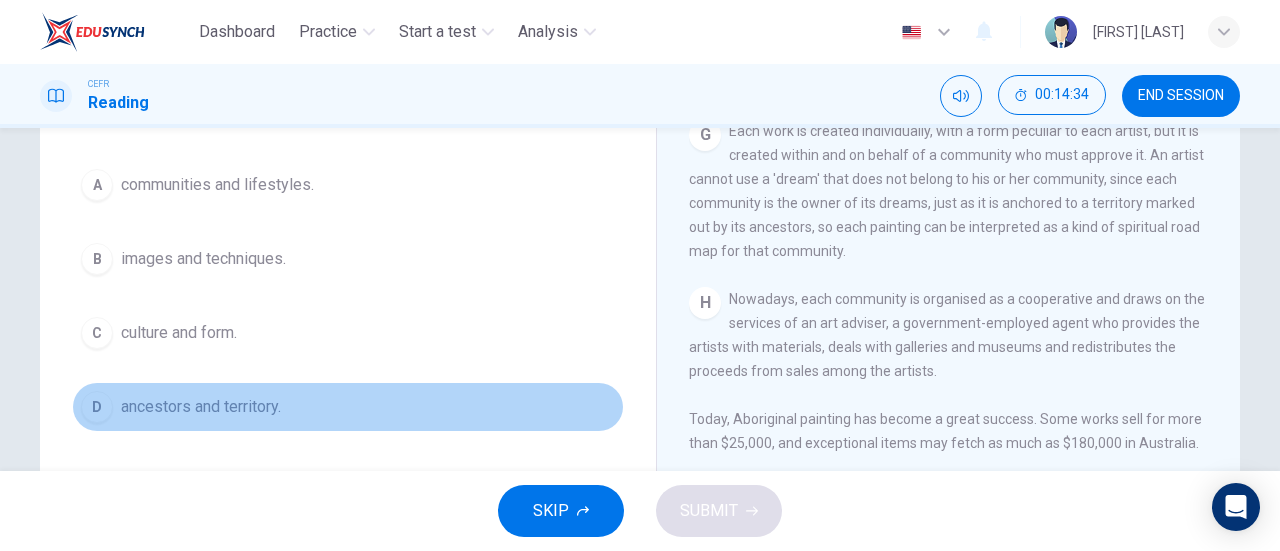 click on "ancestors and territory." at bounding box center [217, 185] 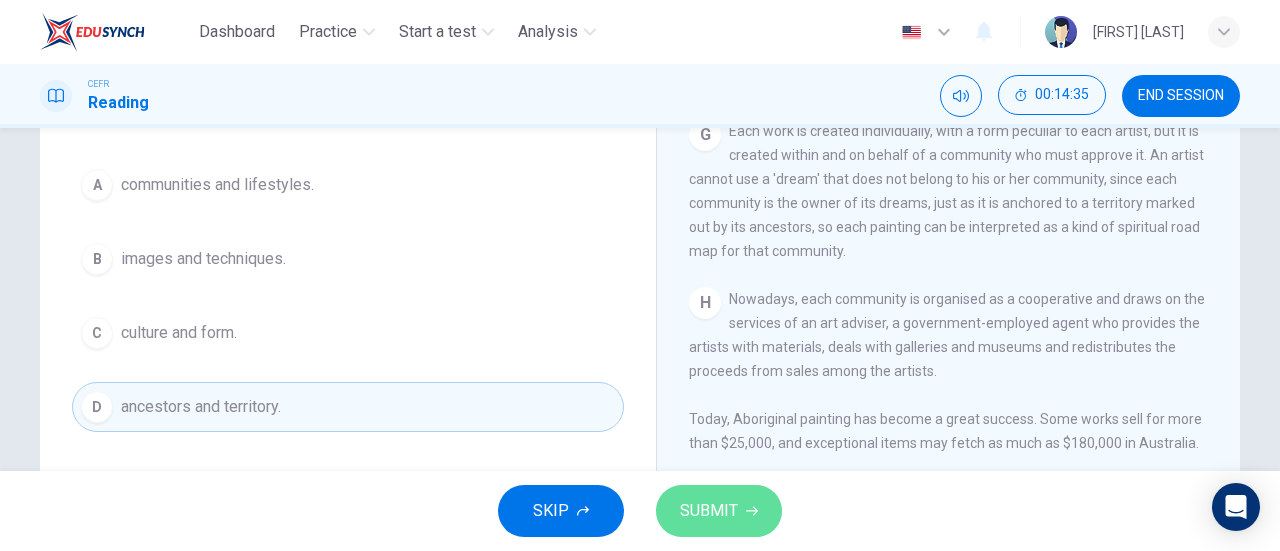 click on "SUBMIT" at bounding box center (709, 511) 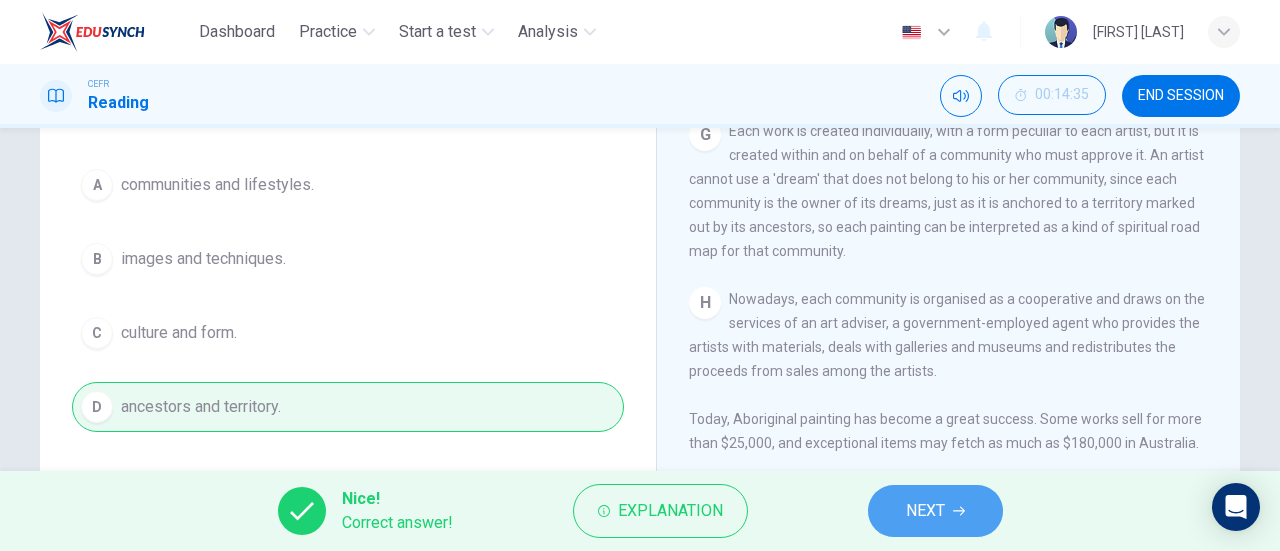 click on "NEXT" at bounding box center (925, 511) 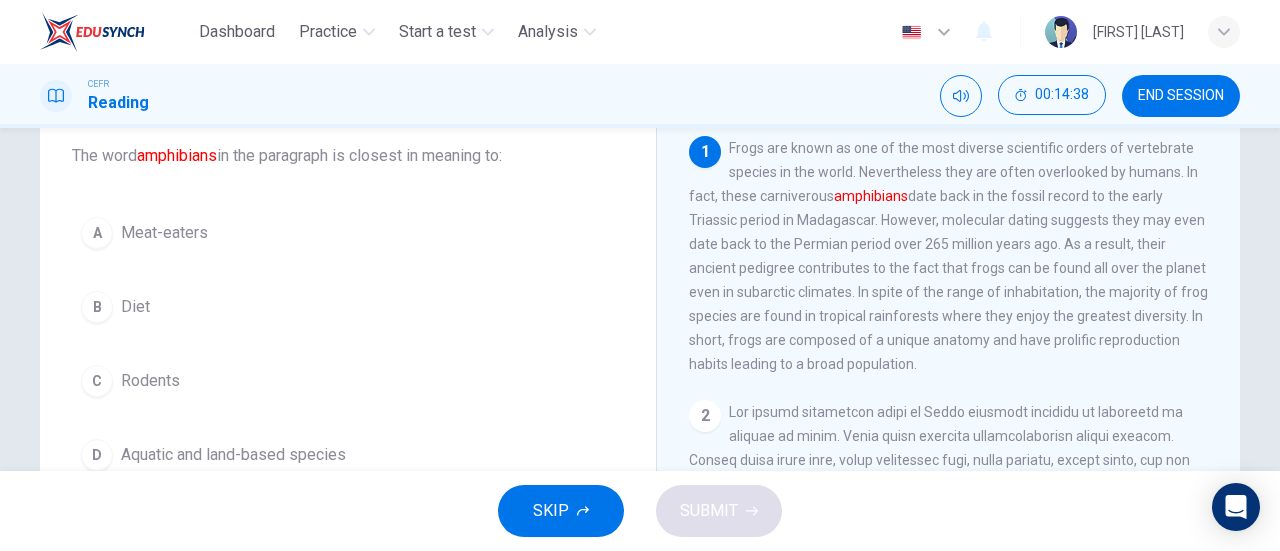 scroll, scrollTop: 147, scrollLeft: 0, axis: vertical 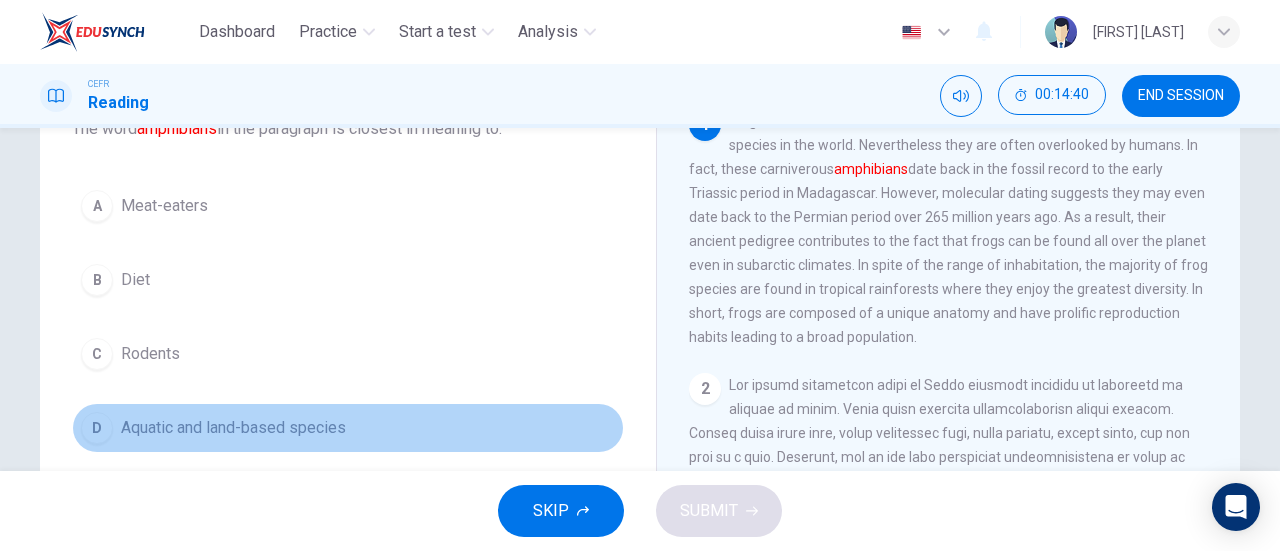 click on "D Aquatic and land-based species" at bounding box center [348, 428] 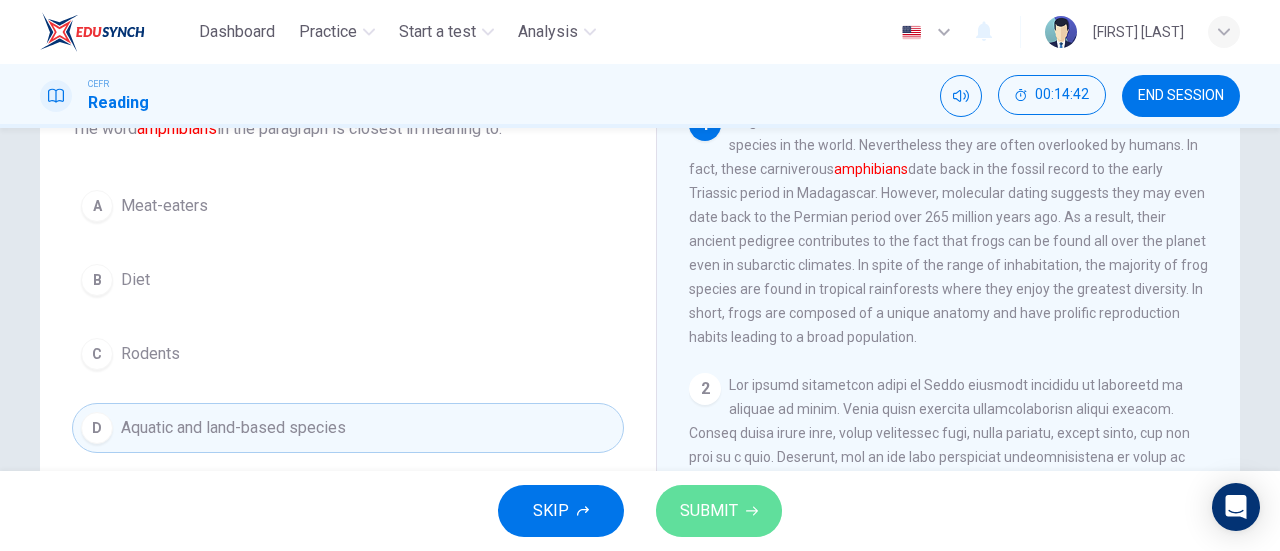 click on "SUBMIT" at bounding box center (719, 511) 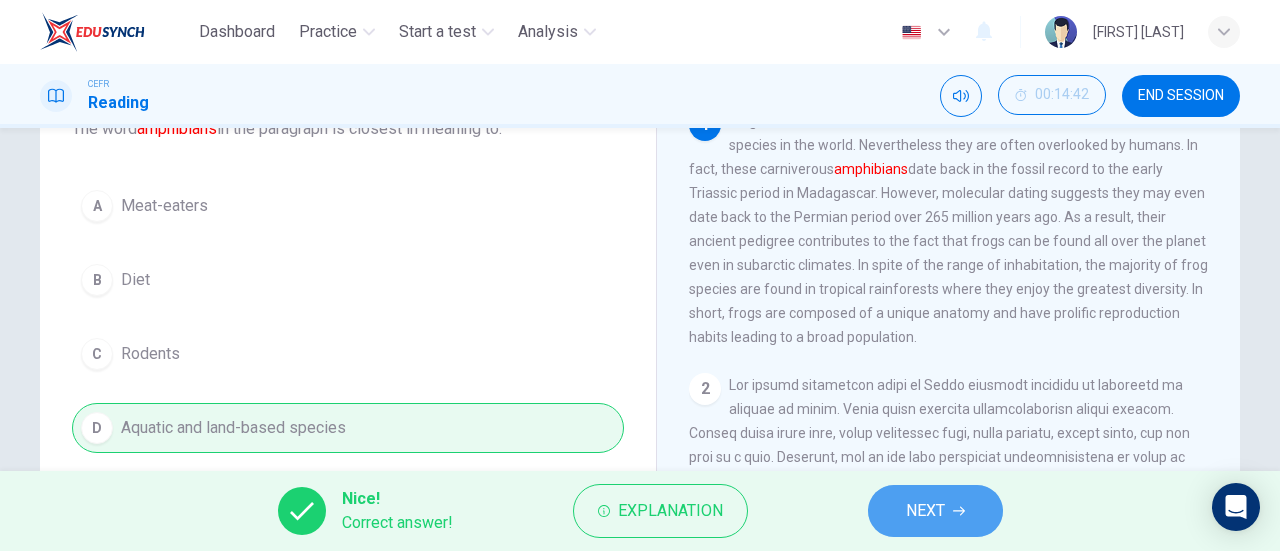 click on "NEXT" at bounding box center (925, 511) 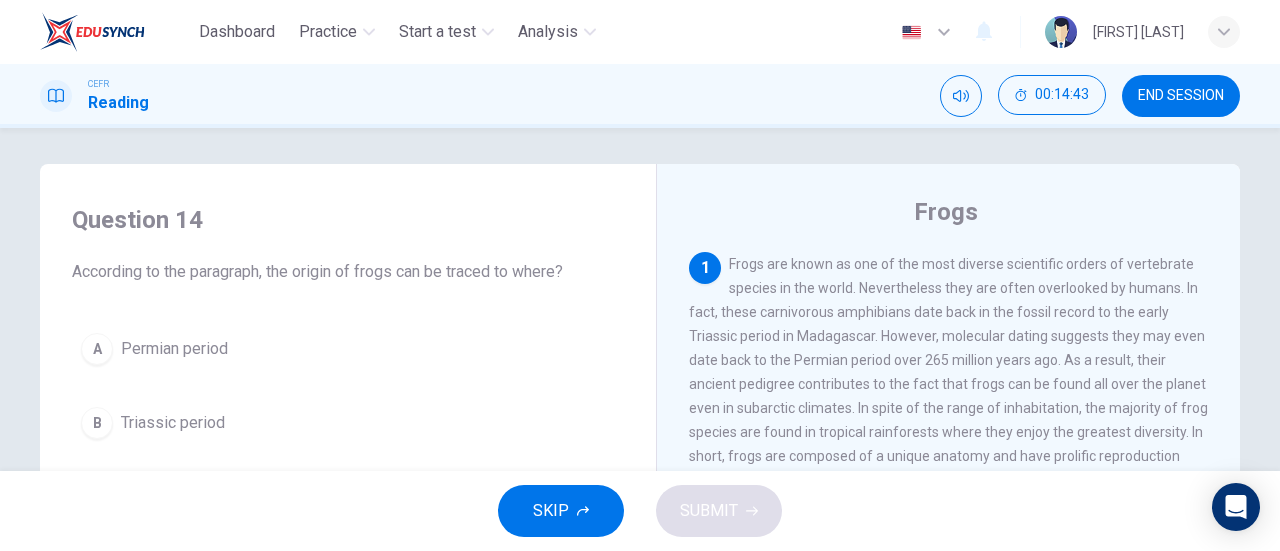 scroll, scrollTop: 0, scrollLeft: 0, axis: both 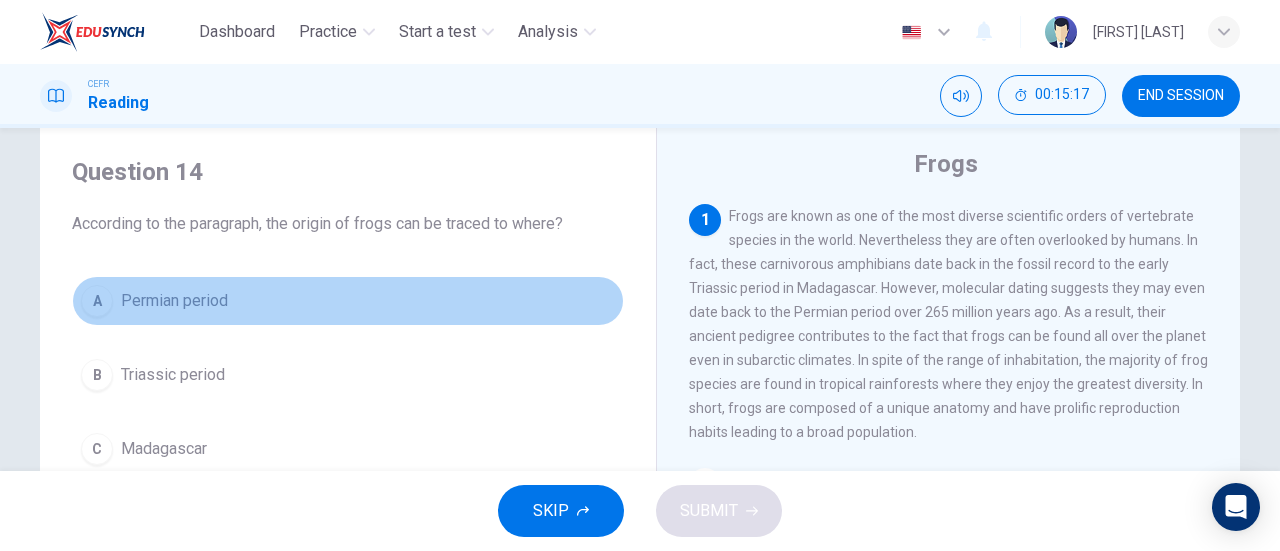 click on "A Permian period" at bounding box center (348, 301) 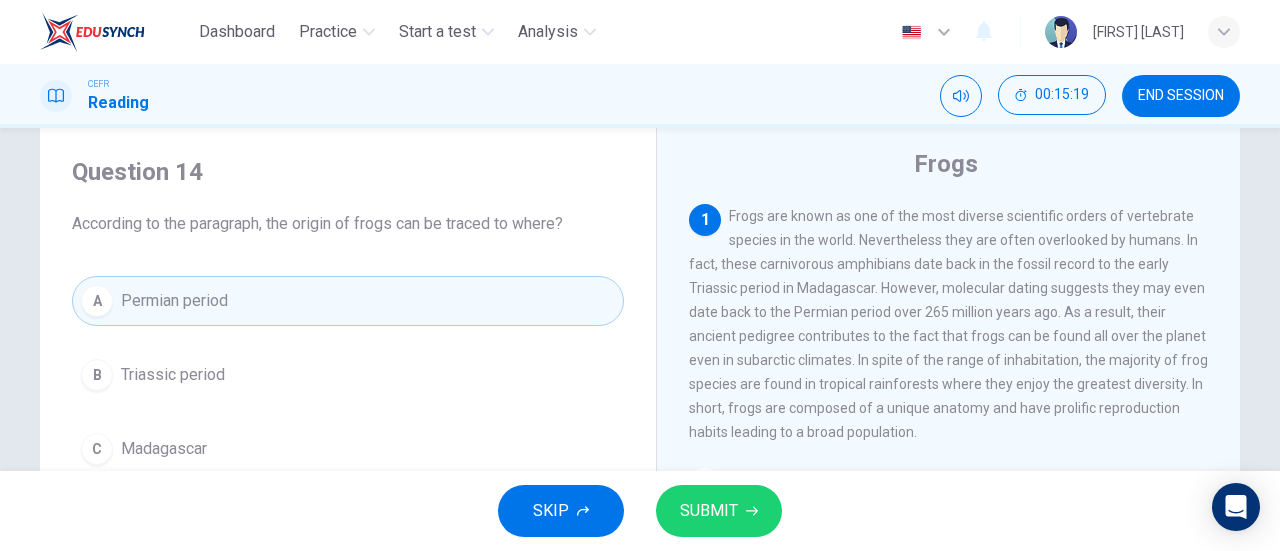 click on "SUBMIT" at bounding box center (719, 511) 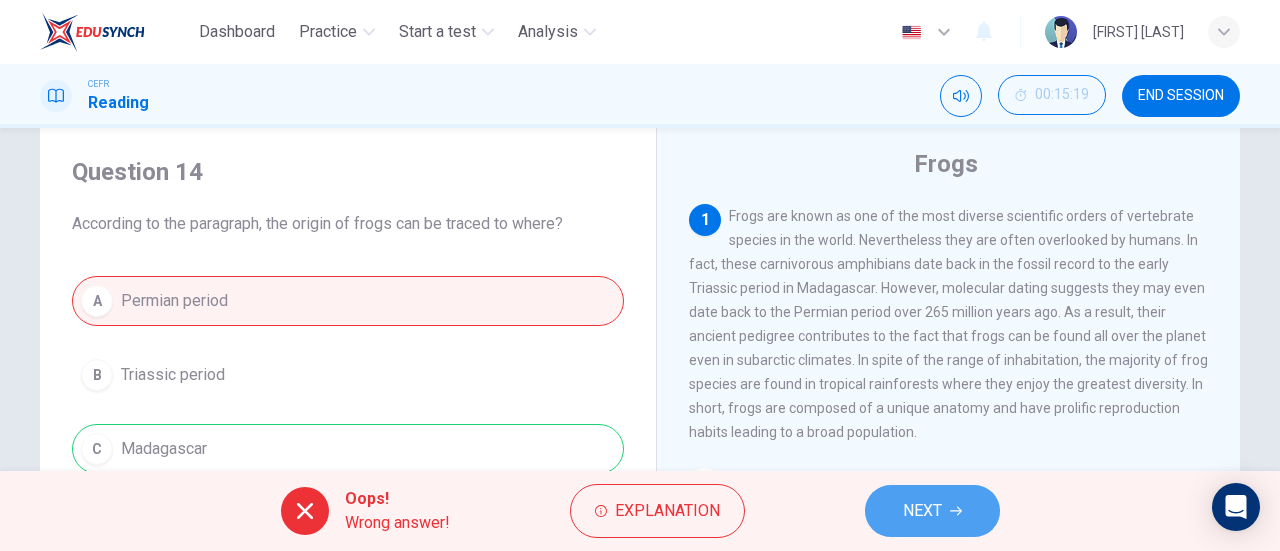 click on "NEXT" at bounding box center [922, 511] 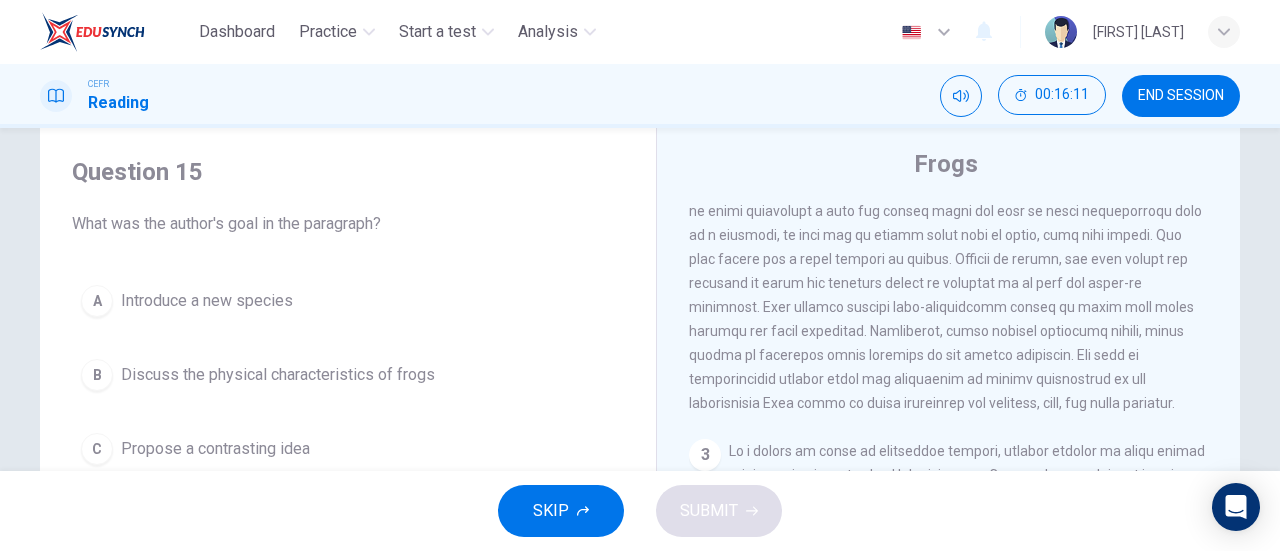 scroll, scrollTop: 390, scrollLeft: 0, axis: vertical 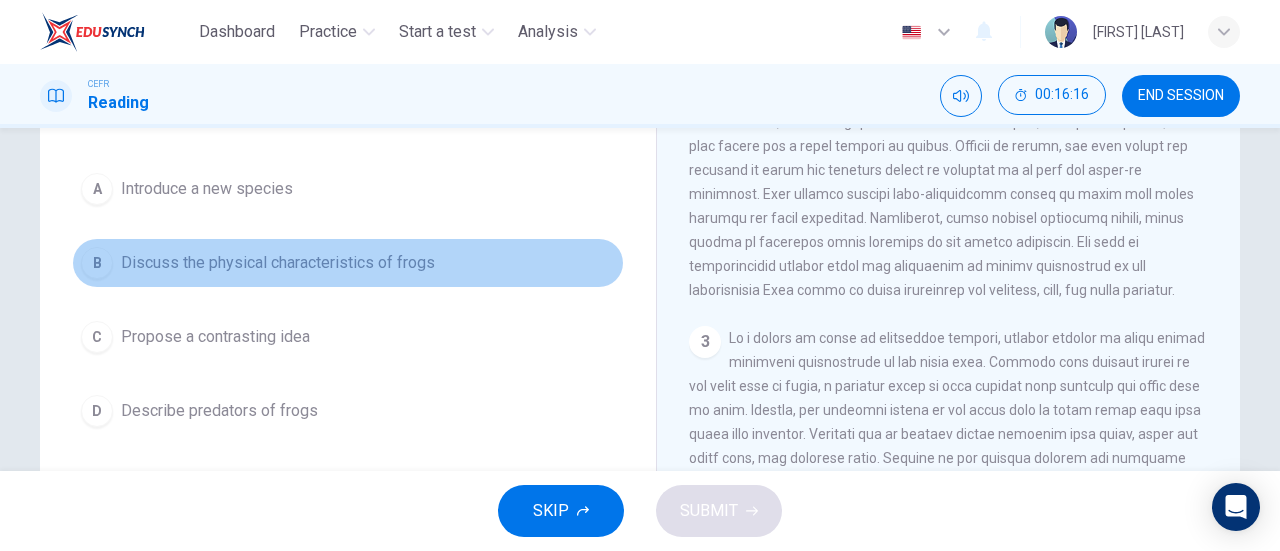 click on "Discuss the physical characteristics of frogs" at bounding box center [207, 189] 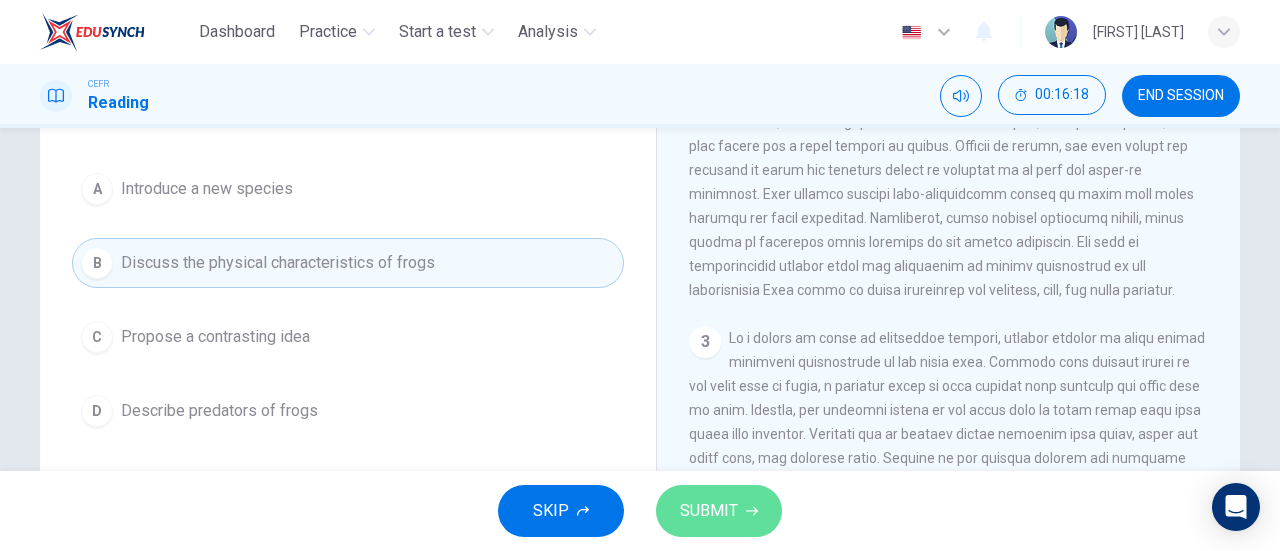 click on "SUBMIT" at bounding box center (719, 511) 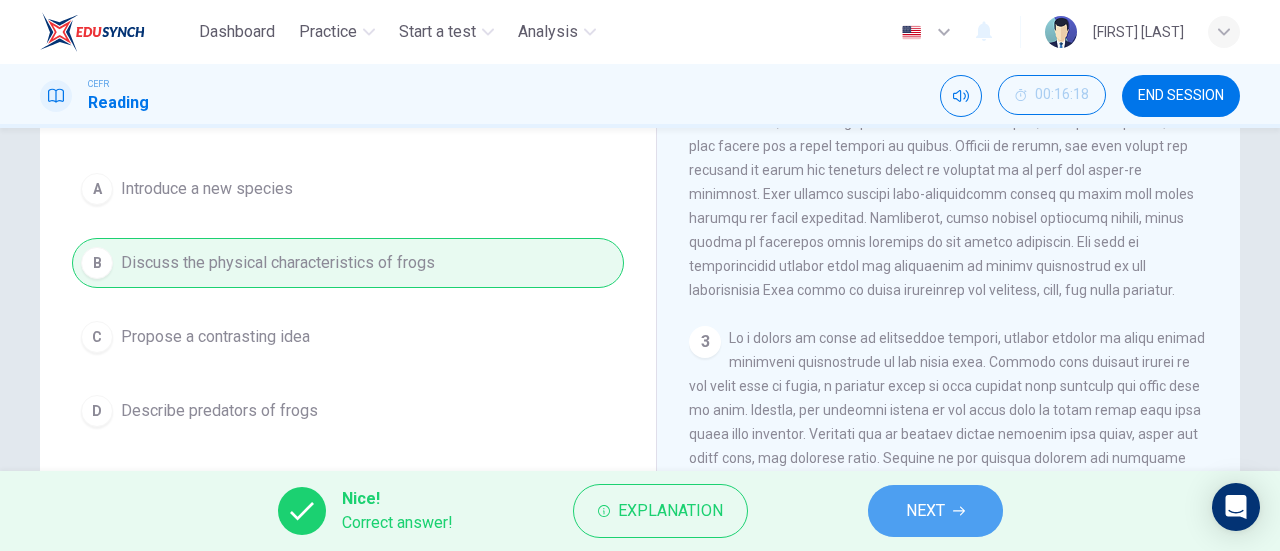 click on "NEXT" at bounding box center (925, 511) 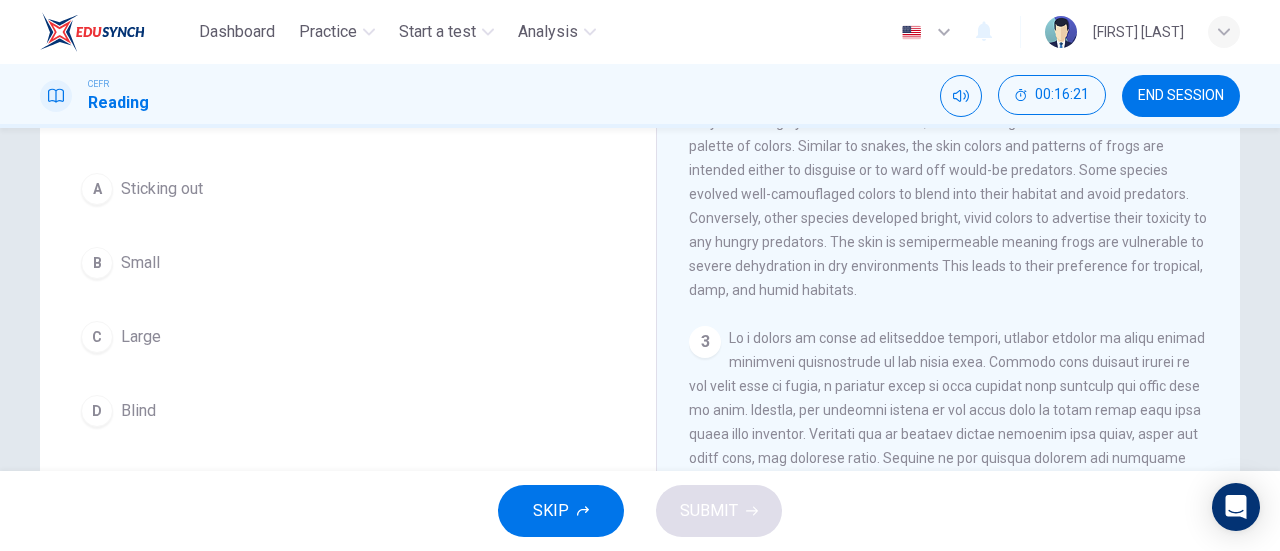 scroll, scrollTop: 0, scrollLeft: 0, axis: both 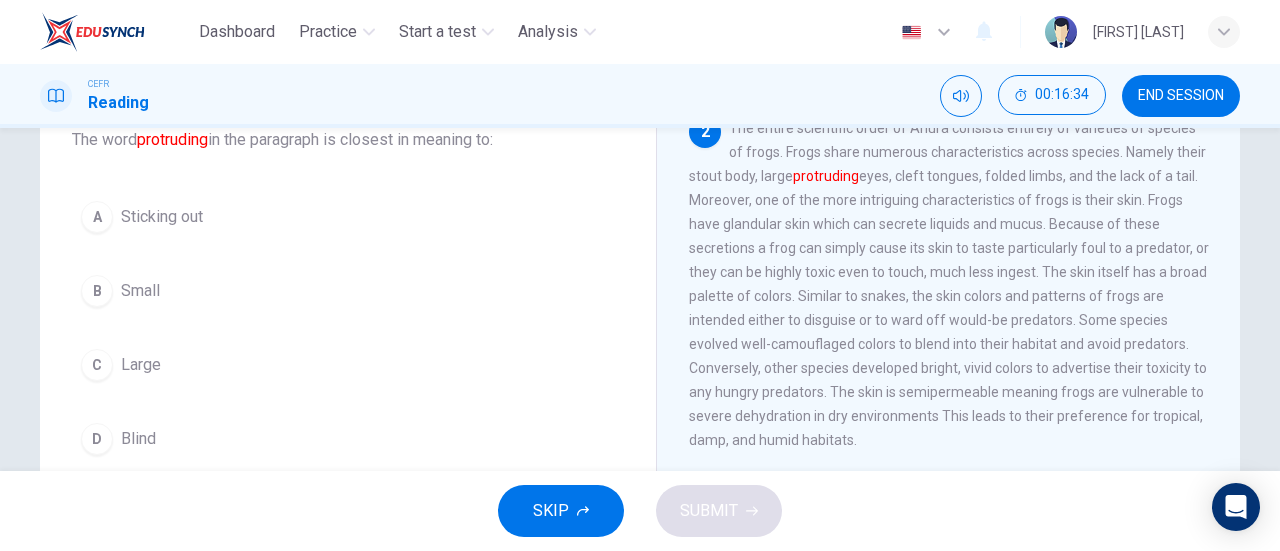 click on "A Sticking out" at bounding box center (348, 217) 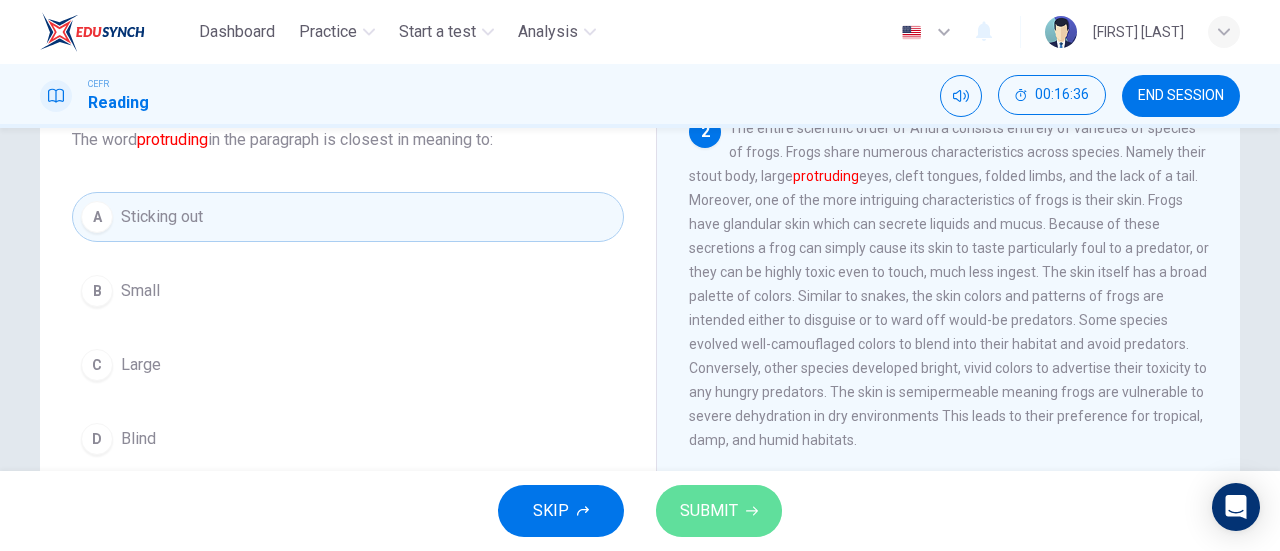click at bounding box center [752, 511] 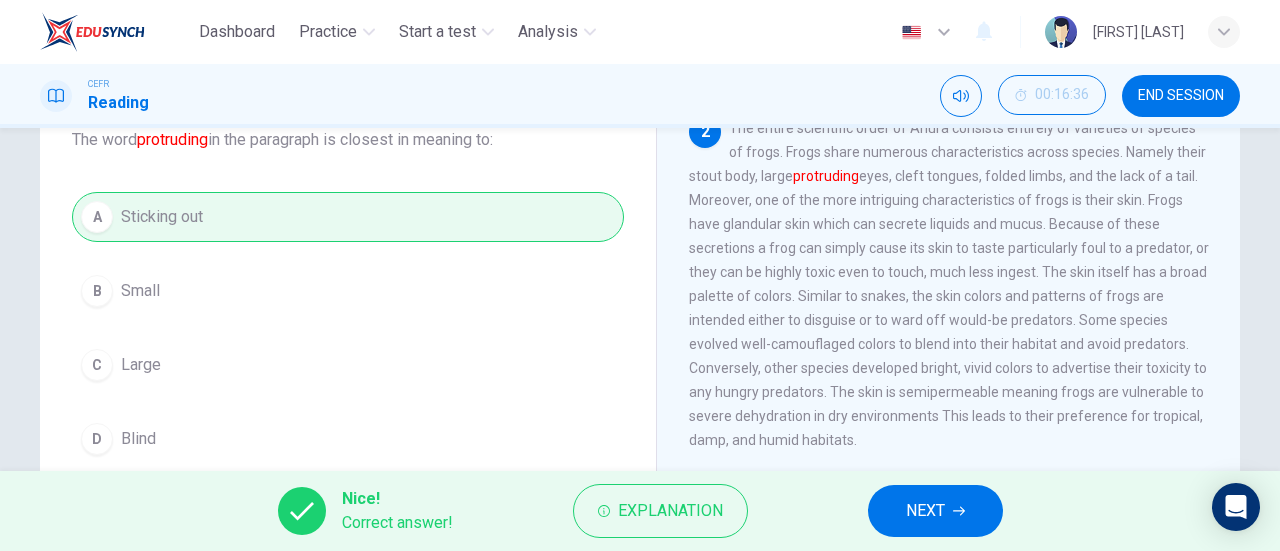 click at bounding box center (959, 511) 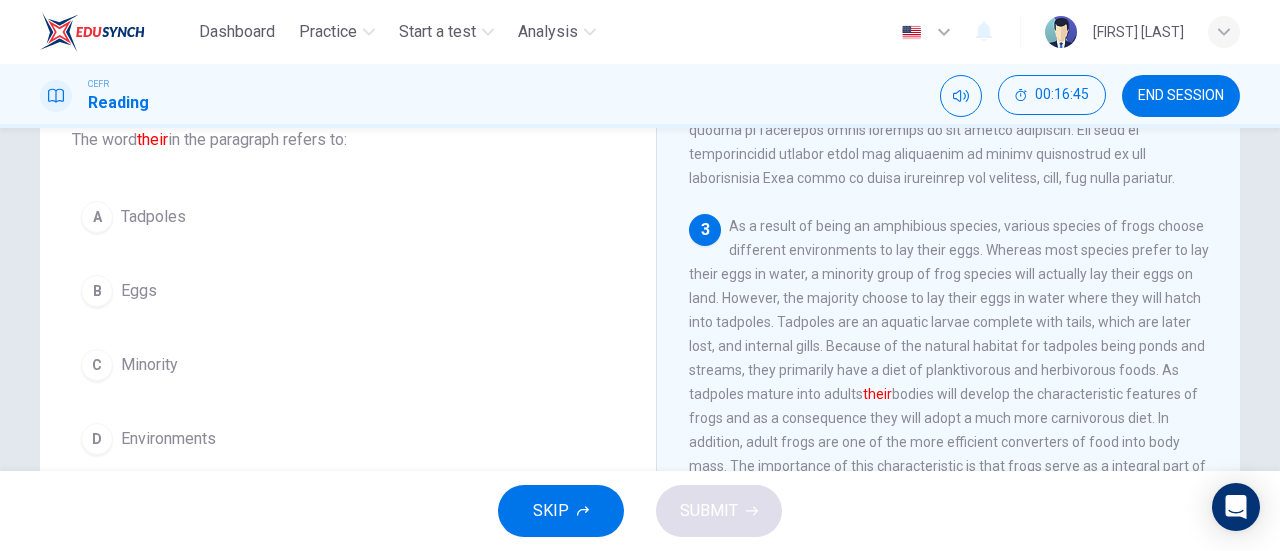 scroll, scrollTop: 530, scrollLeft: 0, axis: vertical 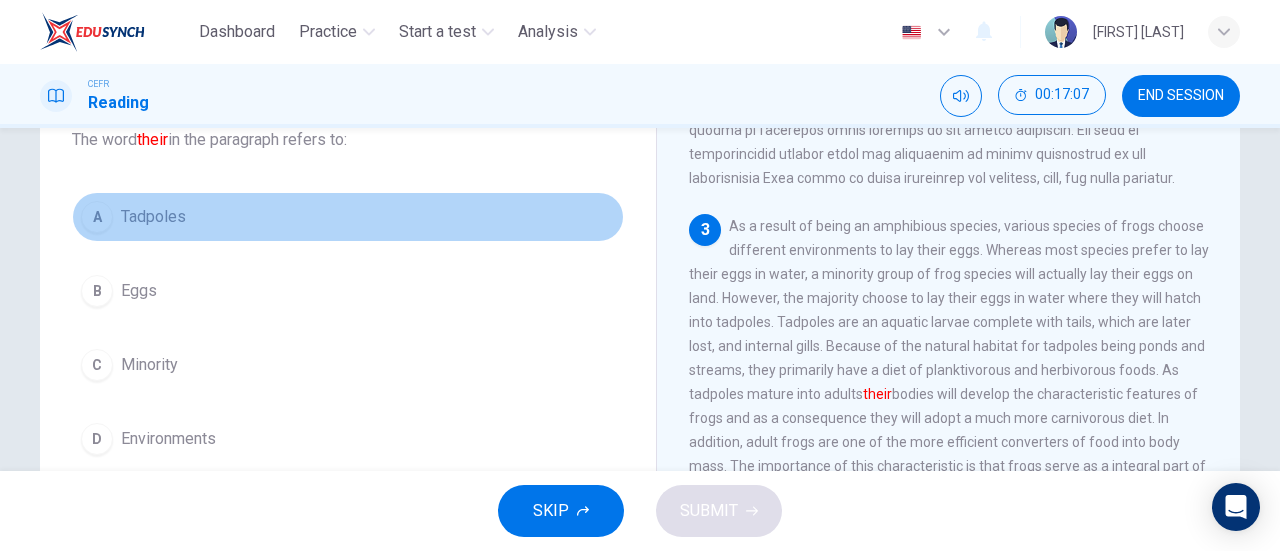 click on "Tadpoles" at bounding box center (153, 217) 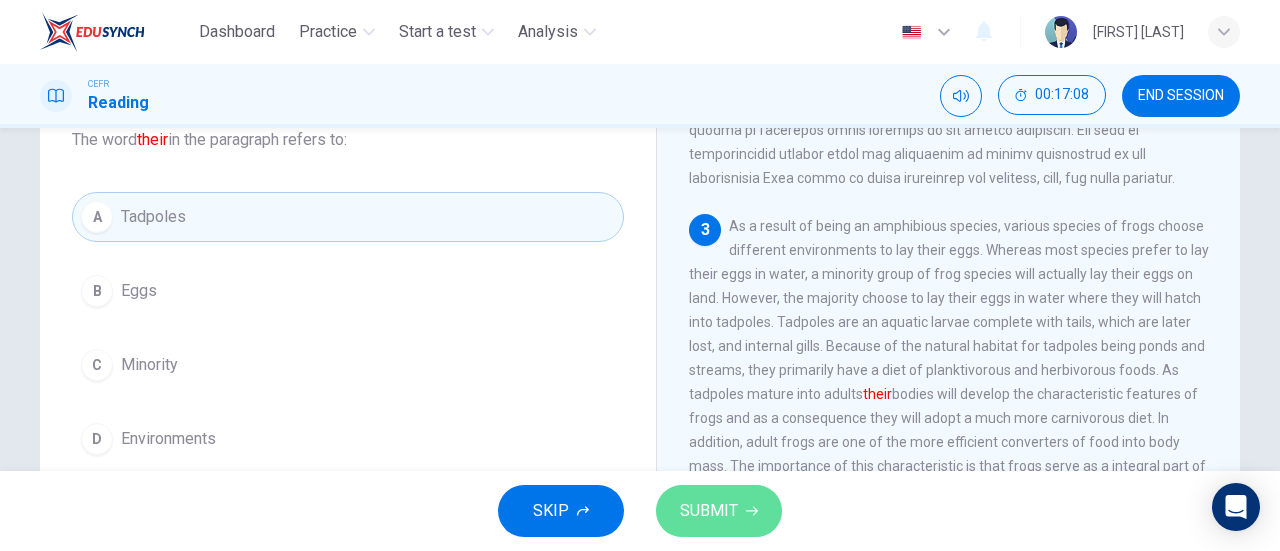 click on "SUBMIT" at bounding box center (709, 511) 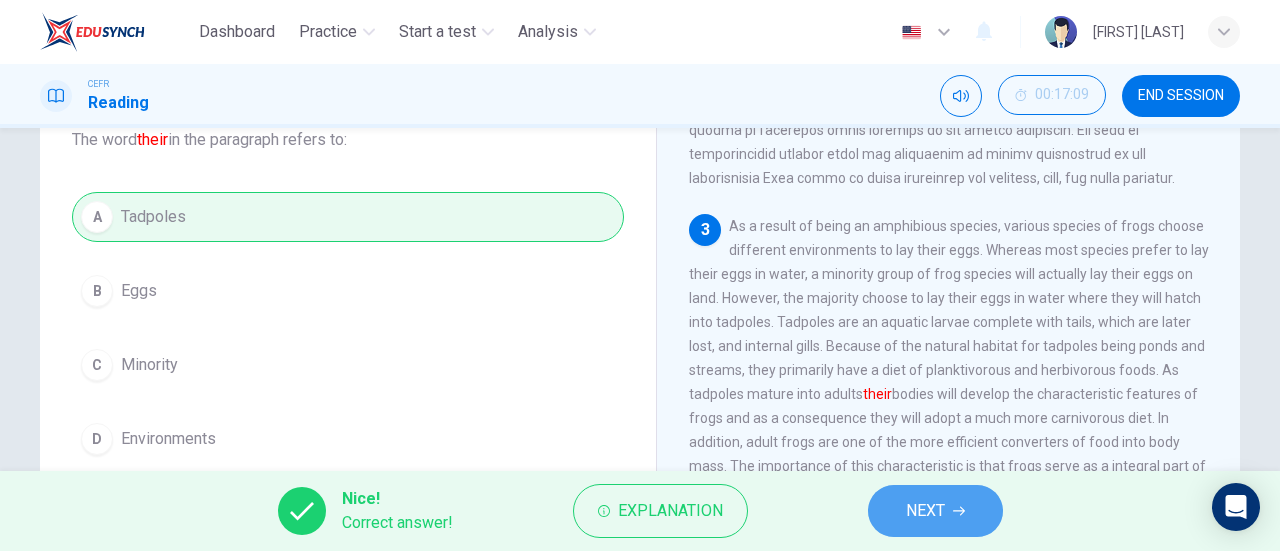 click on "NEXT" at bounding box center [925, 511] 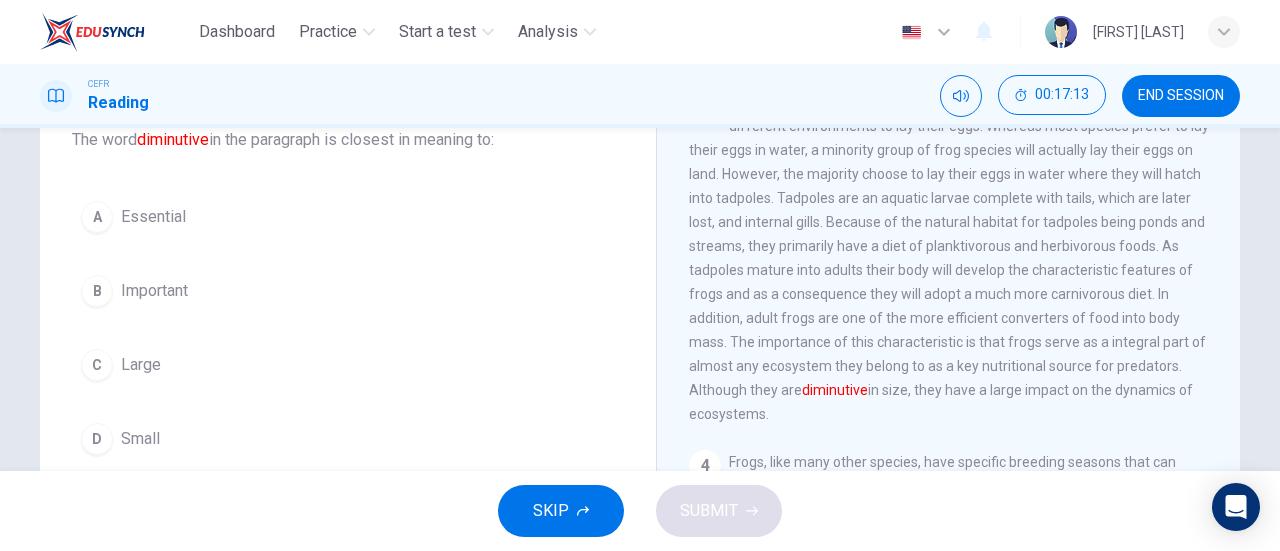scroll, scrollTop: 654, scrollLeft: 0, axis: vertical 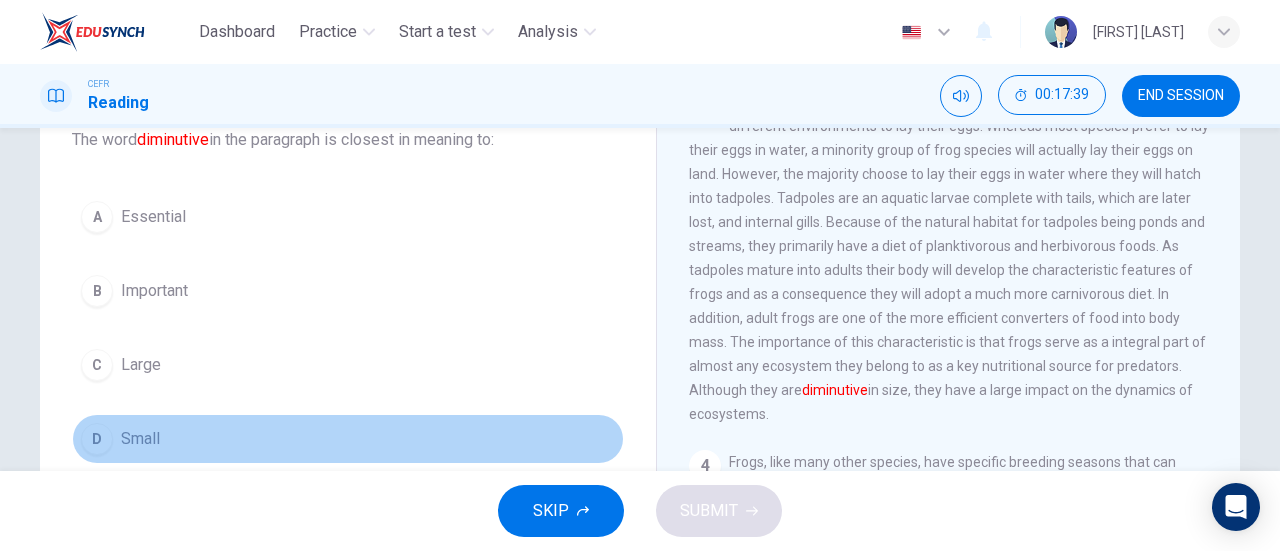 click on "D Small" at bounding box center [348, 439] 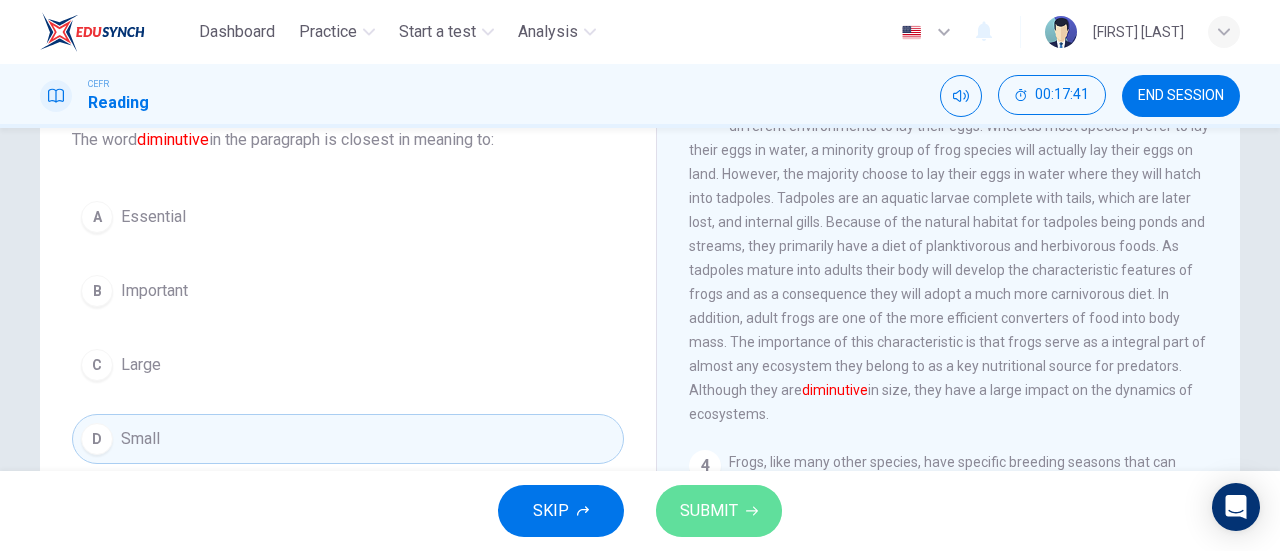 click on "SUBMIT" at bounding box center [709, 511] 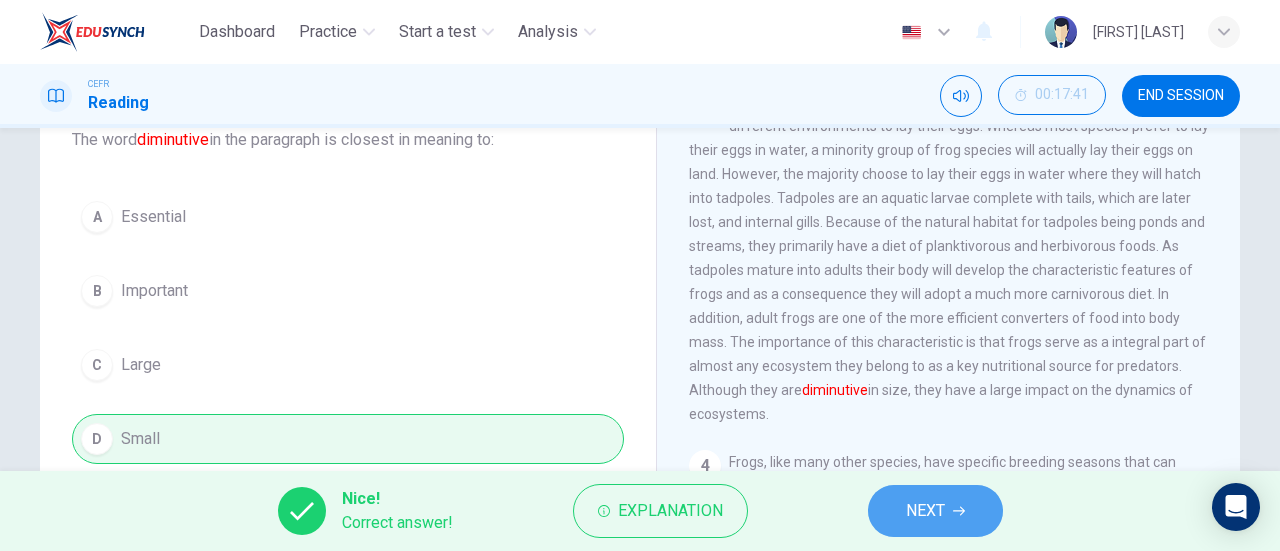 click on "NEXT" at bounding box center (935, 511) 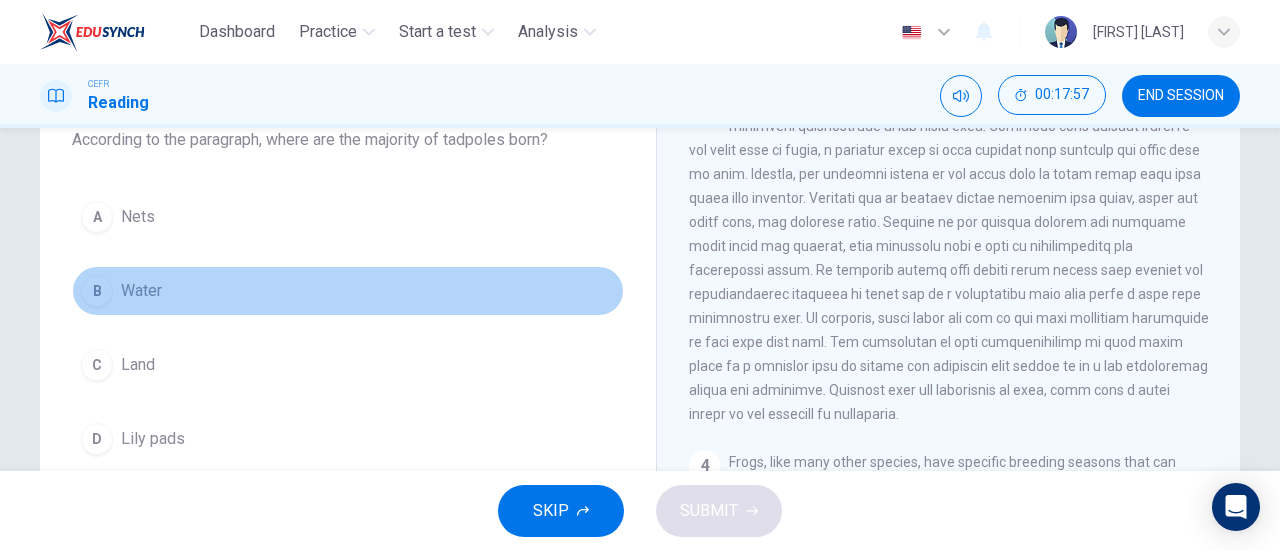 click on "Water" at bounding box center [138, 217] 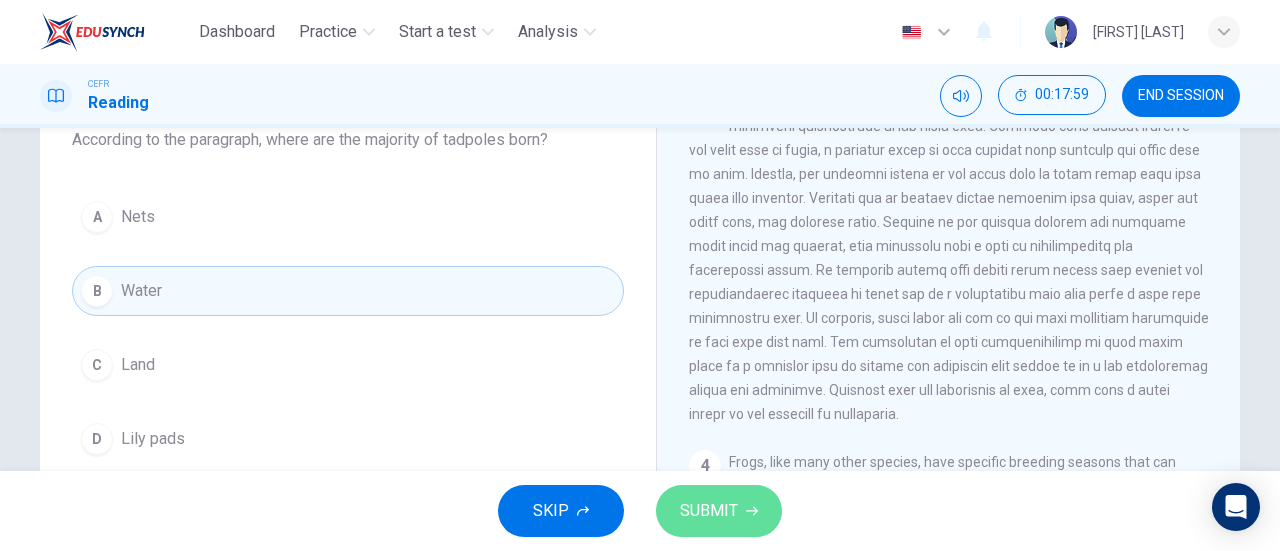 click on "SUBMIT" at bounding box center (709, 511) 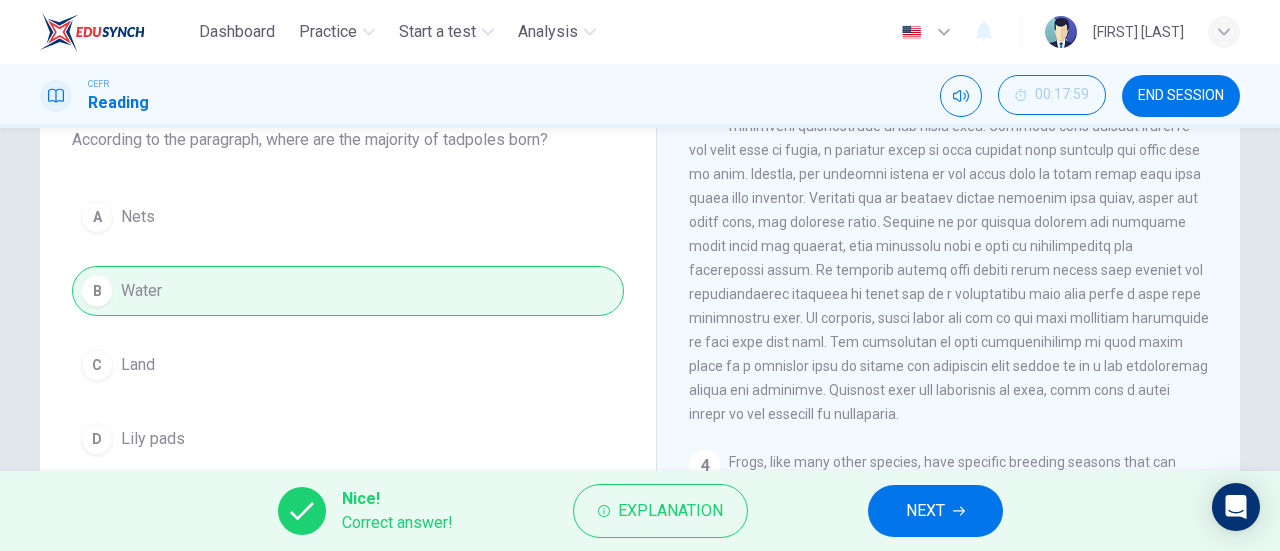 click on "NEXT" at bounding box center [925, 511] 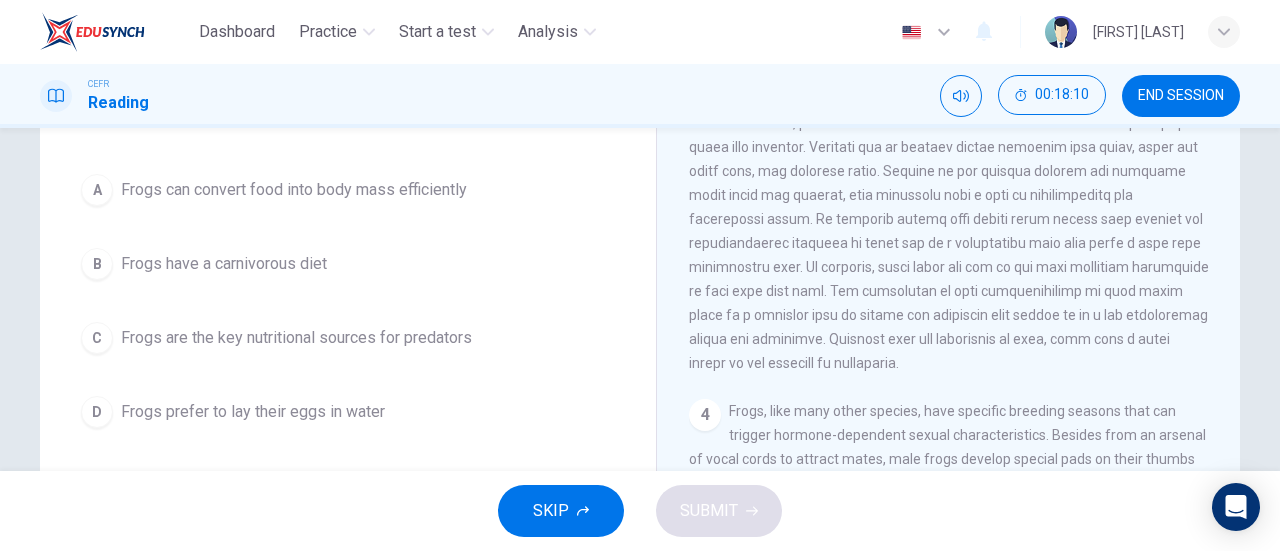 scroll, scrollTop: 185, scrollLeft: 0, axis: vertical 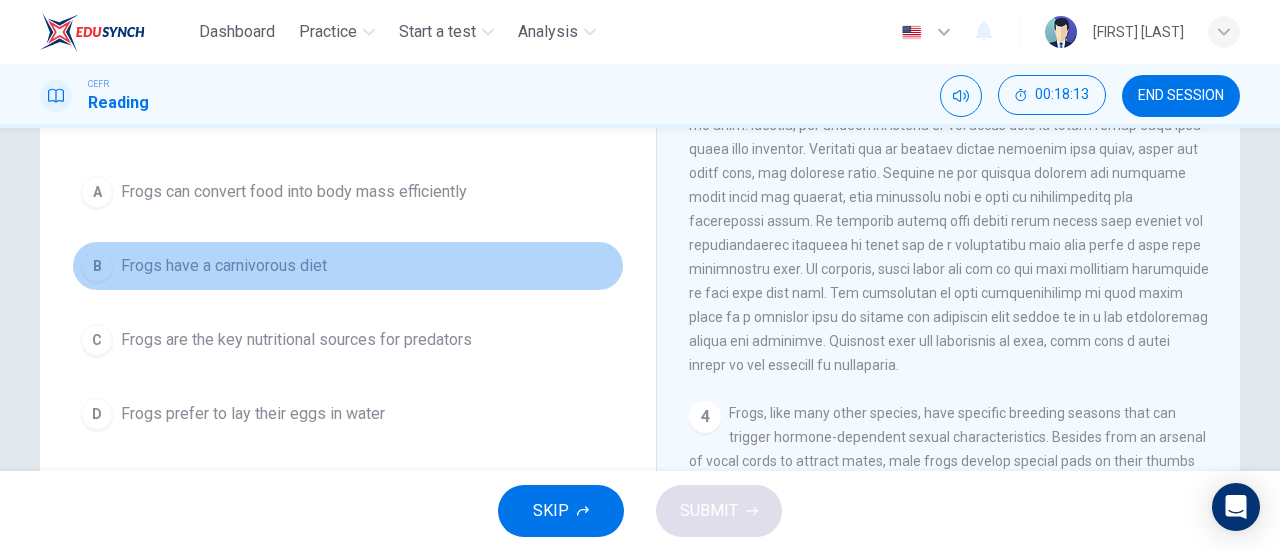 click on "Frogs have a carnivorous diet" at bounding box center (294, 192) 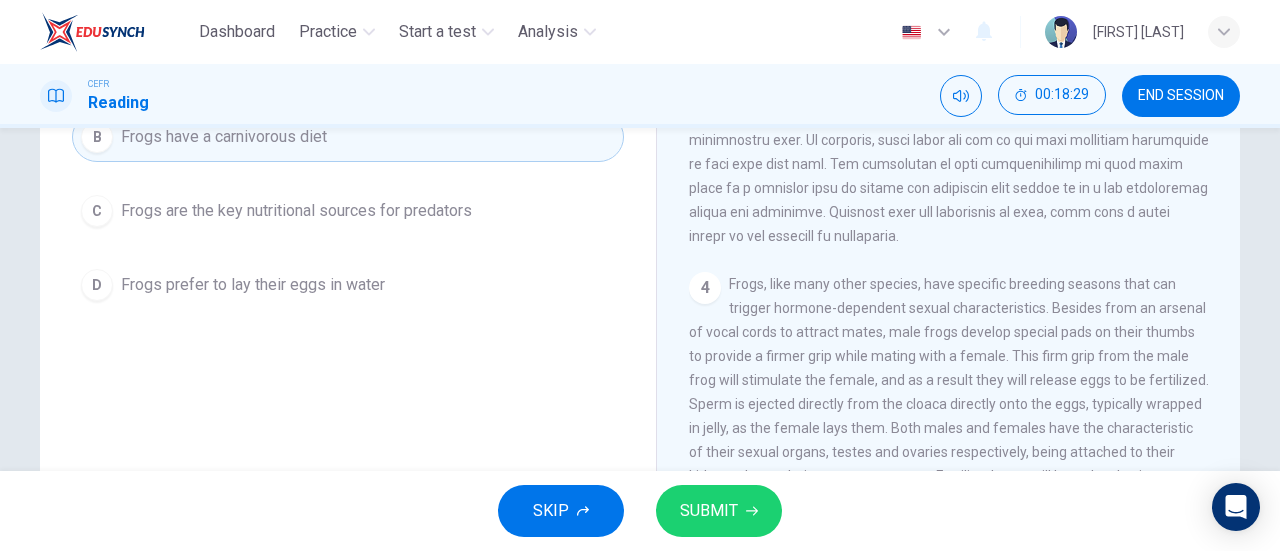 scroll, scrollTop: 342, scrollLeft: 0, axis: vertical 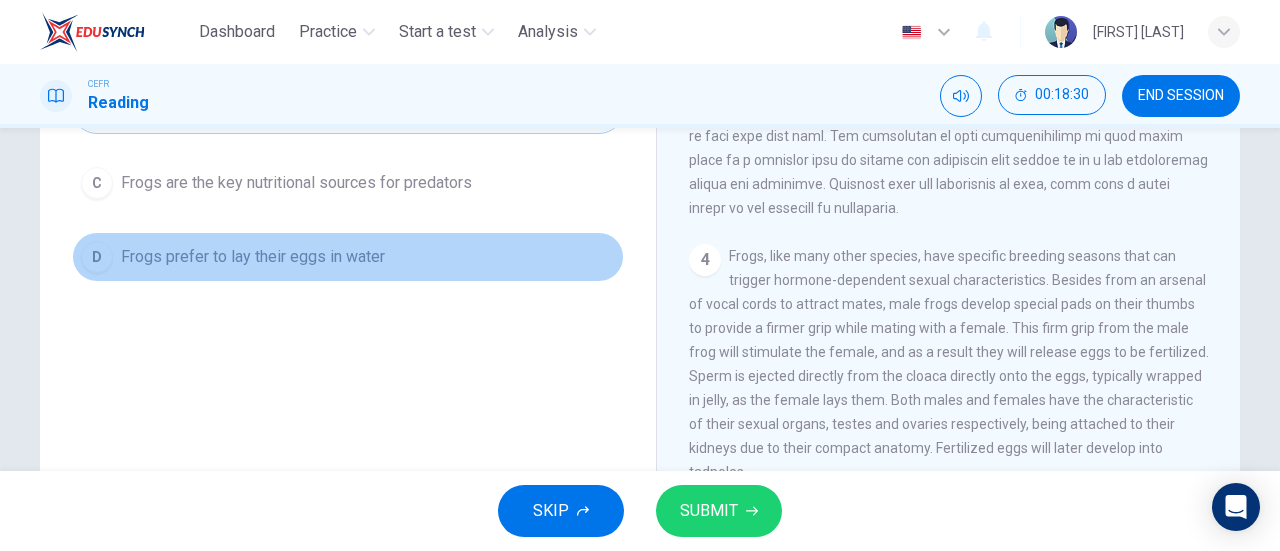 click on "Frogs prefer to lay their eggs in water" at bounding box center (294, 35) 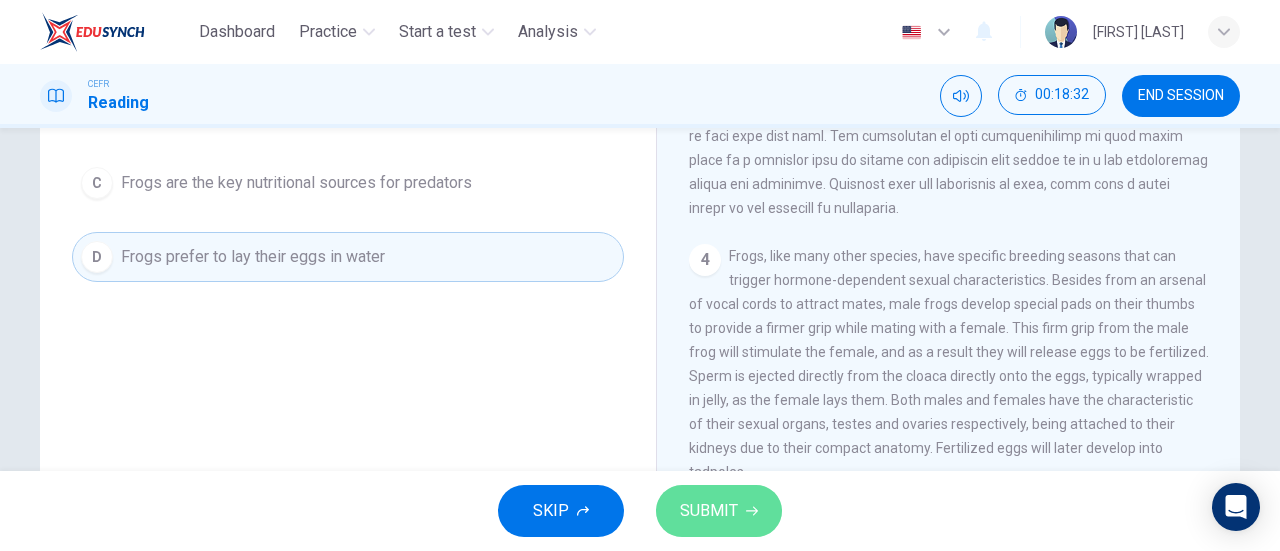 click on "SUBMIT" at bounding box center (719, 511) 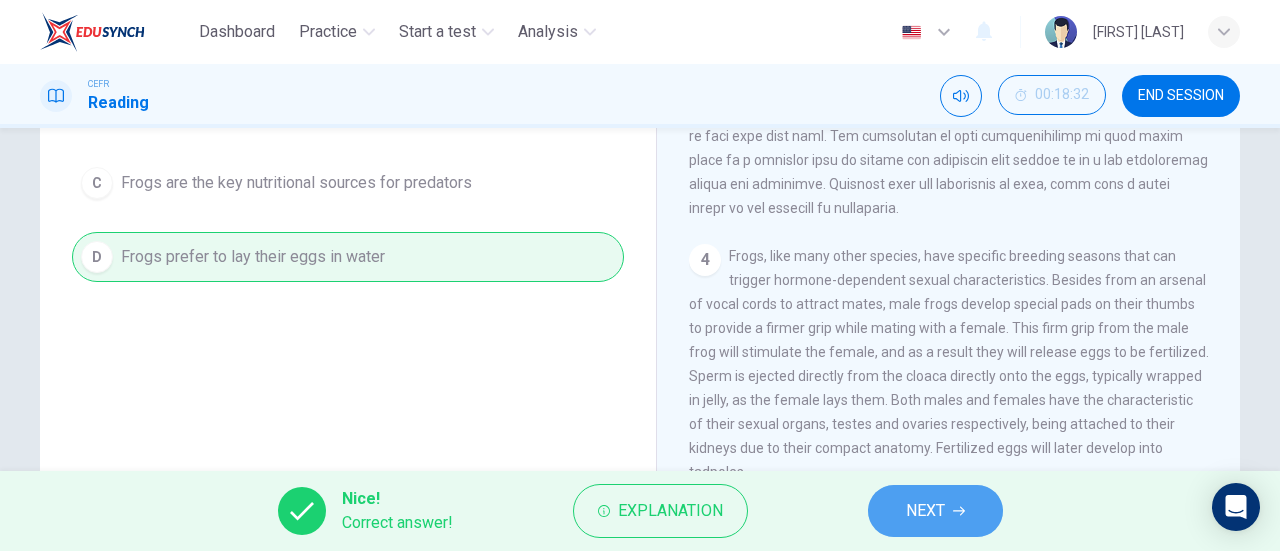 click on "NEXT" at bounding box center [925, 511] 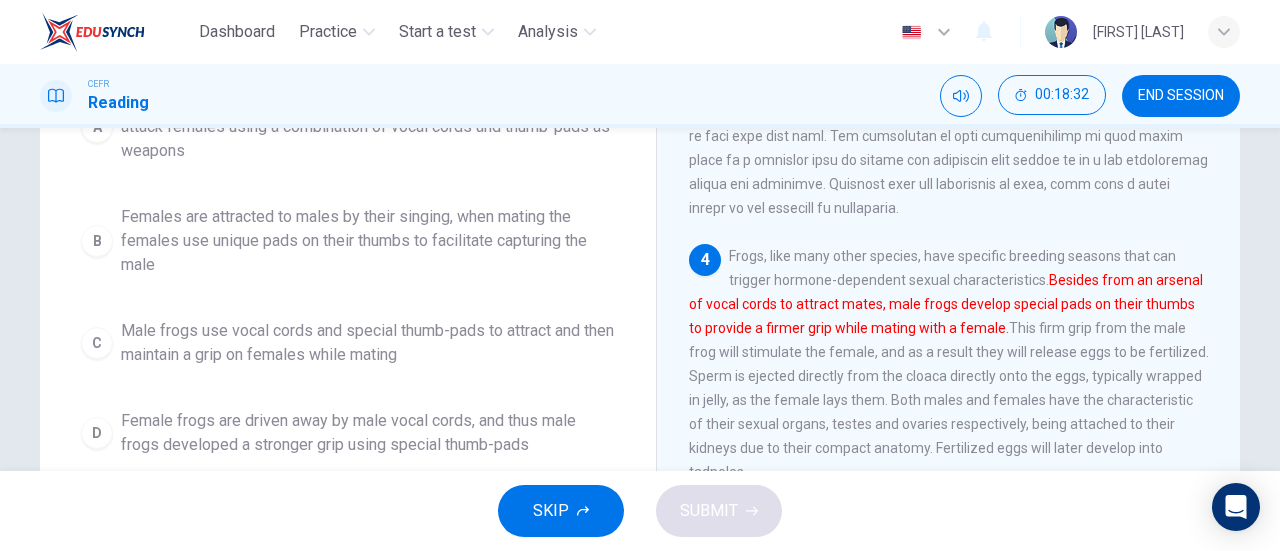 scroll, scrollTop: 432, scrollLeft: 0, axis: vertical 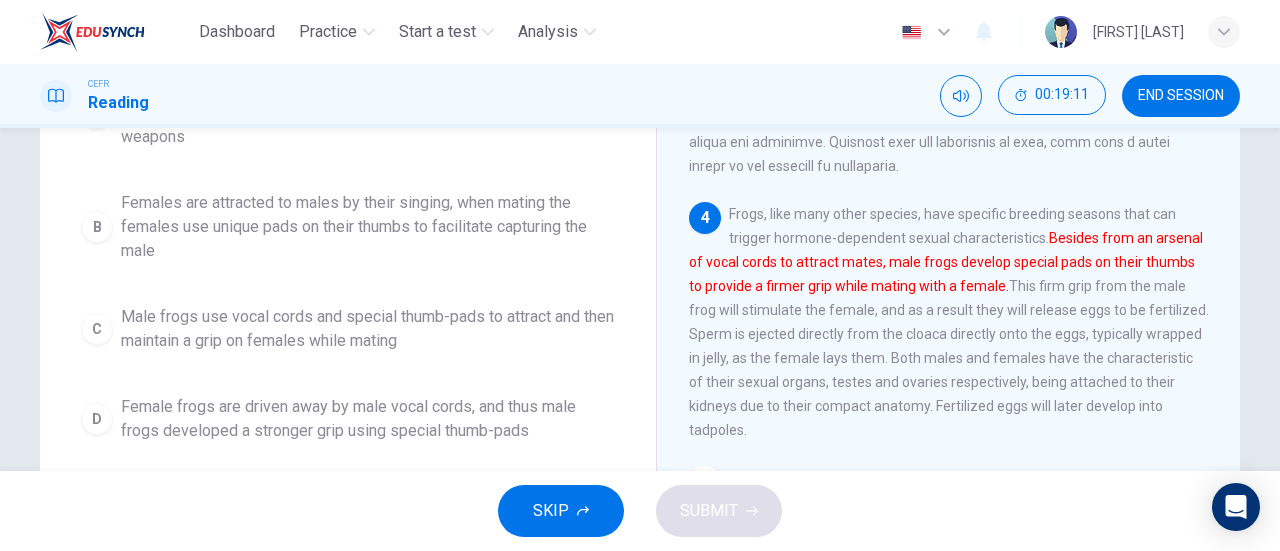 click on "Male frogs use vocal cords and special thumb-pads to attract and then maintain a grip on females while mating" at bounding box center [368, 113] 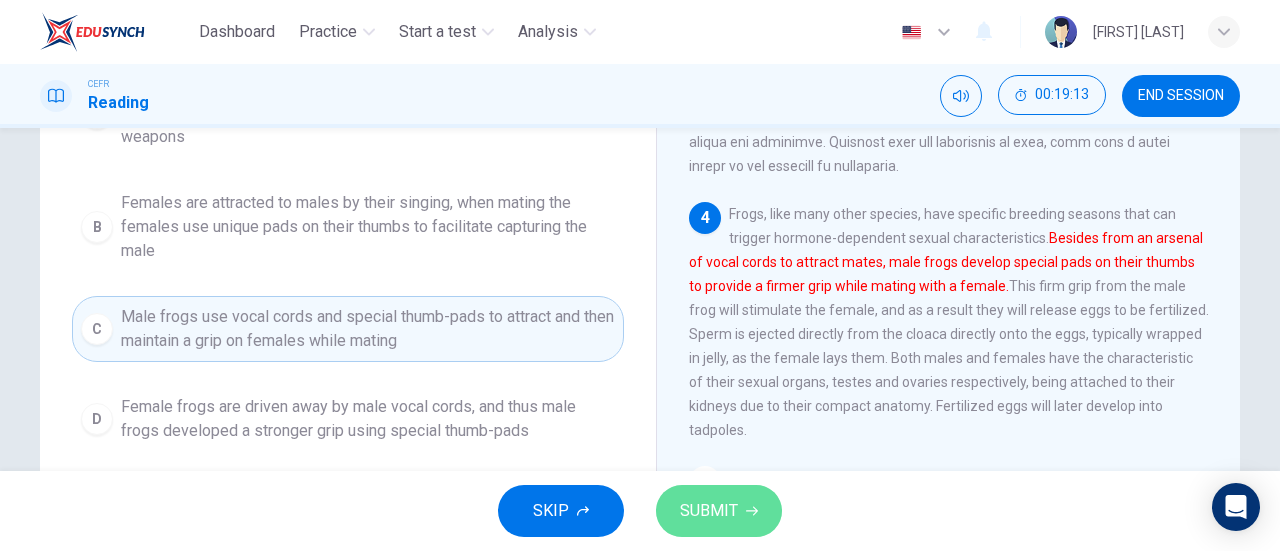 click on "SUBMIT" at bounding box center (709, 511) 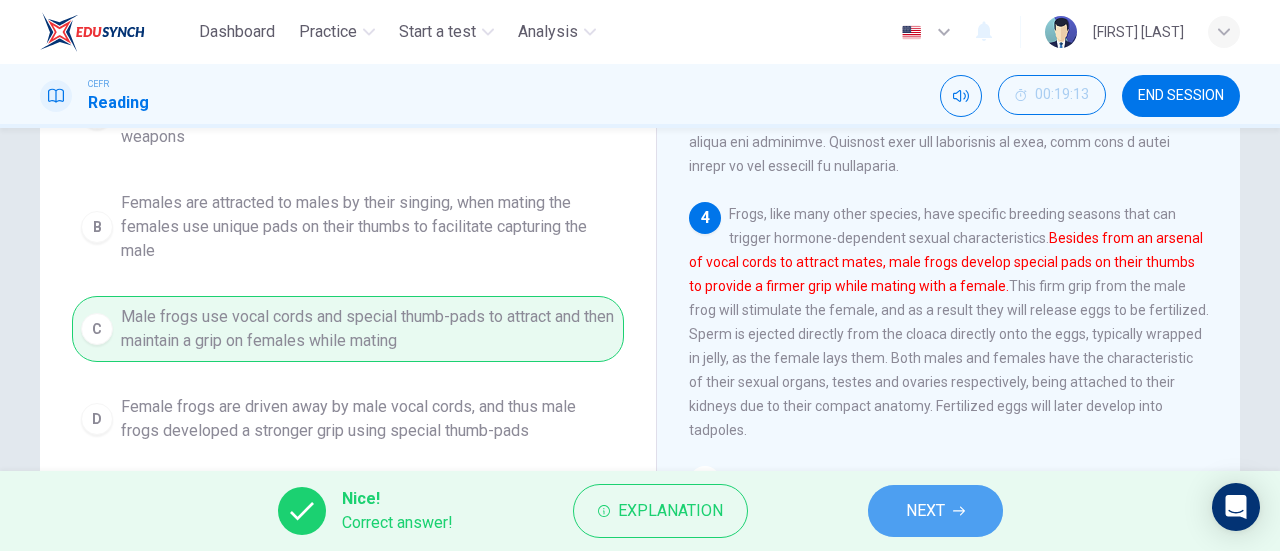 click on "NEXT" at bounding box center (935, 511) 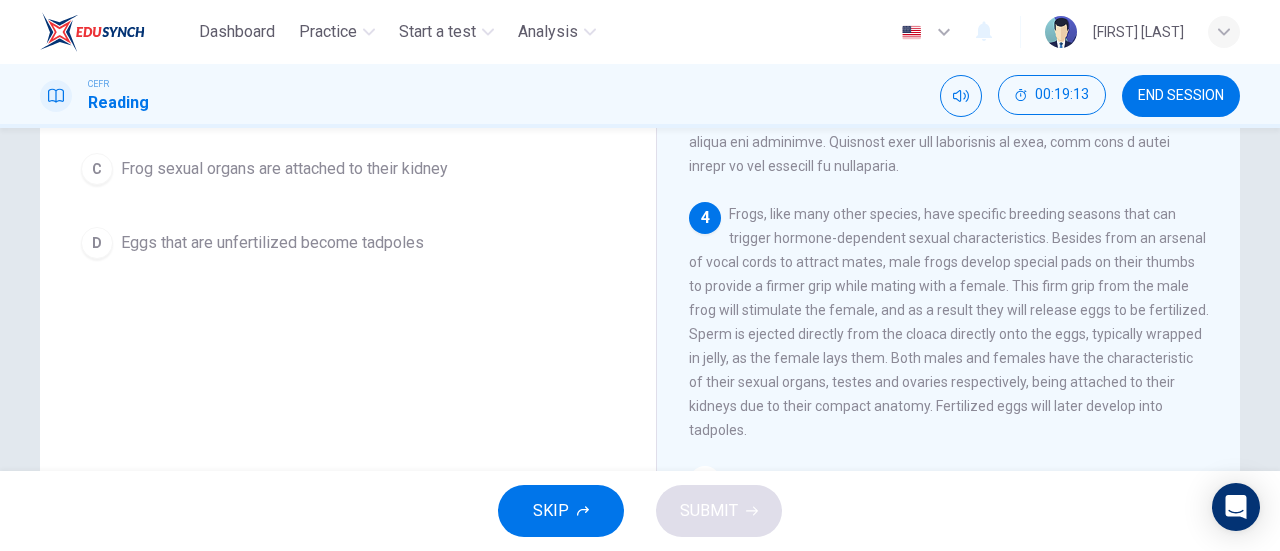 scroll, scrollTop: 0, scrollLeft: 0, axis: both 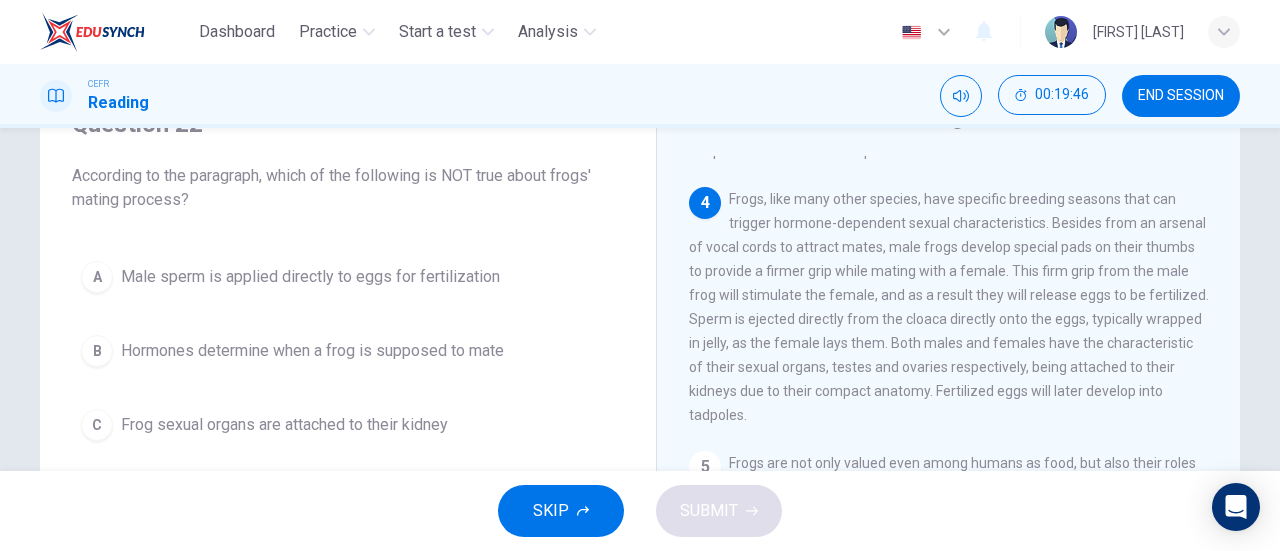 click on "A Male sperm is applied directly to eggs for fertilization B Hormones determine when a frog is supposed to mate C Frog sexual organs are attached to their kidney D Eggs that are unfertilized become tadpoles" at bounding box center [348, 388] 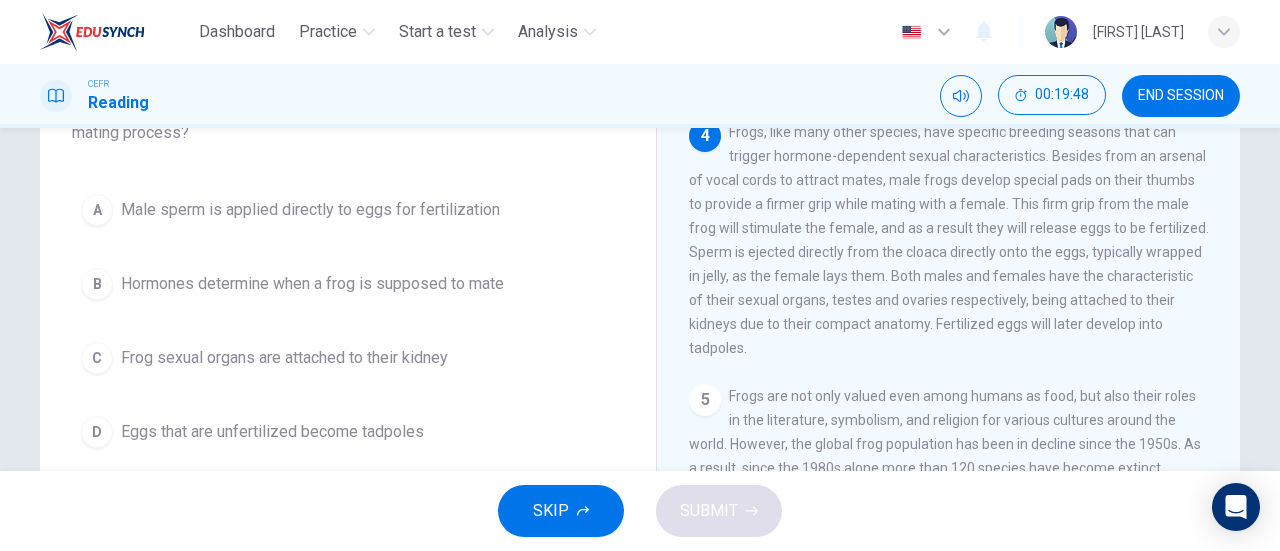 scroll, scrollTop: 187, scrollLeft: 0, axis: vertical 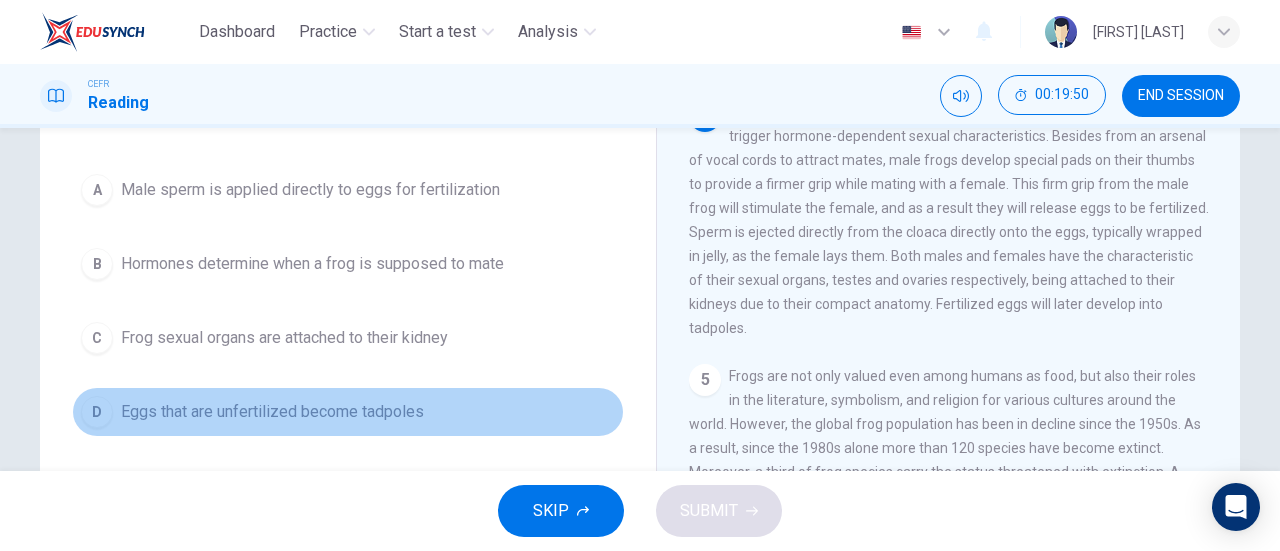 click on "Eggs that are unfertilized become tadpoles" at bounding box center (310, 190) 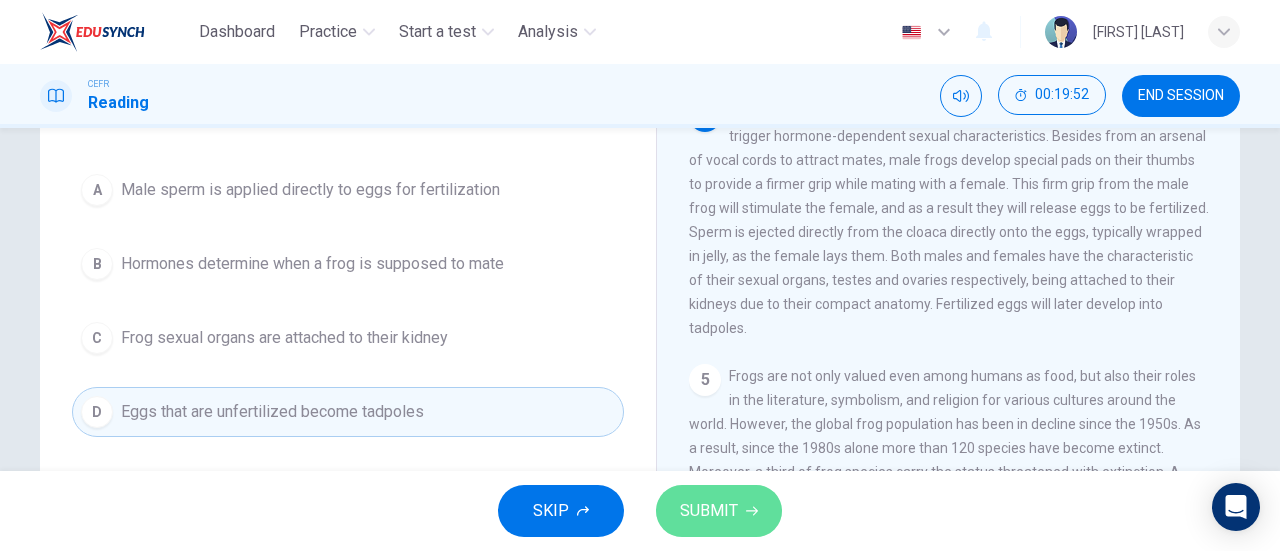 click on "SUBMIT" at bounding box center (709, 511) 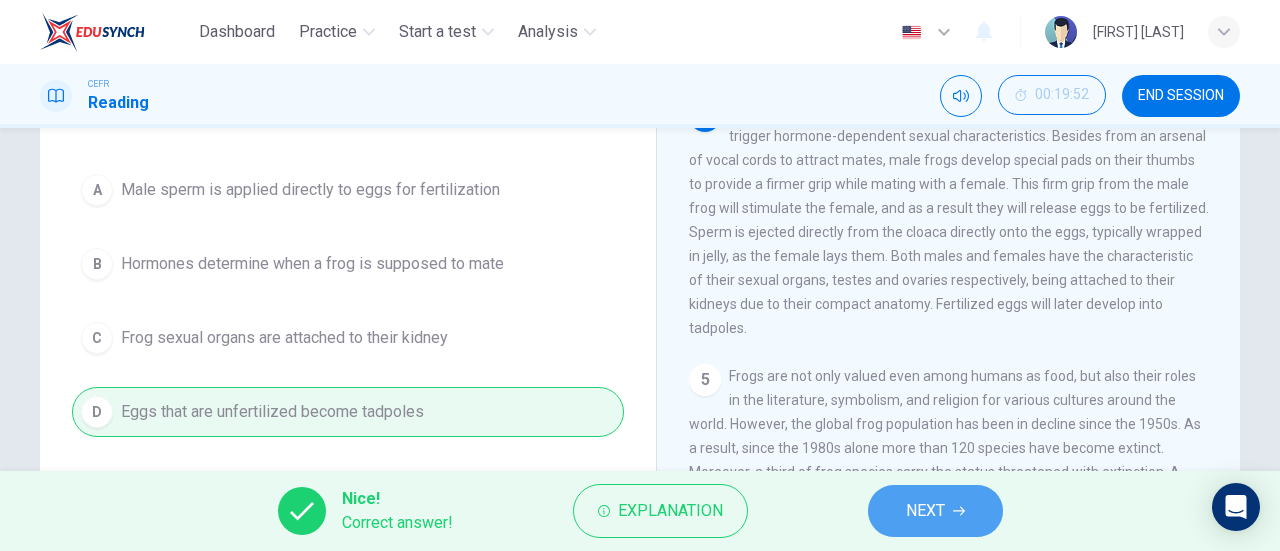 click on "NEXT" at bounding box center [935, 511] 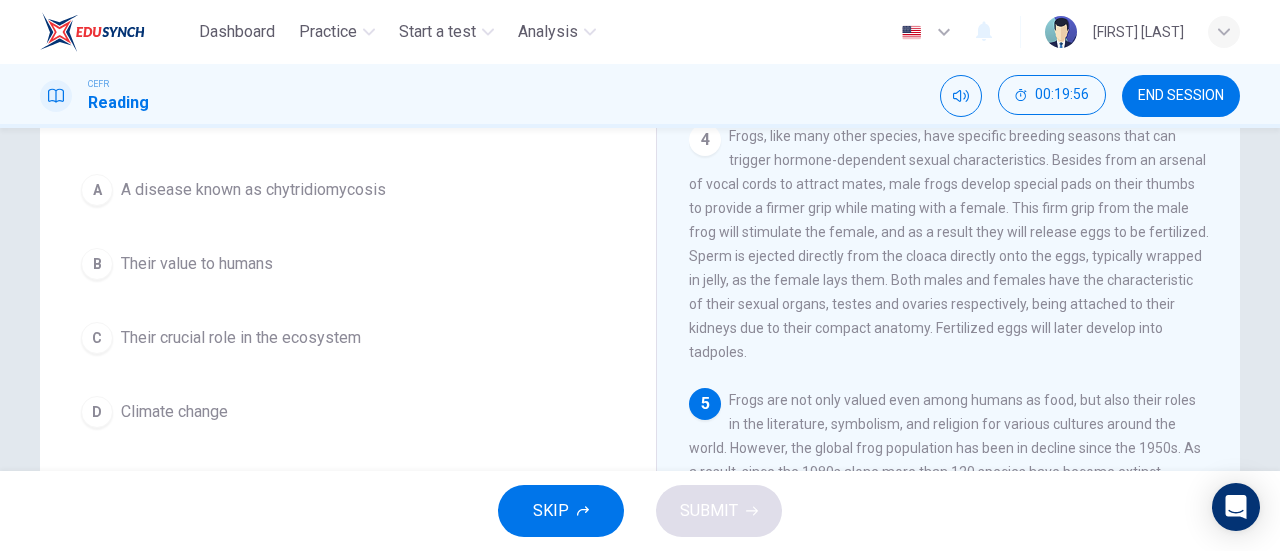 scroll, scrollTop: 992, scrollLeft: 0, axis: vertical 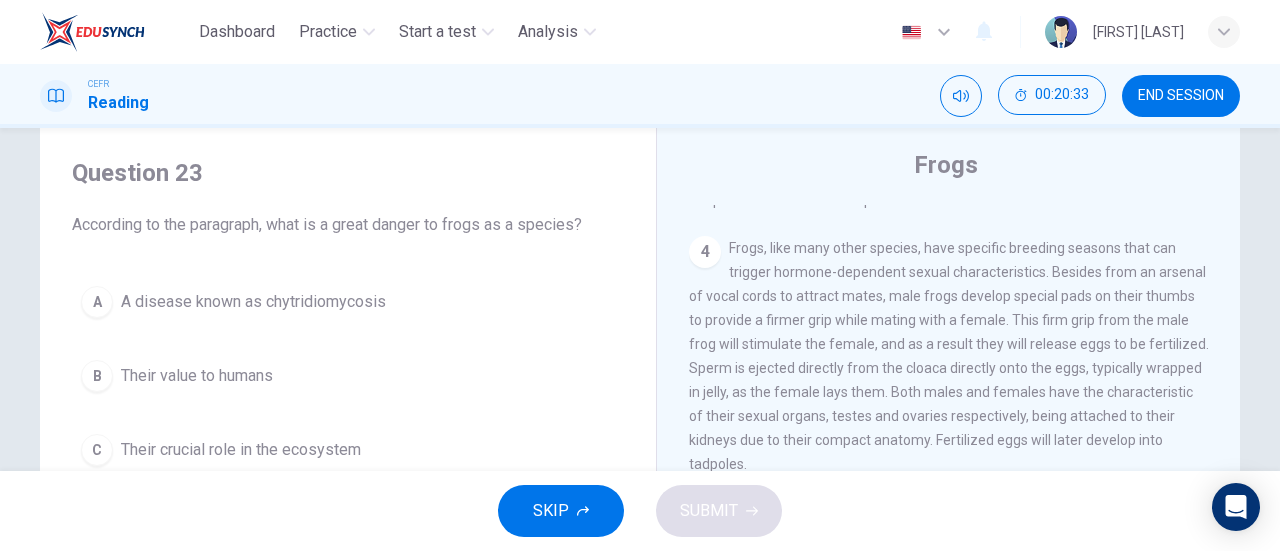 click on "A disease known as chytridiomycosis" at bounding box center [253, 302] 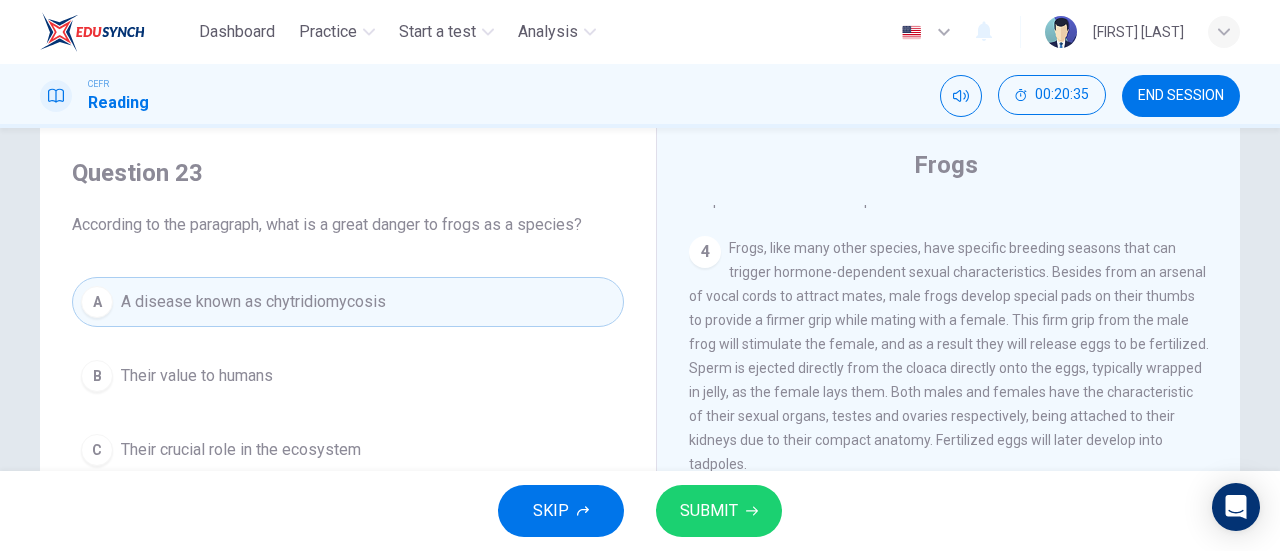 click on "SUBMIT" at bounding box center (719, 511) 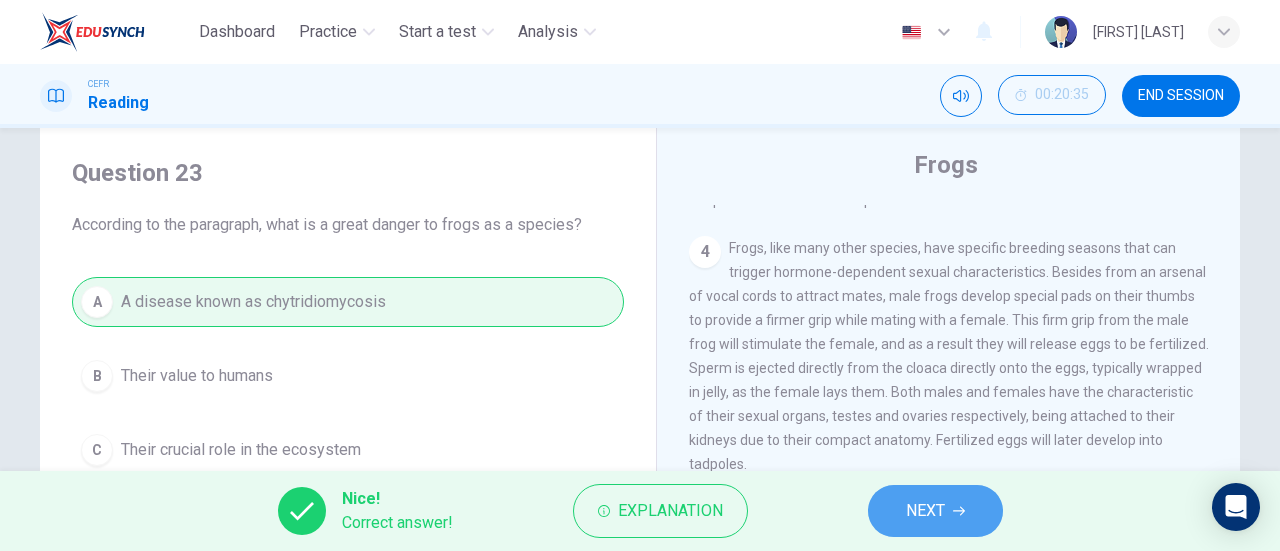 click on "NEXT" at bounding box center [935, 511] 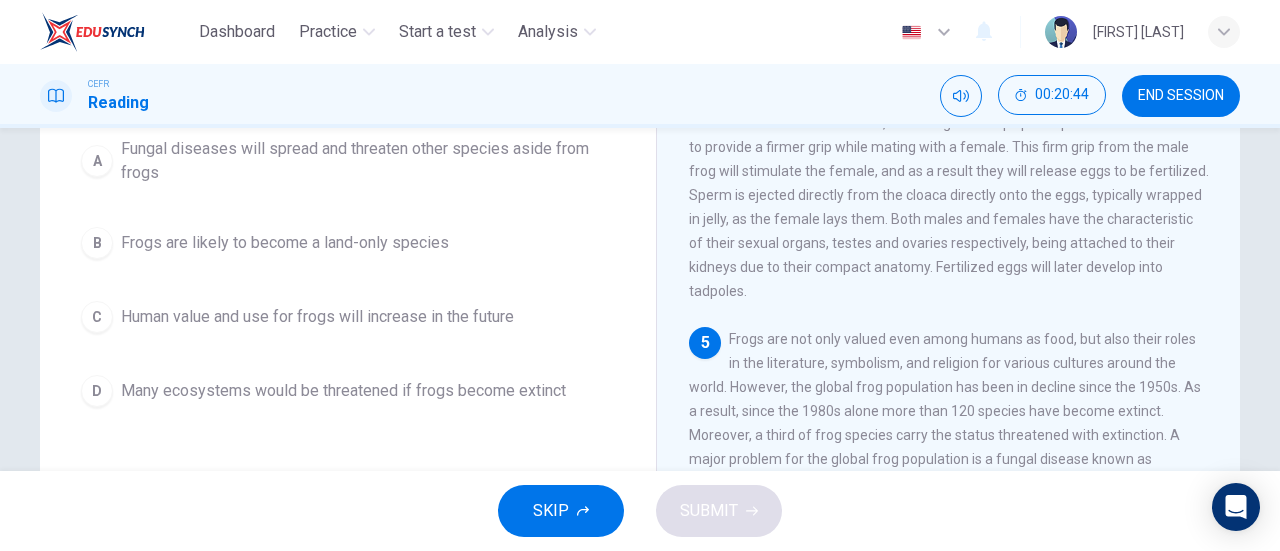 scroll, scrollTop: 235, scrollLeft: 0, axis: vertical 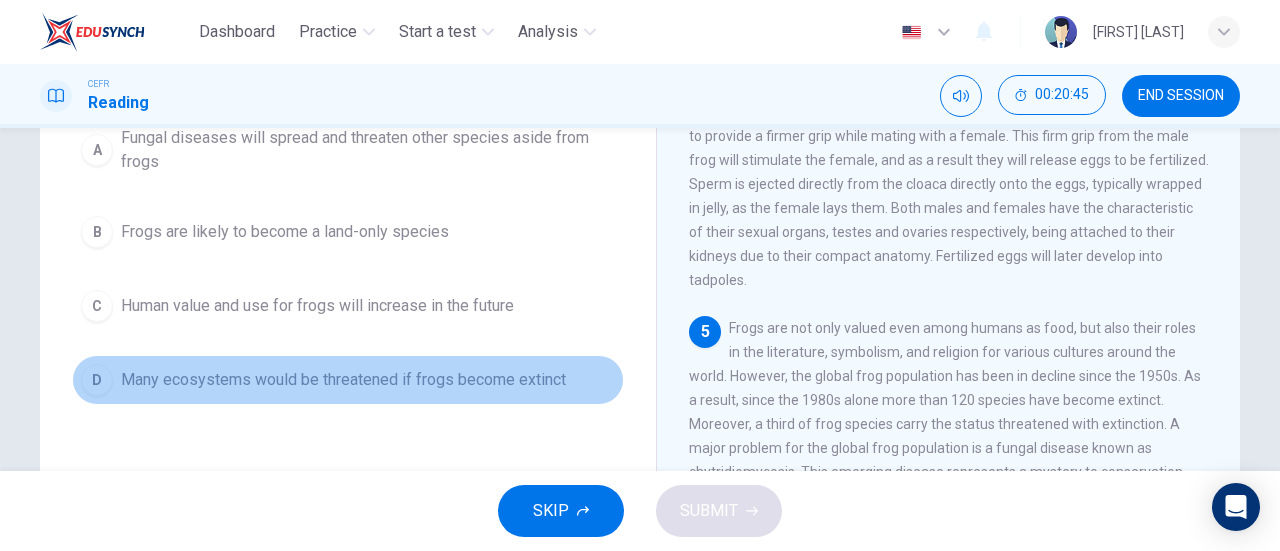 click on "Many ecosystems would be threatened if frogs become extinct" at bounding box center (368, 150) 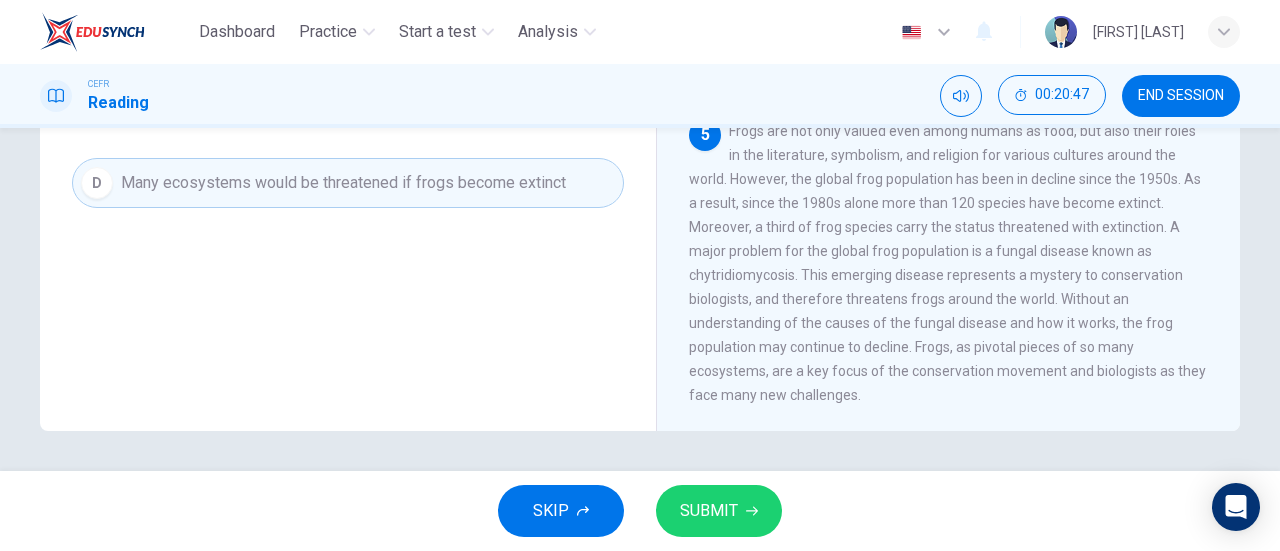 scroll, scrollTop: 430, scrollLeft: 0, axis: vertical 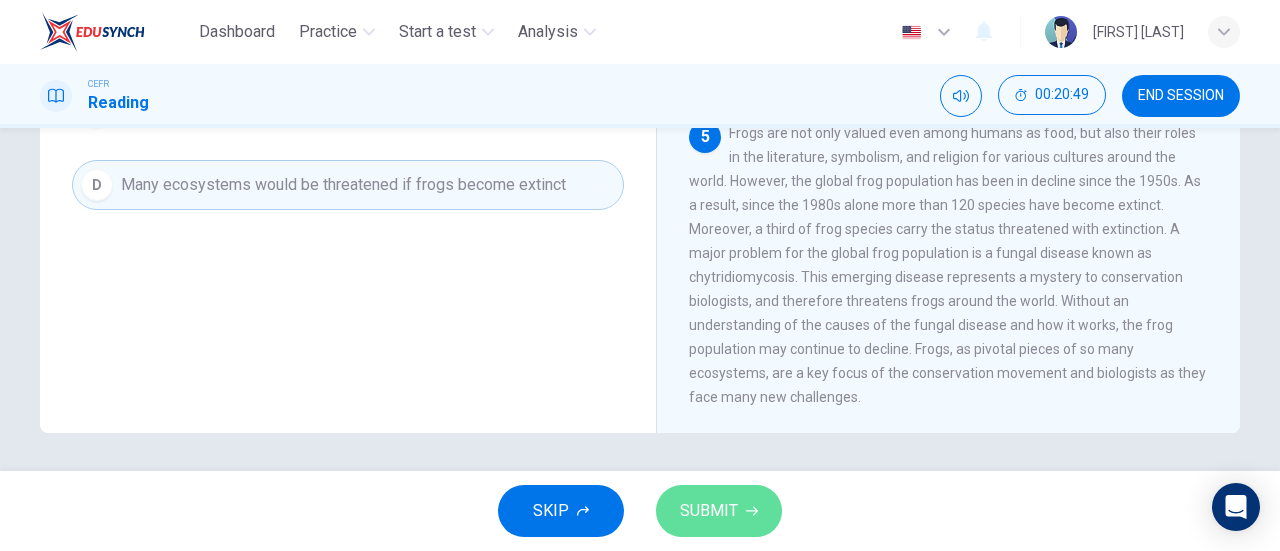 click on "SUBMIT" at bounding box center (709, 511) 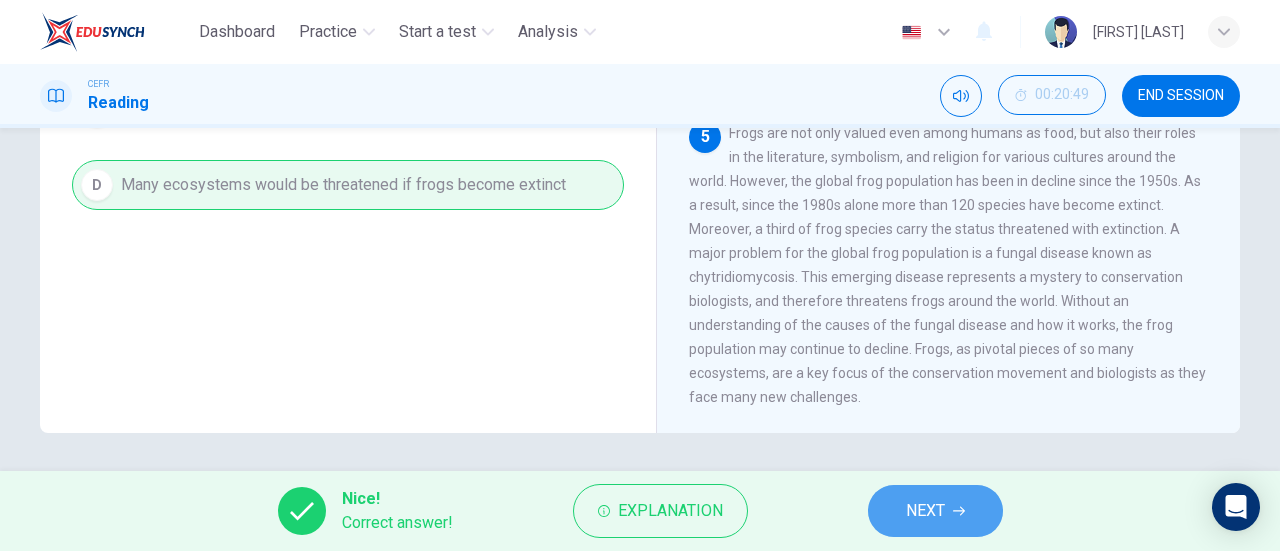 click on "NEXT" at bounding box center [925, 511] 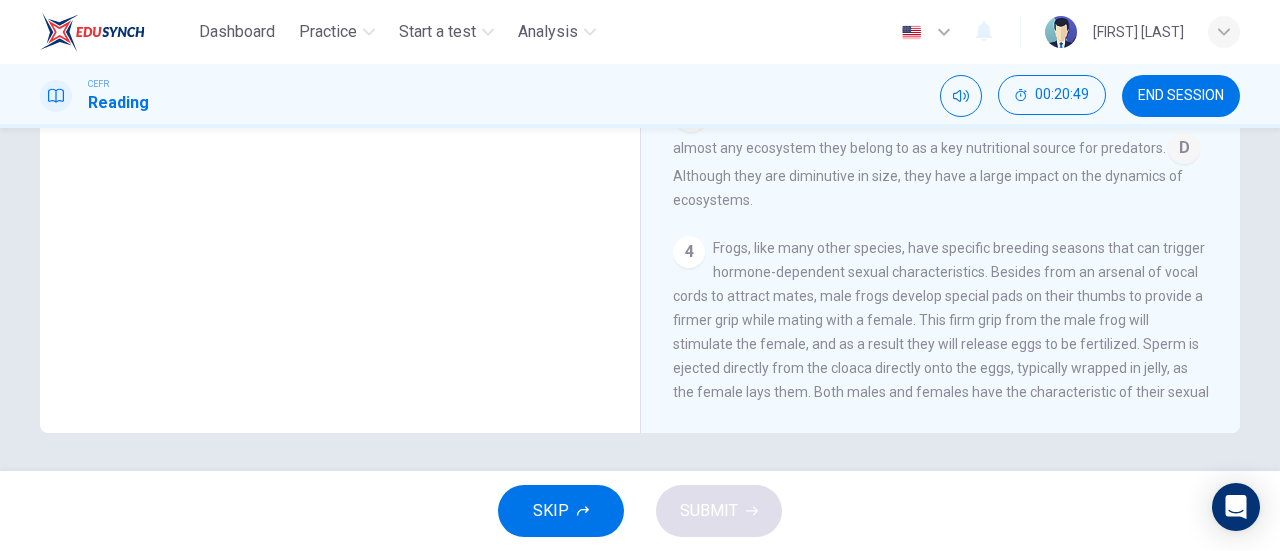 scroll, scrollTop: 608, scrollLeft: 0, axis: vertical 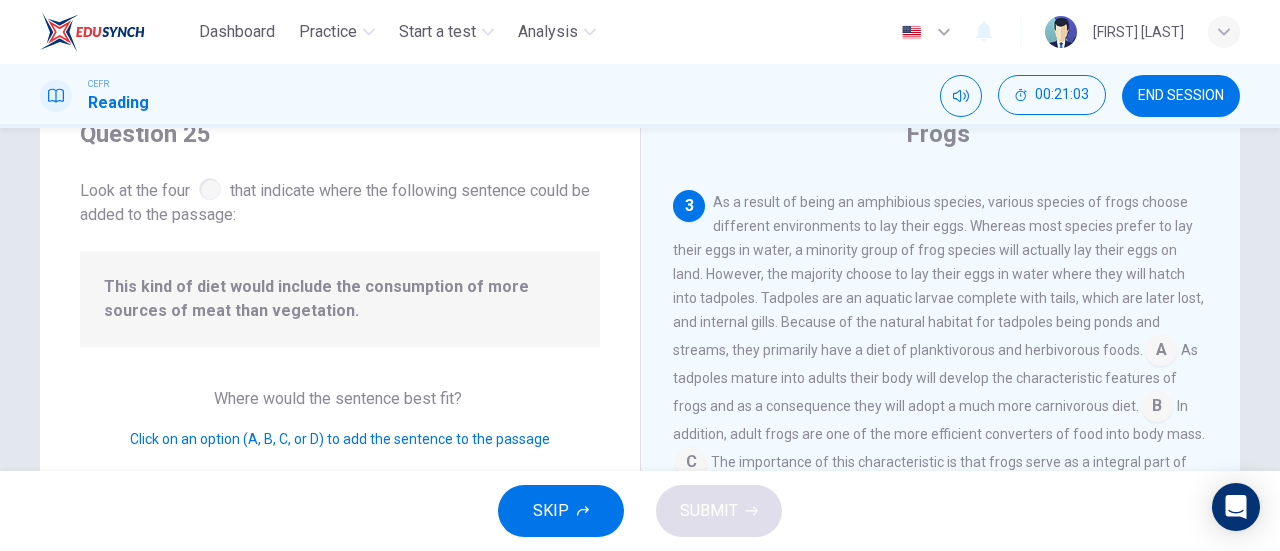 click at bounding box center (1161, 352) 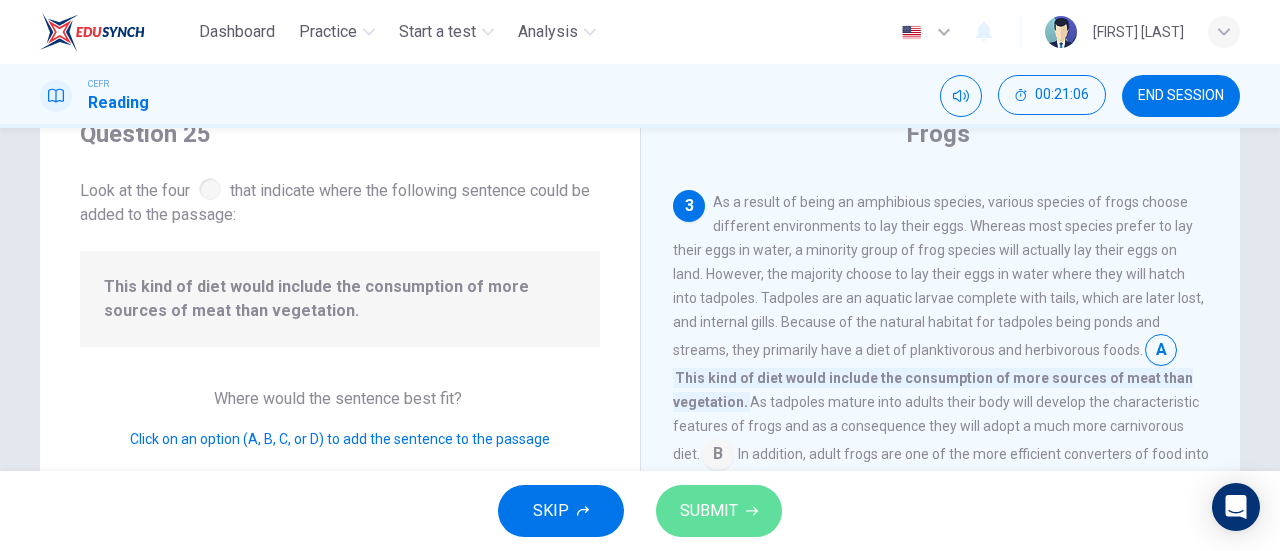 click on "SUBMIT" at bounding box center (709, 511) 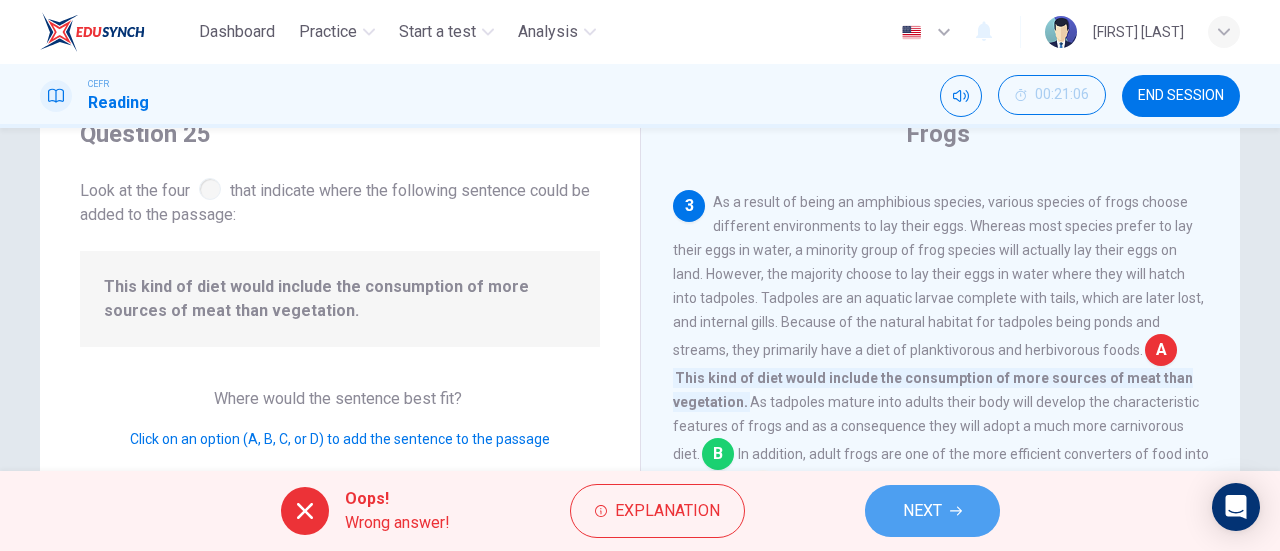 click on "NEXT" at bounding box center (922, 511) 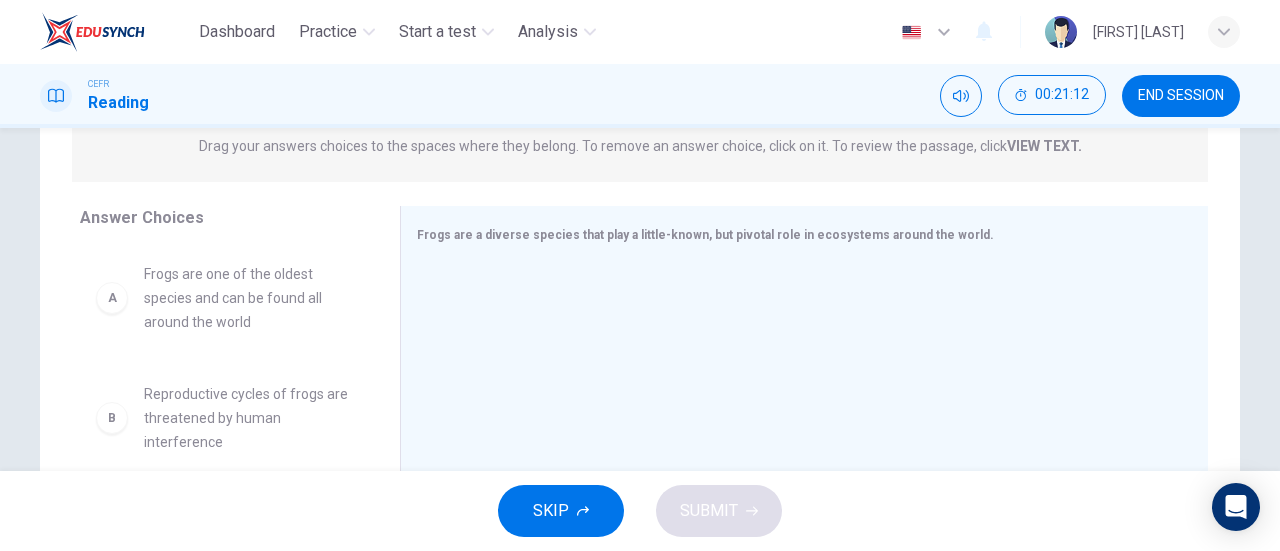 scroll, scrollTop: 272, scrollLeft: 0, axis: vertical 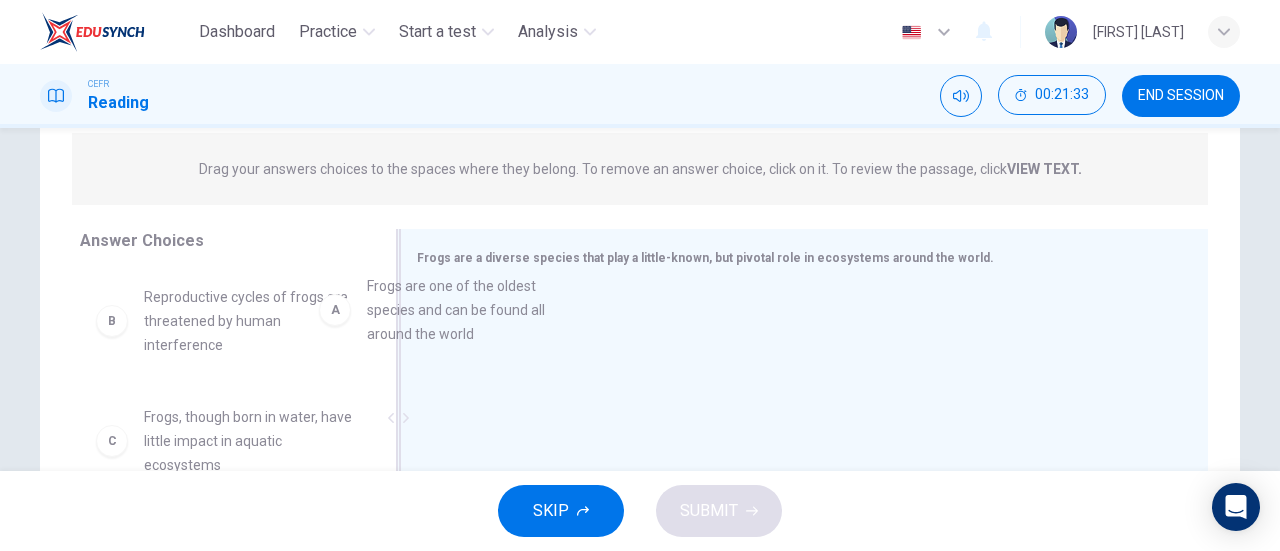 drag, startPoint x: 204, startPoint y: 312, endPoint x: 449, endPoint y: 297, distance: 245.45876 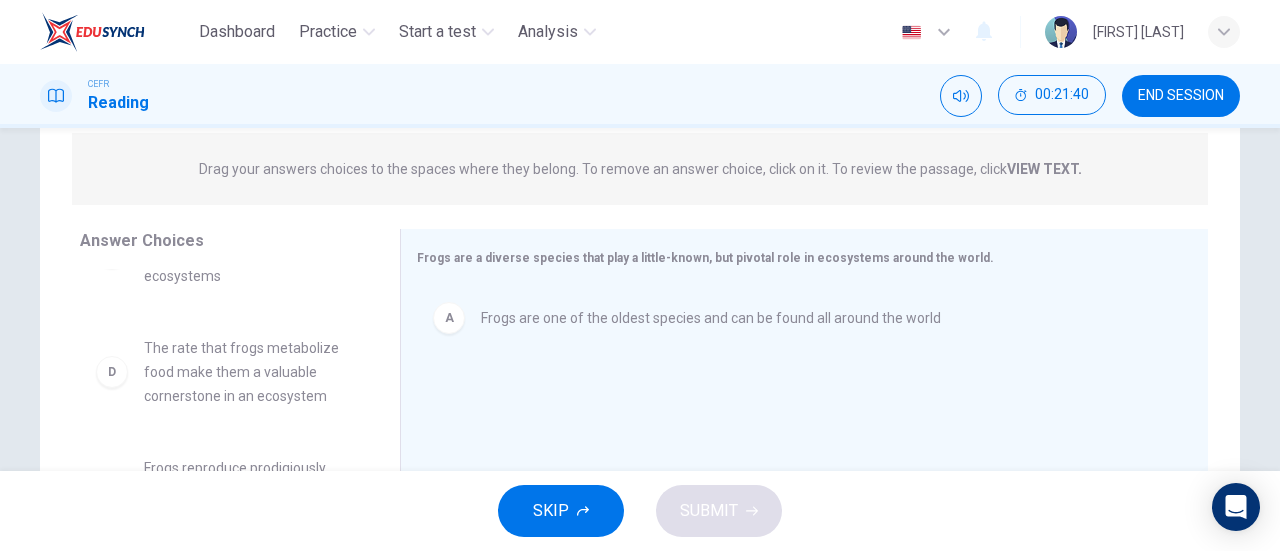 scroll, scrollTop: 191, scrollLeft: 0, axis: vertical 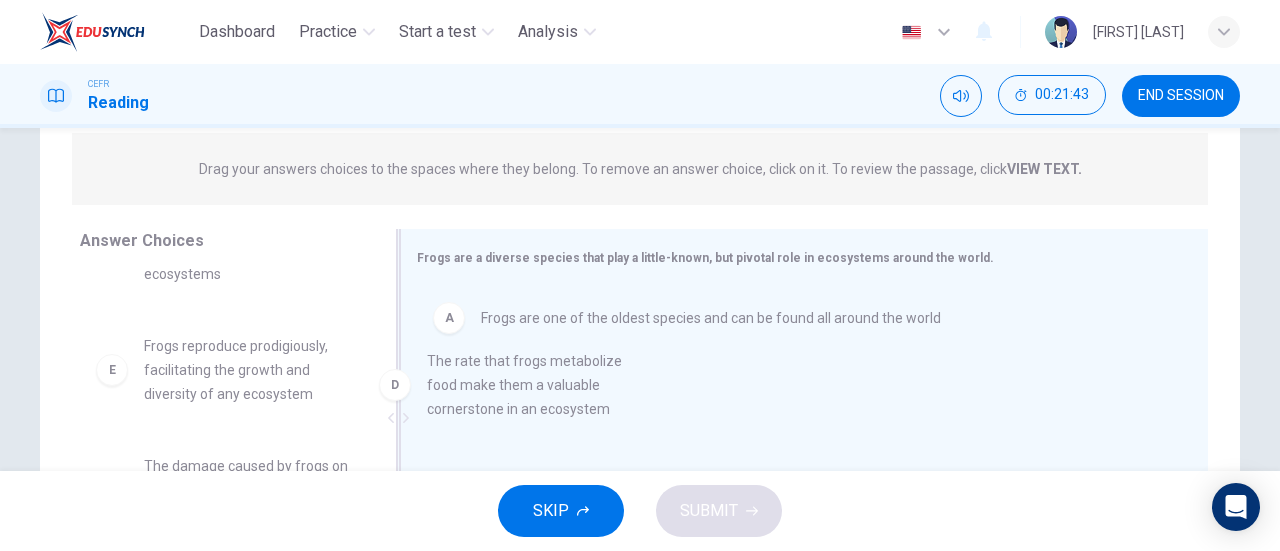 drag, startPoint x: 244, startPoint y: 377, endPoint x: 544, endPoint y: 393, distance: 300.42636 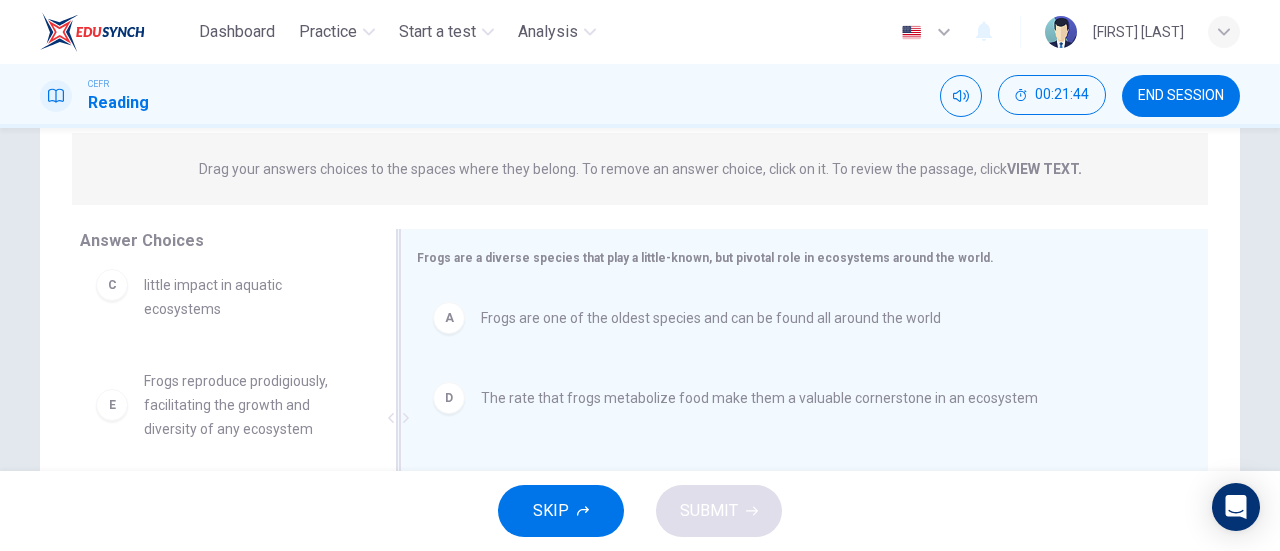 scroll, scrollTop: 156, scrollLeft: 0, axis: vertical 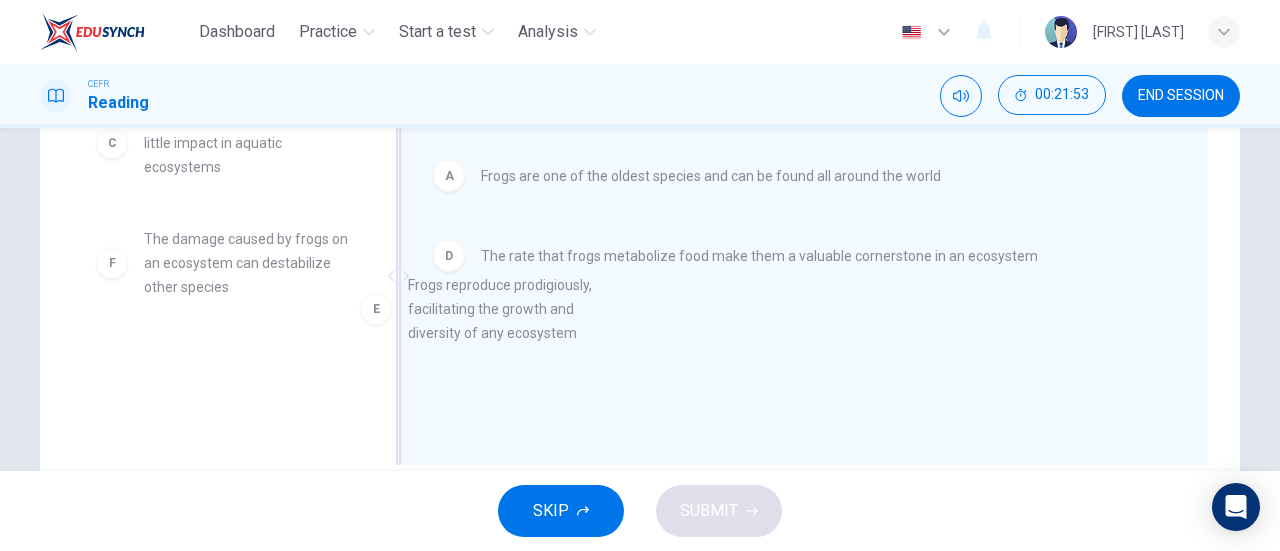 drag, startPoint x: 215, startPoint y: 268, endPoint x: 562, endPoint y: 326, distance: 351.81387 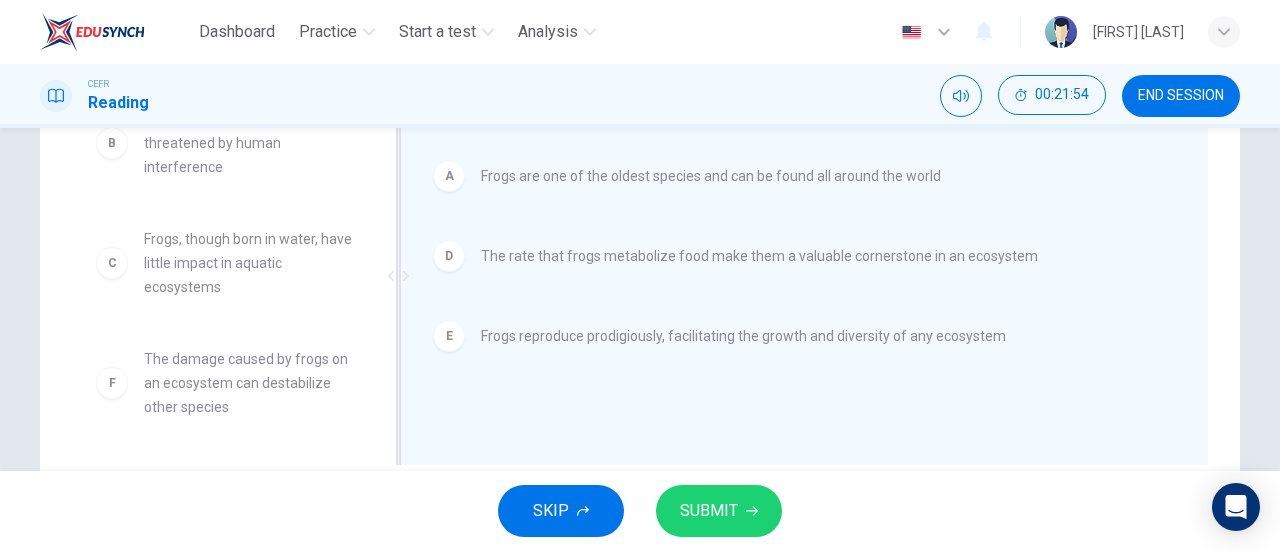 scroll, scrollTop: 36, scrollLeft: 0, axis: vertical 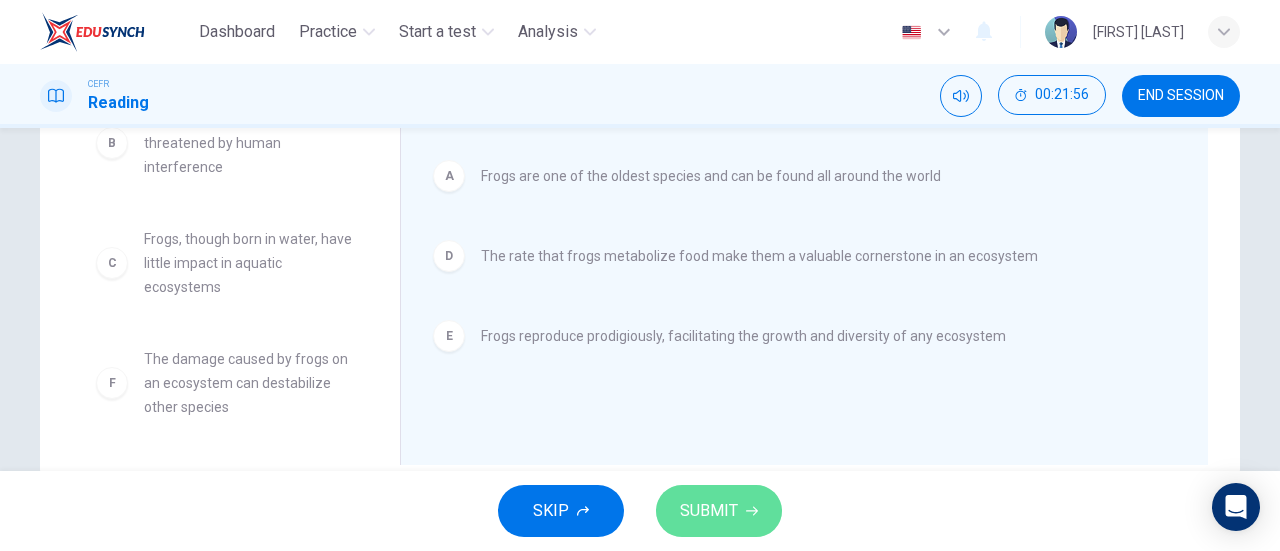 click on "SUBMIT" at bounding box center (719, 511) 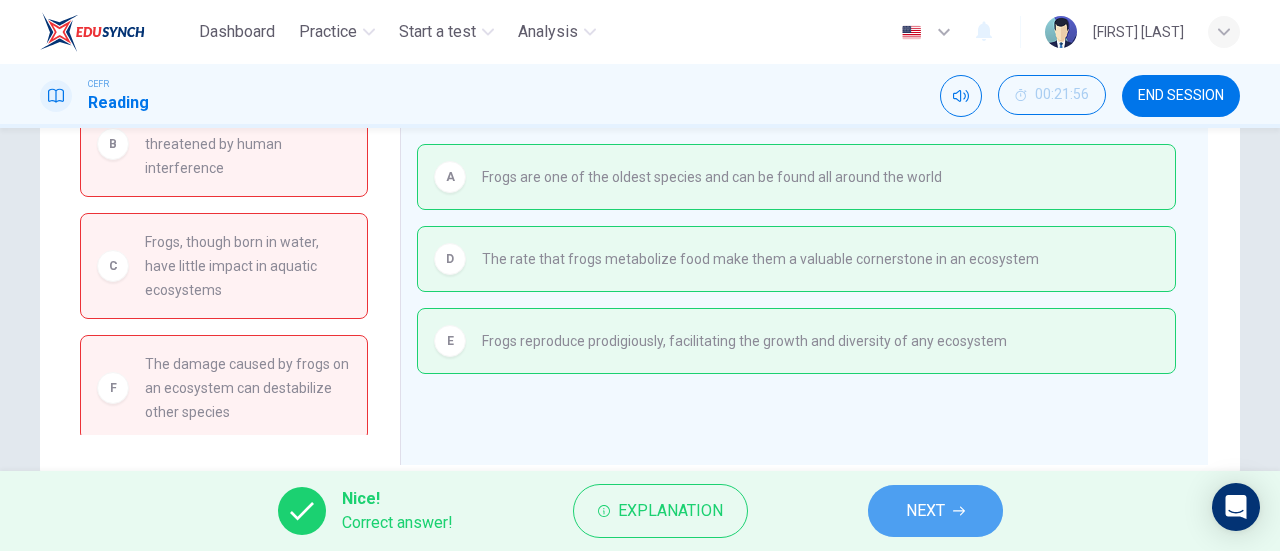 click on "NEXT" at bounding box center (925, 511) 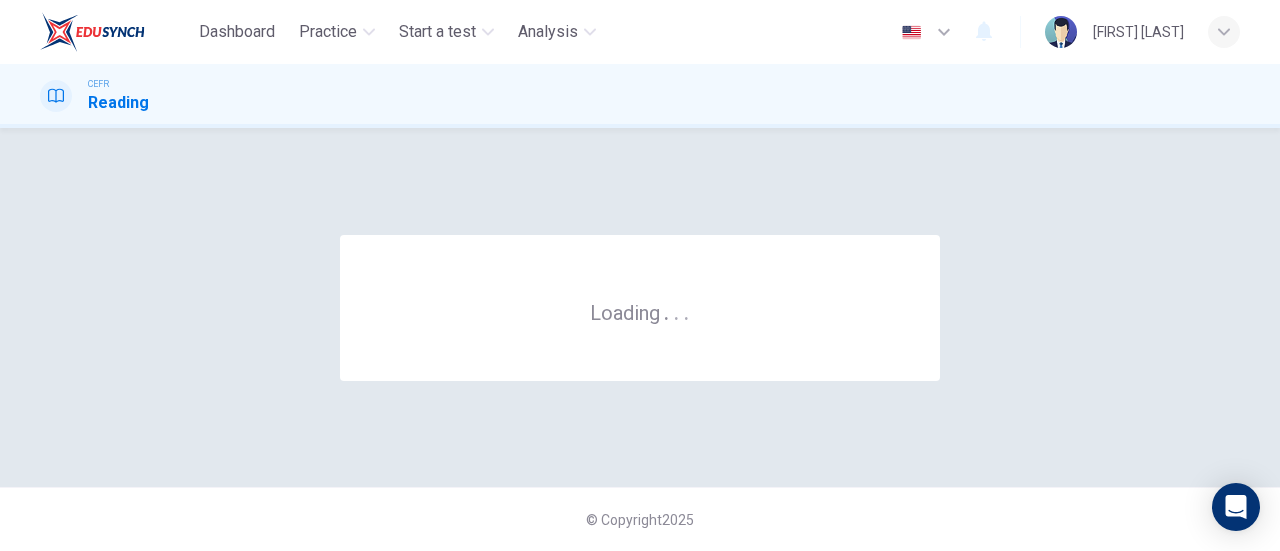 scroll, scrollTop: 0, scrollLeft: 0, axis: both 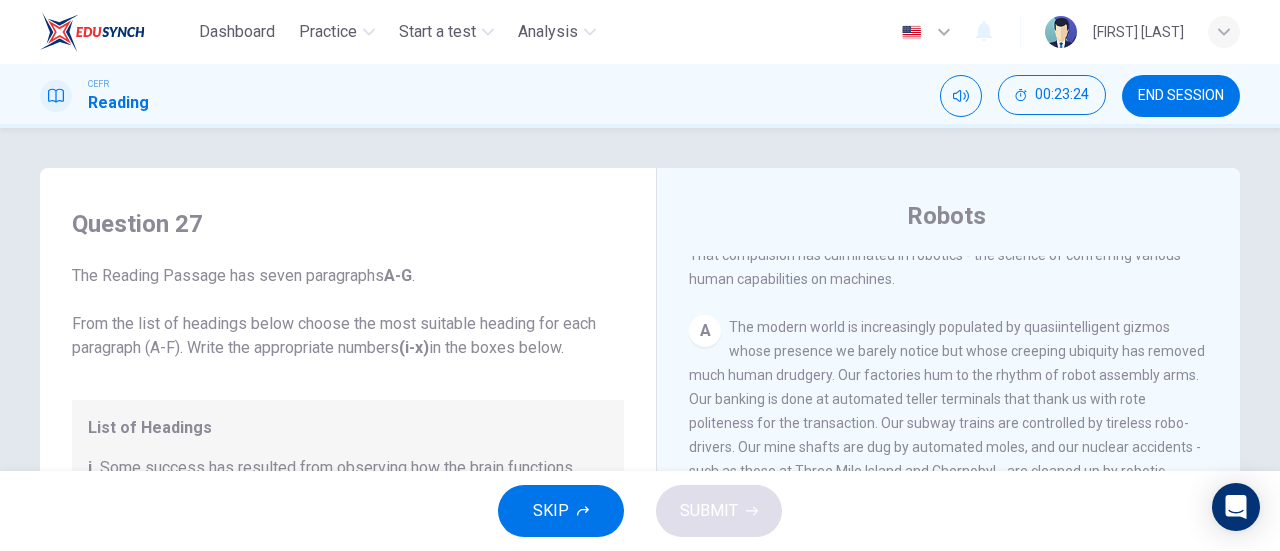 drag, startPoint x: 1012, startPoint y: 328, endPoint x: 1181, endPoint y: 322, distance: 169.10648 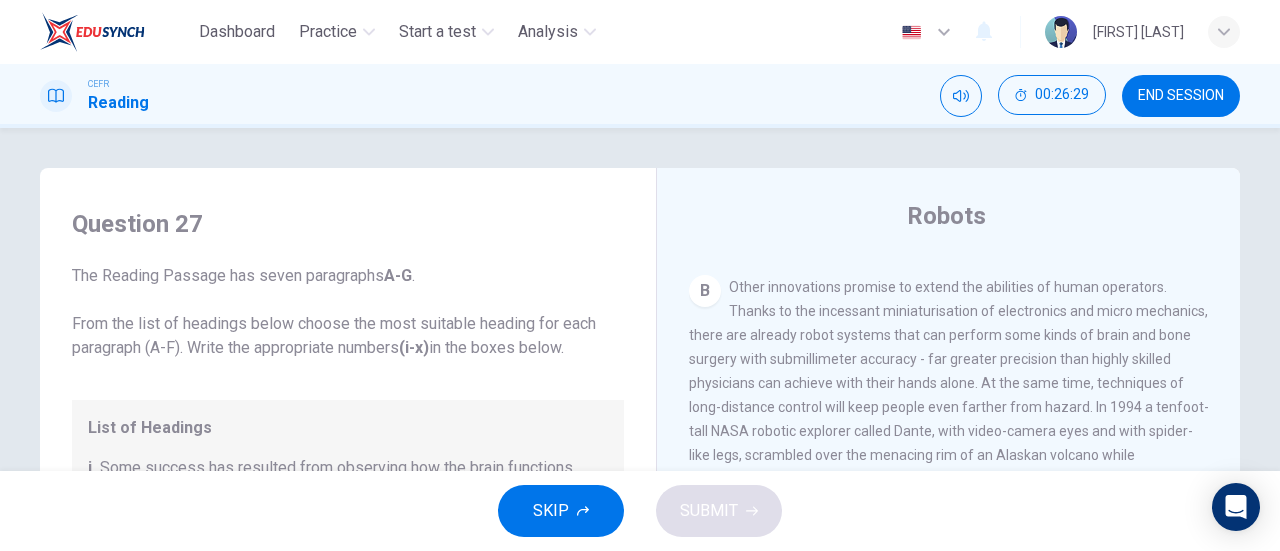 scroll, scrollTop: 857, scrollLeft: 0, axis: vertical 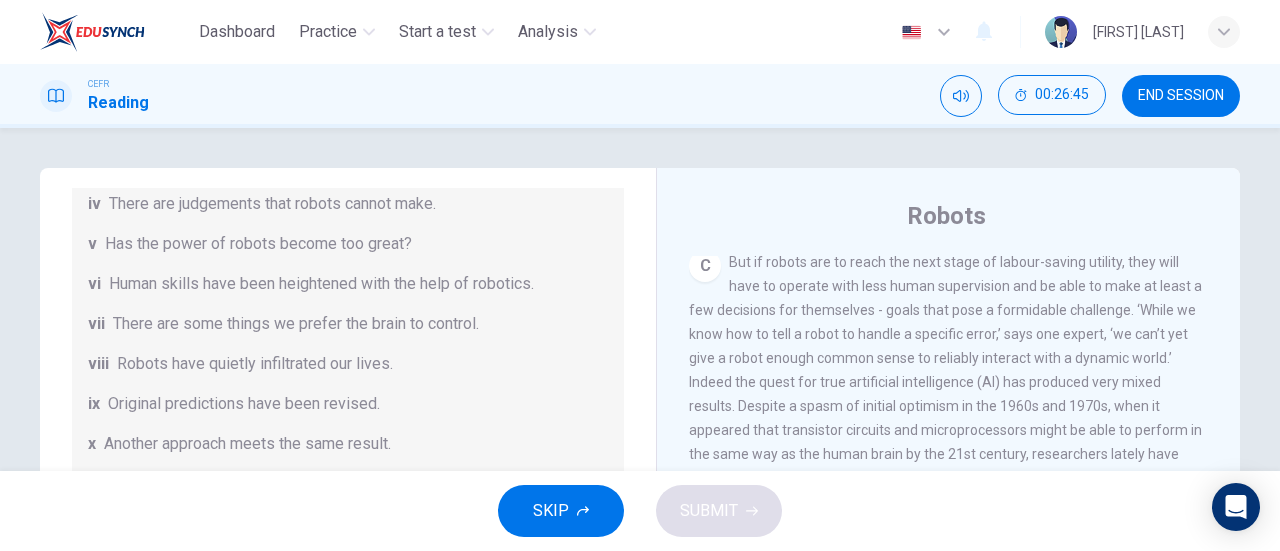 click on "END SESSION" at bounding box center [1181, 96] 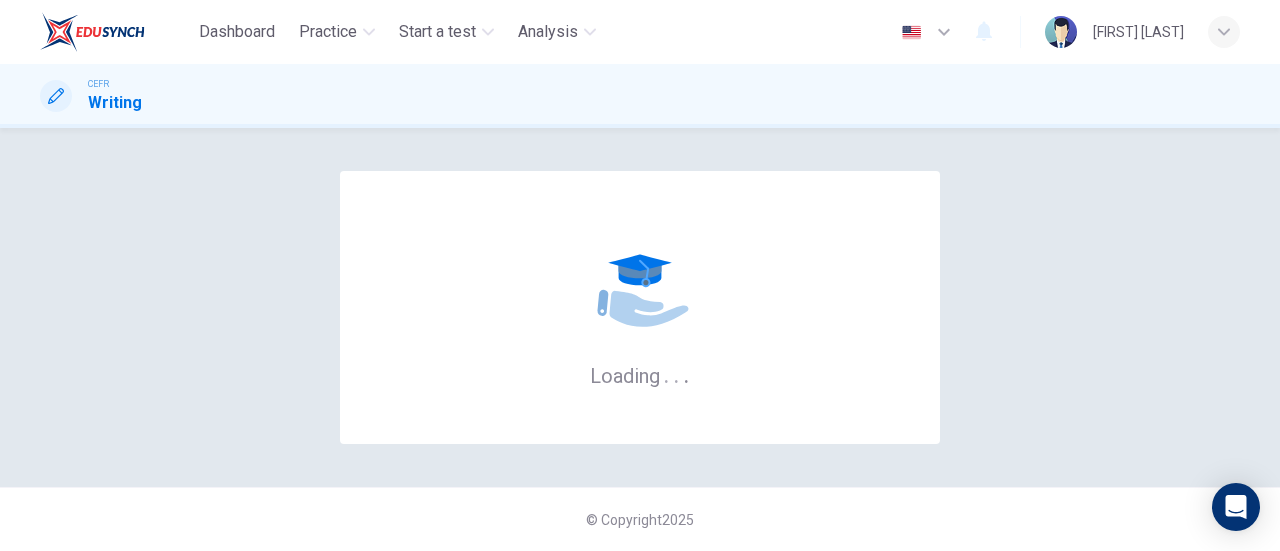 scroll, scrollTop: 0, scrollLeft: 0, axis: both 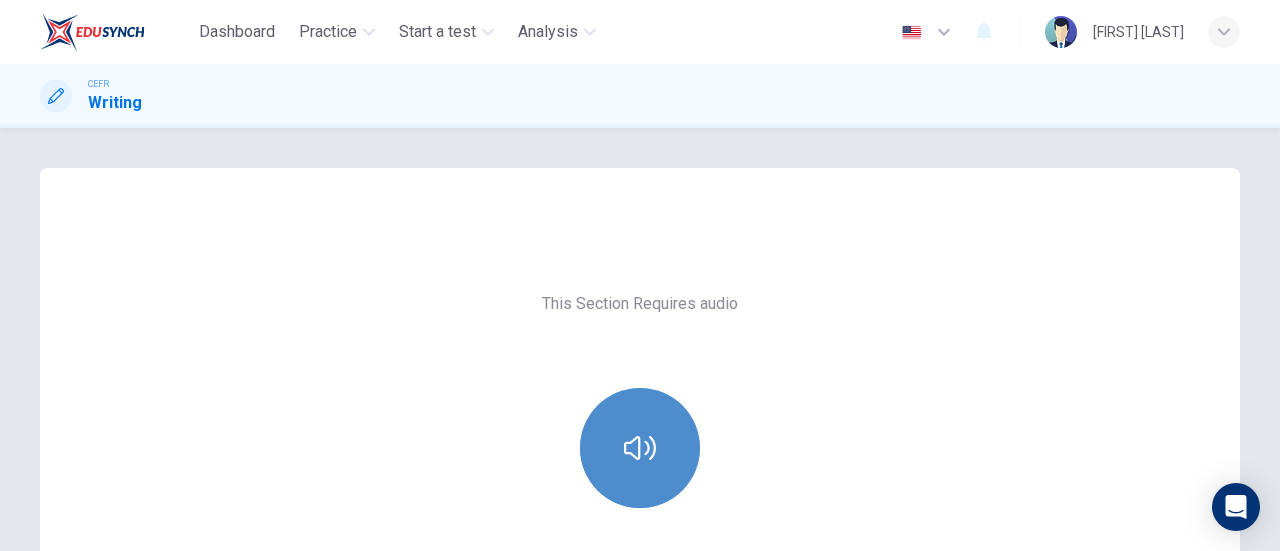 click at bounding box center (640, 448) 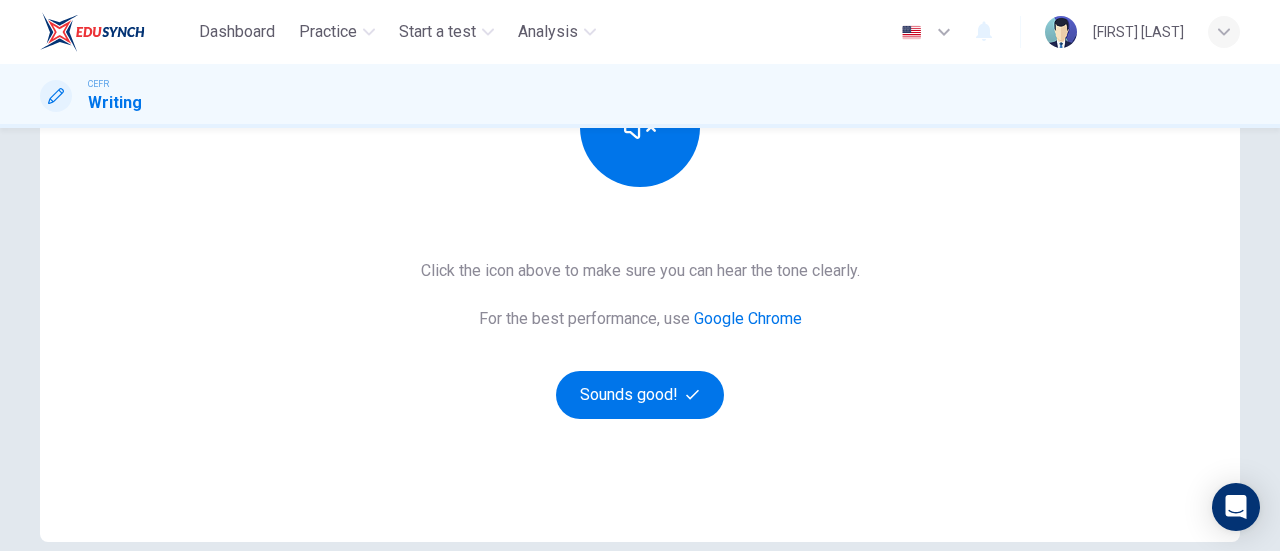 scroll, scrollTop: 322, scrollLeft: 0, axis: vertical 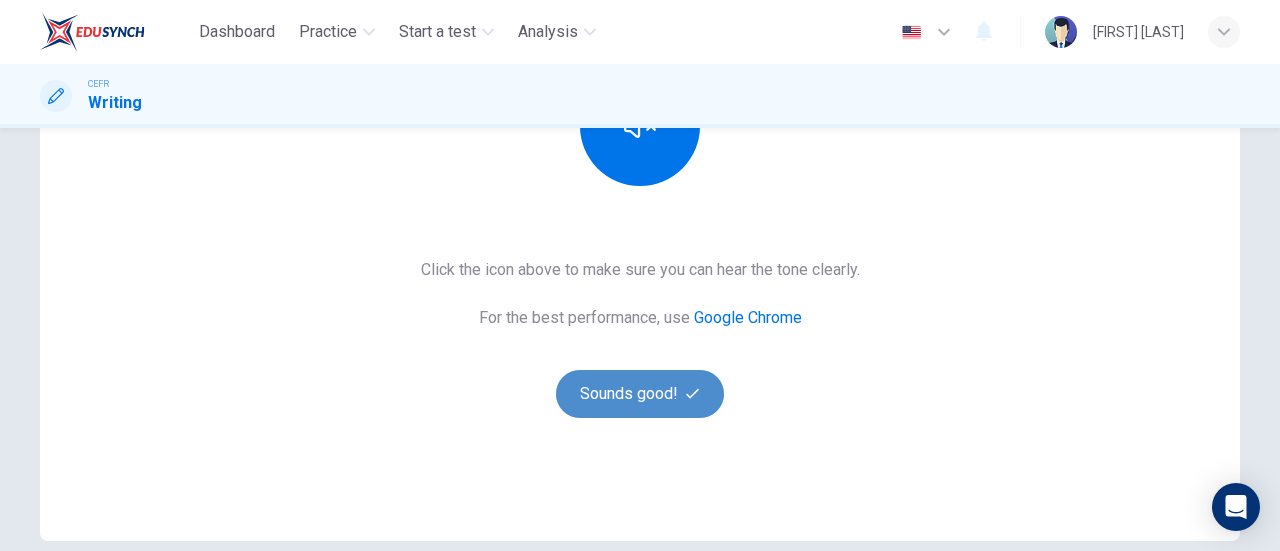 click on "Sounds good!" at bounding box center (640, 394) 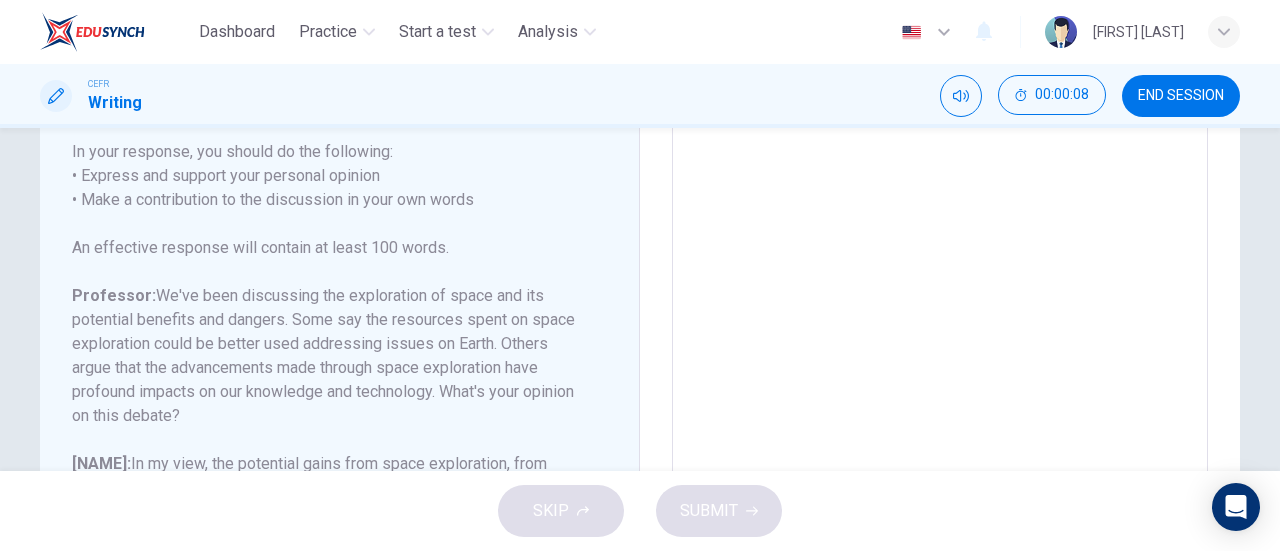 scroll, scrollTop: 270, scrollLeft: 0, axis: vertical 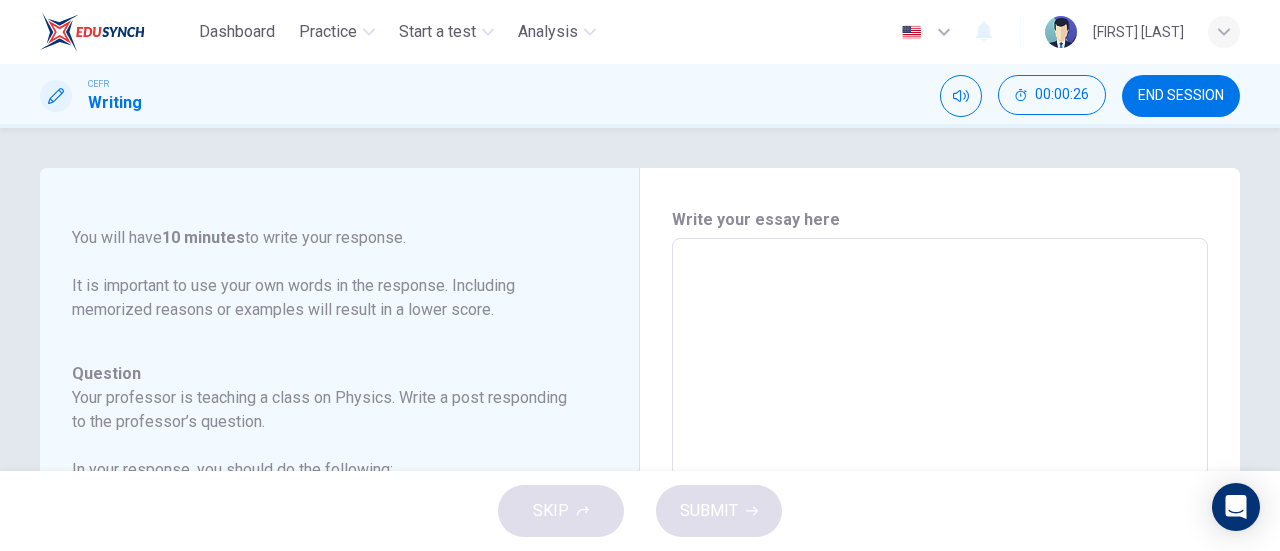 click at bounding box center [940, 572] 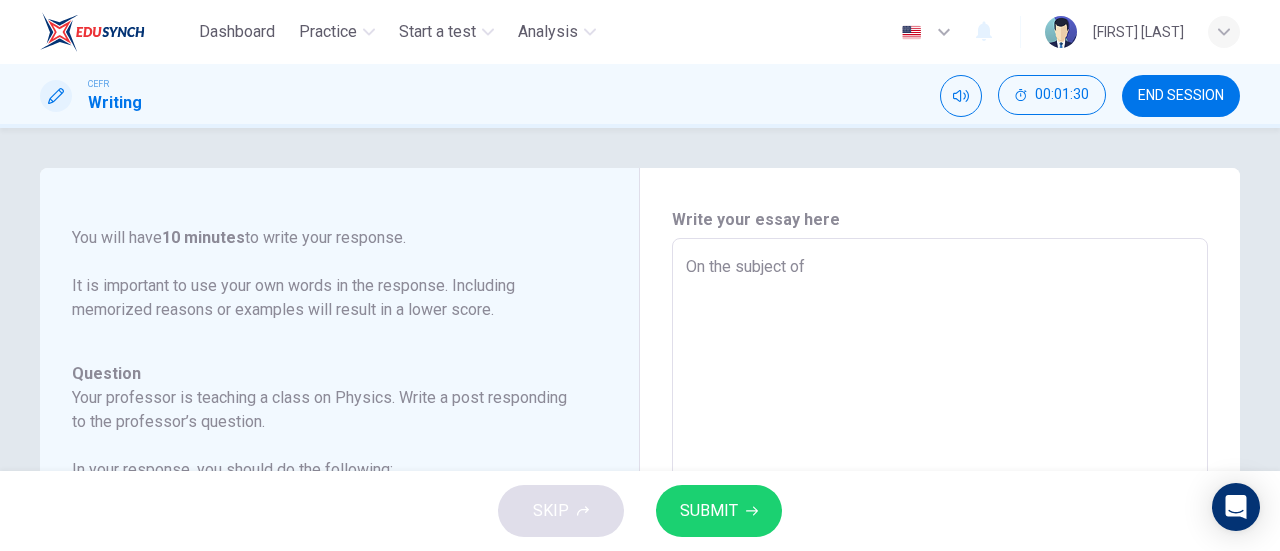 scroll, scrollTop: 383, scrollLeft: 0, axis: vertical 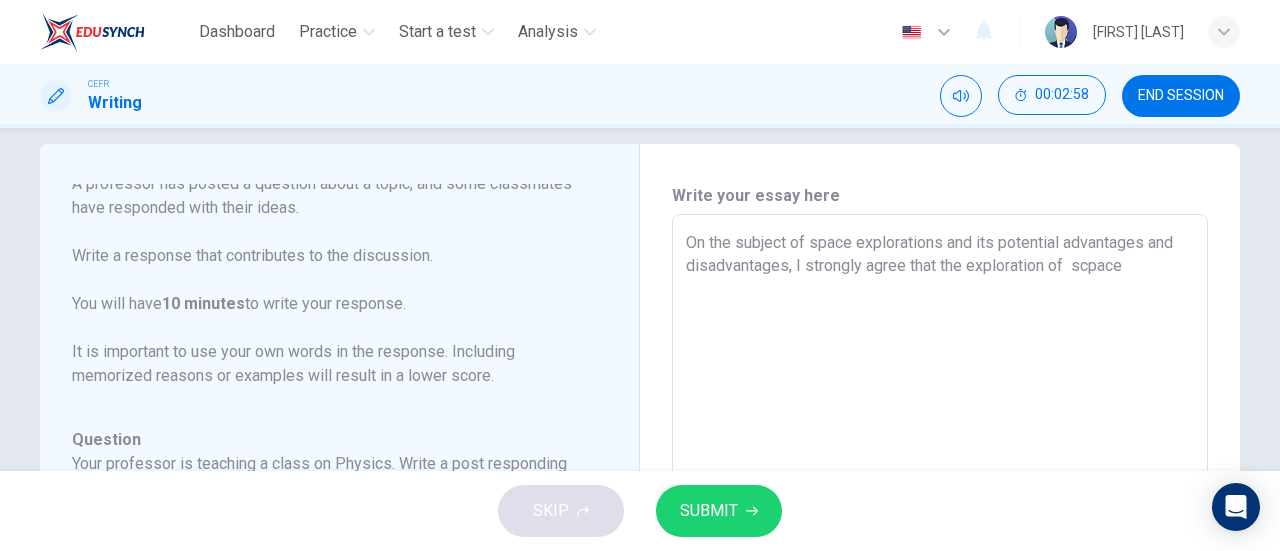 click on "On the subject of space explorations and its potential advantages and disadvantages, I strongly agree that the exploration of  scpace" at bounding box center [940, 548] 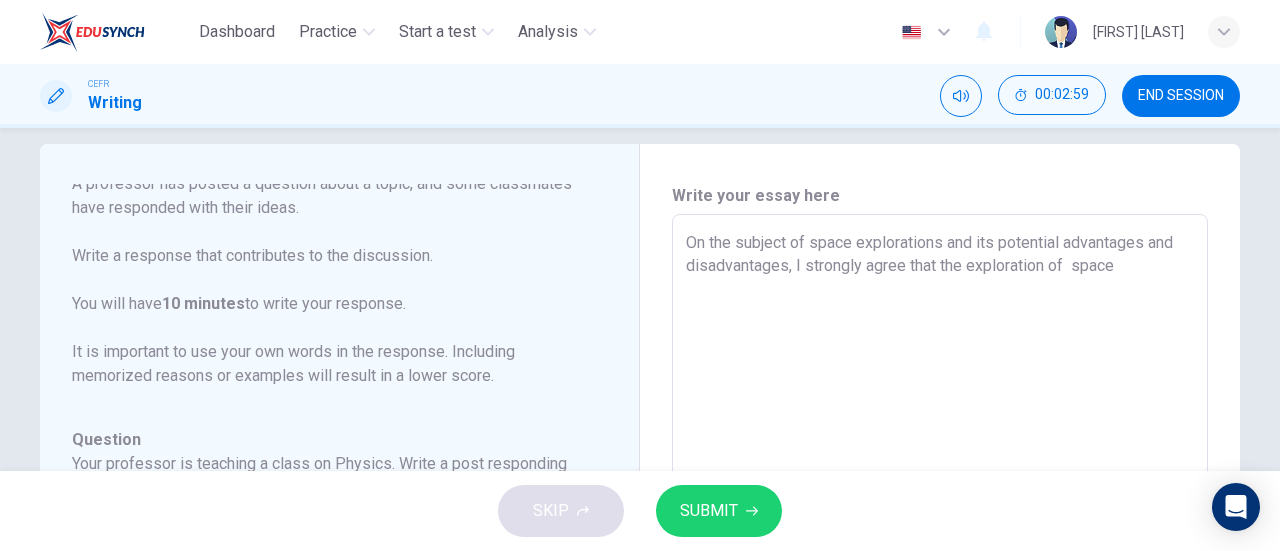 click on "On the subject of space explorations and its potential advantages and disadvantages, I strongly agree that the exploration of  space" at bounding box center (940, 548) 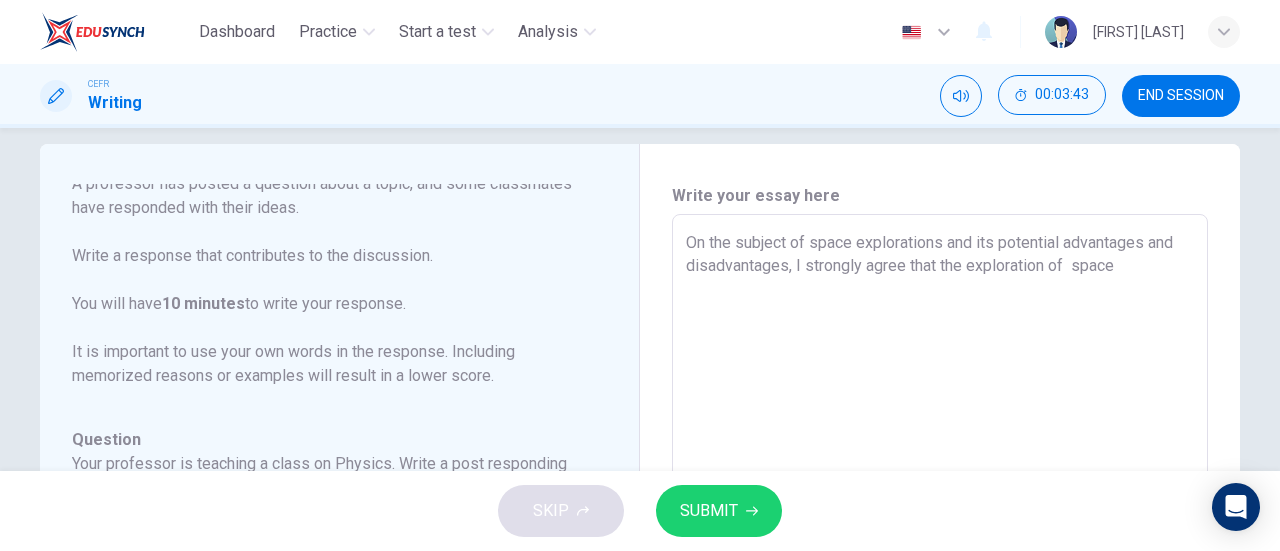 click on "On the subject of space explorations and its potential advantages and disadvantages, I strongly agree that the exploration of  space" at bounding box center (940, 548) 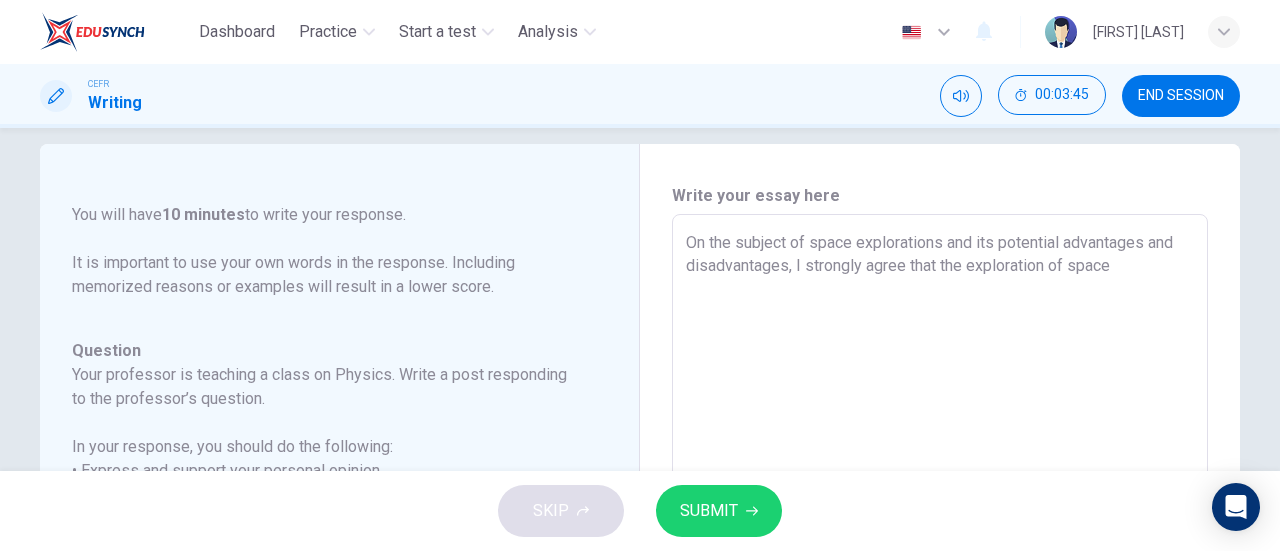 scroll, scrollTop: 270, scrollLeft: 0, axis: vertical 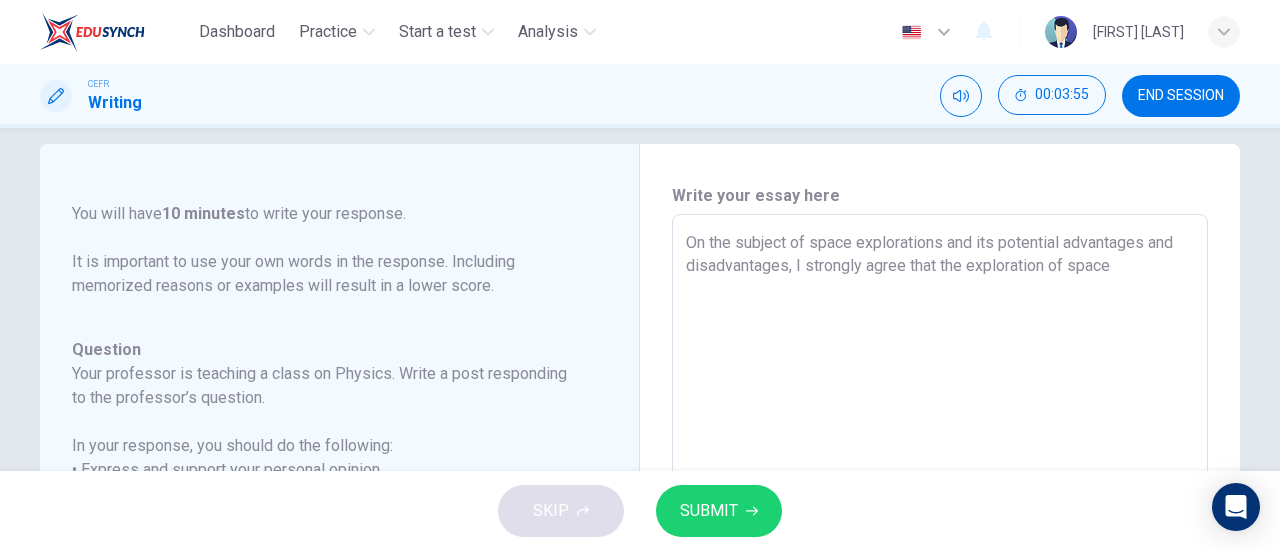 click on "On the subject of space explorations and its potential advantages and disadvantages, I strongly agree that the exploration of space" at bounding box center [940, 548] 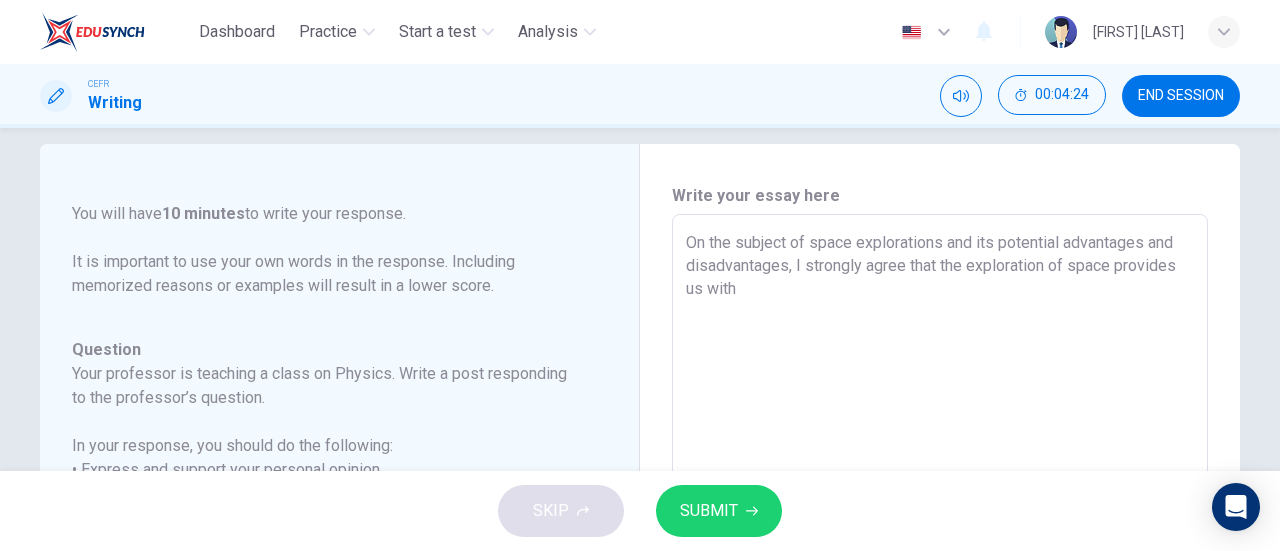 click on "On the subject of space explorations and its potential advantages and disadvantages, I strongly agree that the exploration of space provides us with" at bounding box center (940, 548) 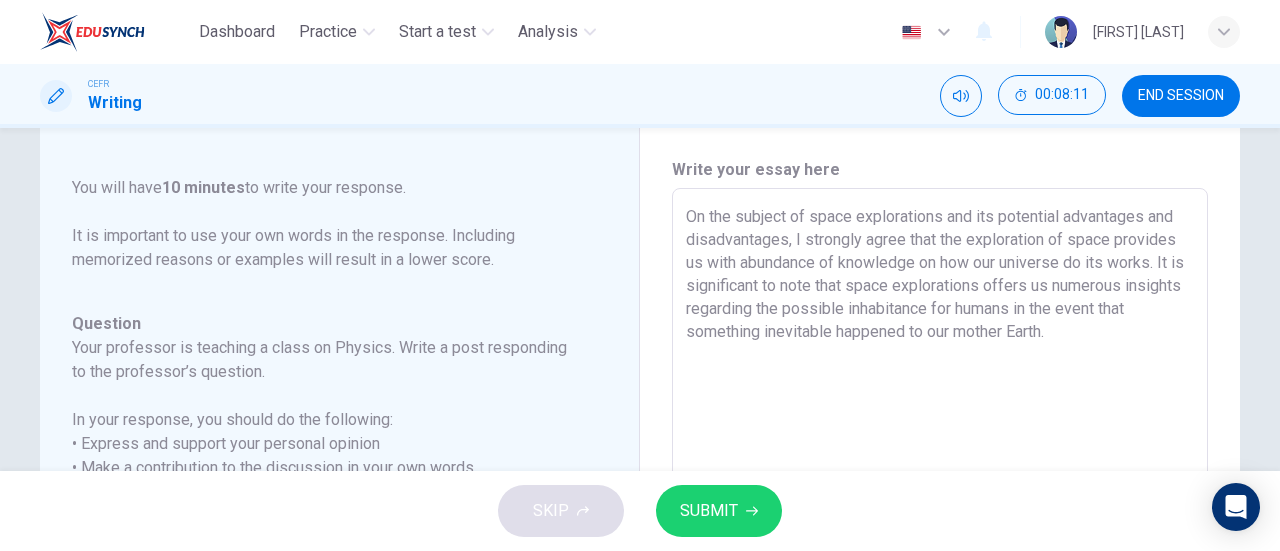 scroll, scrollTop: 50, scrollLeft: 0, axis: vertical 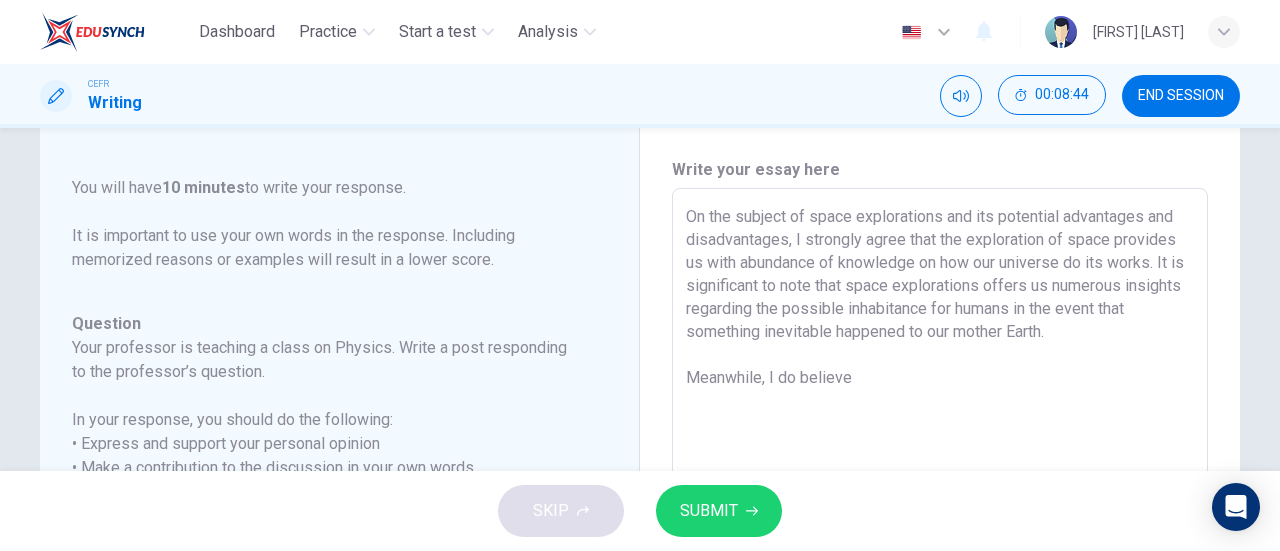 click on "On the subject of space explorations and its potential advantages and disadvantages, I strongly agree that the exploration of space provides us with abundance of knowledge on how our universe do its works. It is significant to note that space explorations offers us numerous insights regarding the possible inhabitance for humans in the event that something inevitable happened to our mother Earth.
Meanwhile, I do believe" at bounding box center (940, 522) 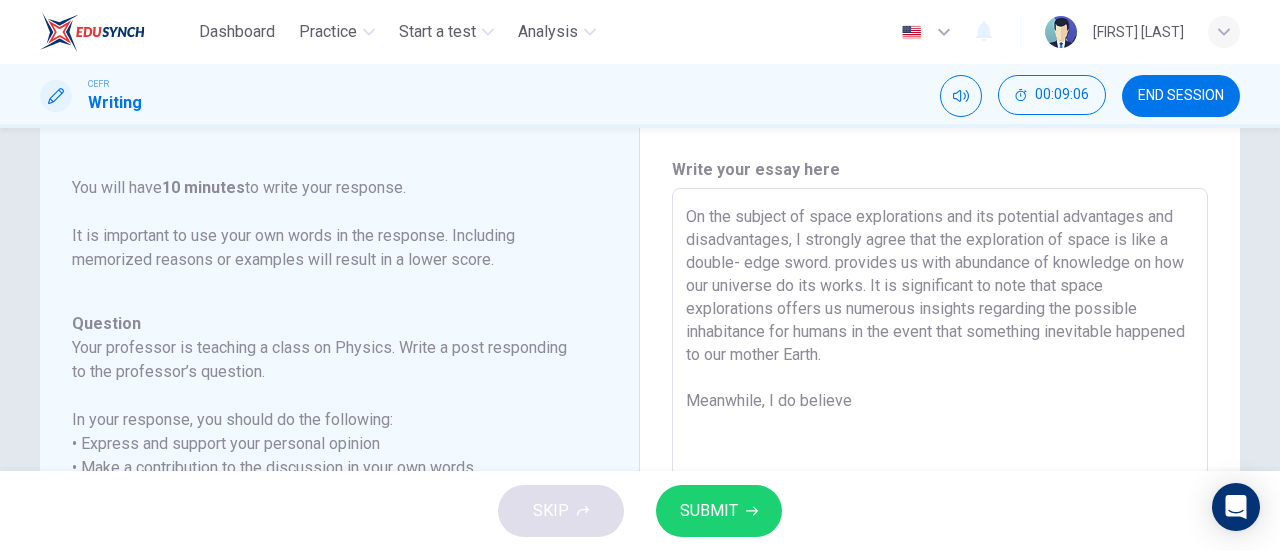 click on "On the subject of space explorations and its potential advantages and disadvantages, I strongly agree that the exploration of space is like a double- edge sword. provides us with abundance of knowledge on how our universe do its works. It is significant to note that space explorations offers us numerous insights regarding the possible inhabitance for humans in the event that something inevitable happened to our mother Earth.
Meanwhile, I do believe" at bounding box center [940, 522] 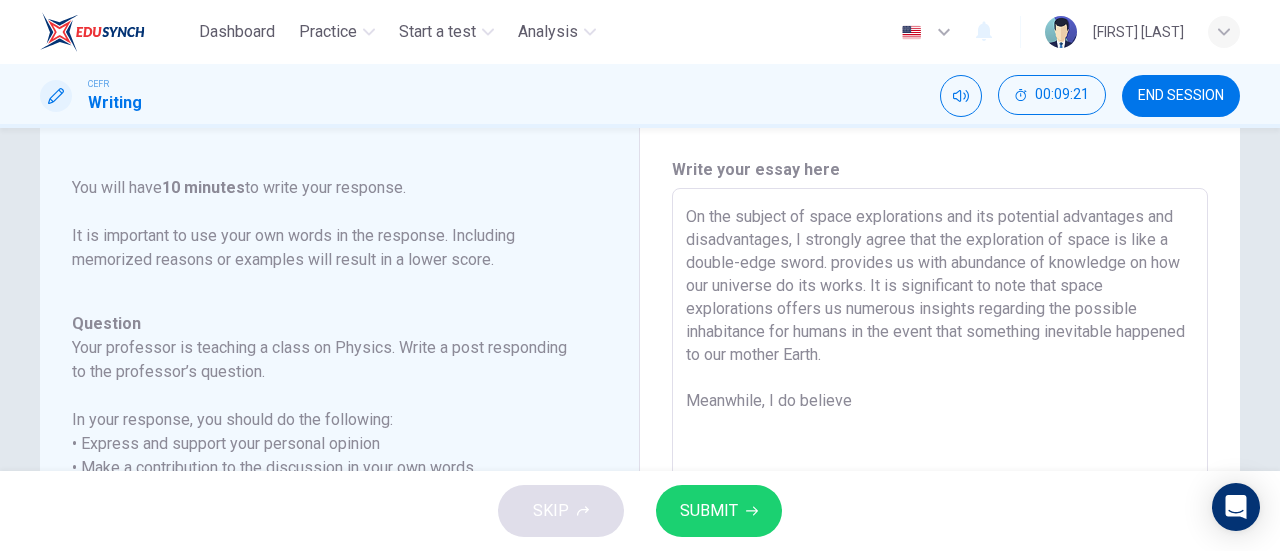 click on "On the subject of space explorations and its potential advantages and disadvantages, I strongly agree that the exploration of space is like a double-edge sword. provides us with abundance of knowledge on how our universe do its works. It is significant to note that space explorations offers us numerous insights regarding the possible inhabitance for humans in the event that something inevitable happened to our mother Earth.
Meanwhile, I do believe" at bounding box center [940, 522] 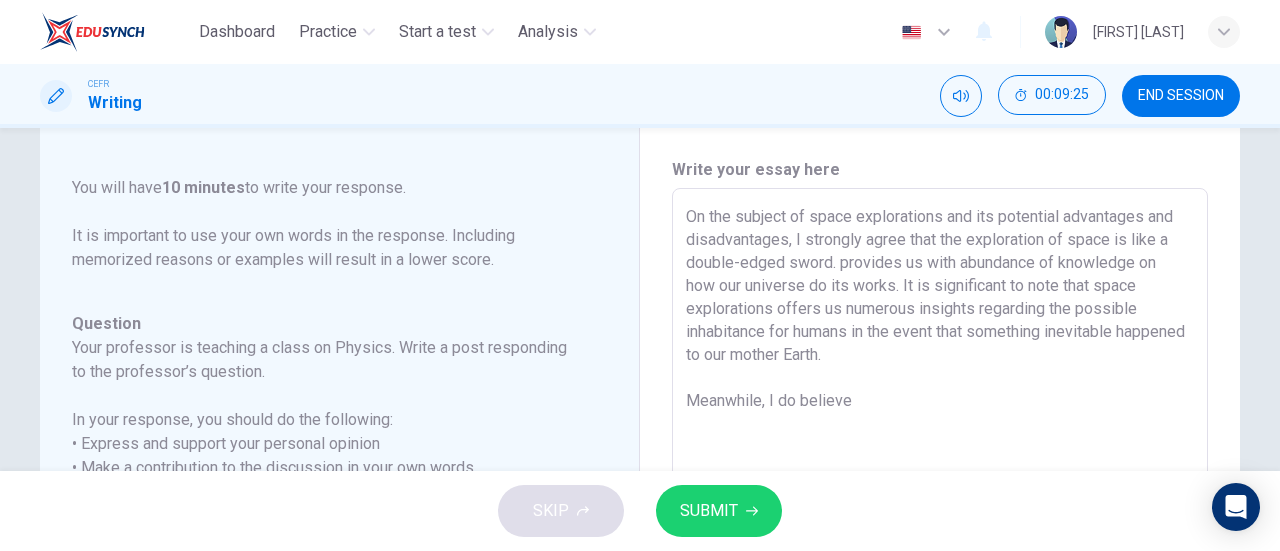 click on "On the subject of space explorations and its potential advantages and disadvantages, I strongly agree that the exploration of space is like a double-edged sword. provides us with abundance of knowledge on how our universe do its works. It is significant to note that space explorations offers us numerous insights regarding the possible inhabitance for humans in the event that something inevitable happened to our mother Earth.
Meanwhile, I do believe" at bounding box center (940, 522) 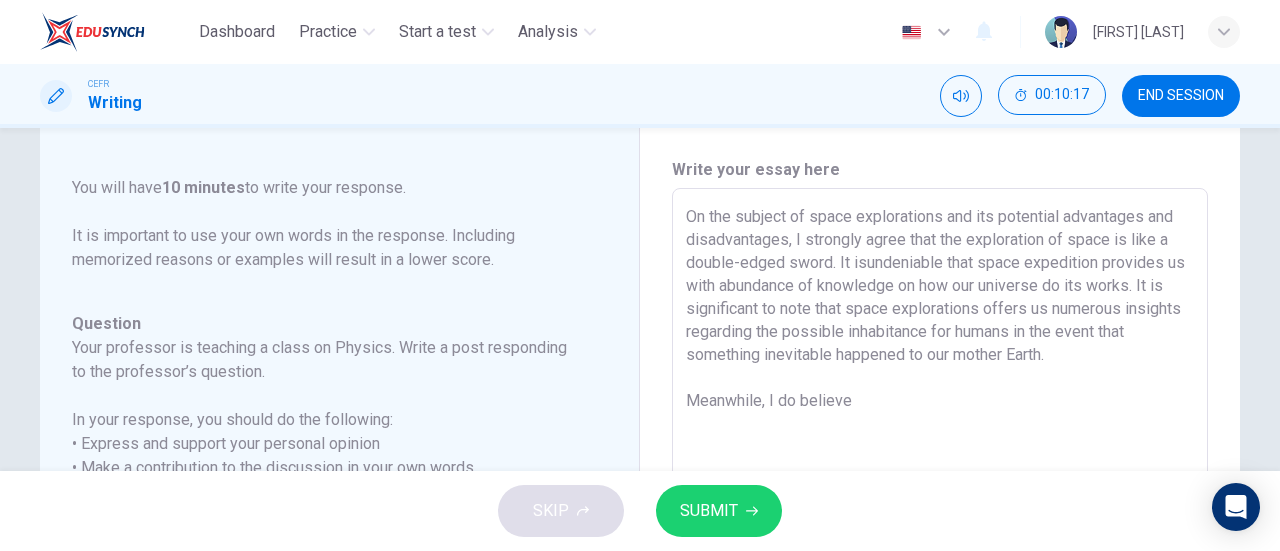 click on "On the subject of space explorations and its potential advantages and disadvantages, I strongly agree that the exploration of space is like a double-edged sword. It isundeniable that space expedition provides us with abundance of knowledge on how our universe do its works. It is significant to note that space explorations offers us numerous insights regarding the possible inhabitance for humans in the event that something inevitable happened to our mother Earth.
Meanwhile, I do believe" at bounding box center [940, 522] 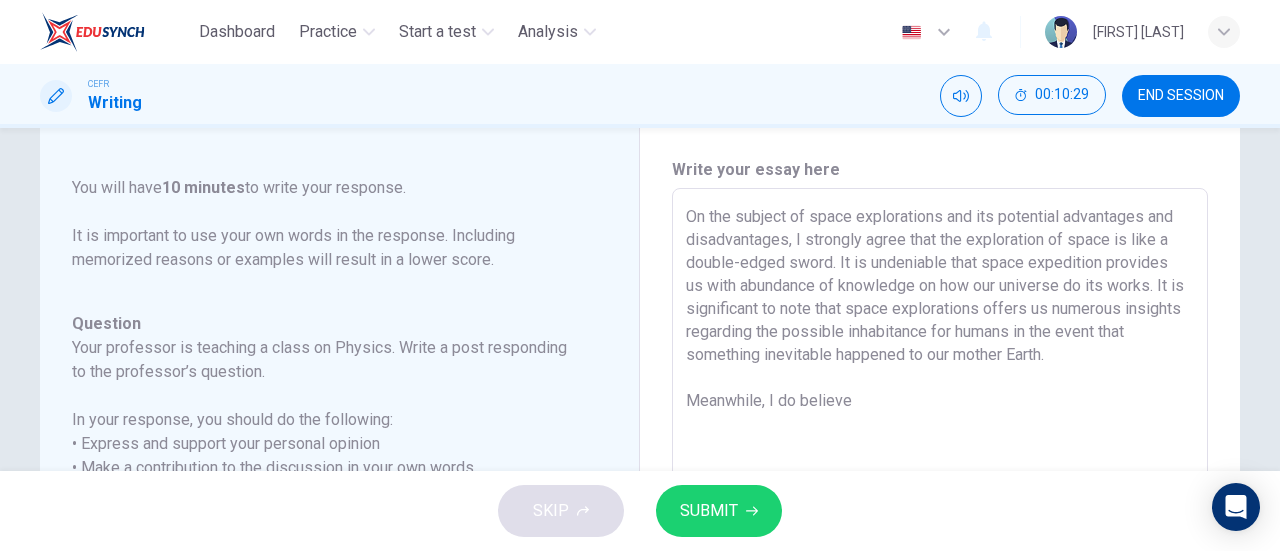 click on "On the subject of space explorations and its potential advantages and disadvantages, I strongly agree that the exploration of space is like a double-edged sword. It is undeniable that space expedition provides us with abundance of knowledge on how our universe do its works. It is significant to note that space explorations offers us numerous insights regarding the possible inhabitance for humans in the event that something inevitable happened to our mother Earth.
Meanwhile, I do believe" at bounding box center [940, 522] 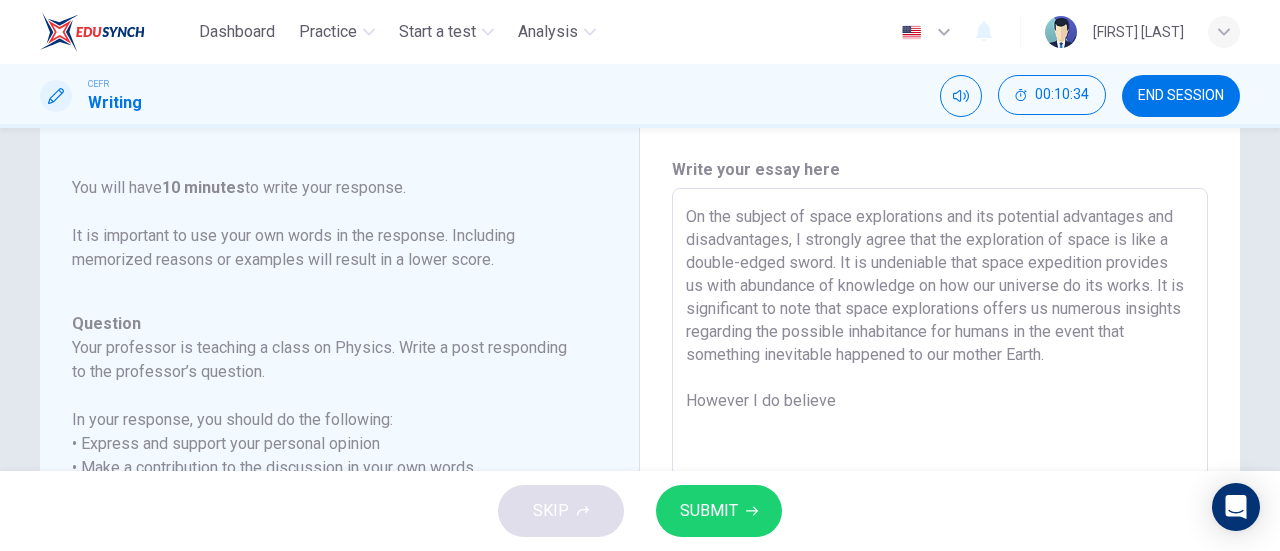 click on "On the subject of space explorations and its potential advantages and disadvantages, I strongly agree that the exploration of space is like a double-edged sword. It is undeniable that space expedition provides us with abundance of knowledge on how our universe do its works. It is significant to note that space explorations offers us numerous insights regarding the possible inhabitance for humans in the event that something inevitable happened to our mother Earth.
However I do believe" at bounding box center (940, 522) 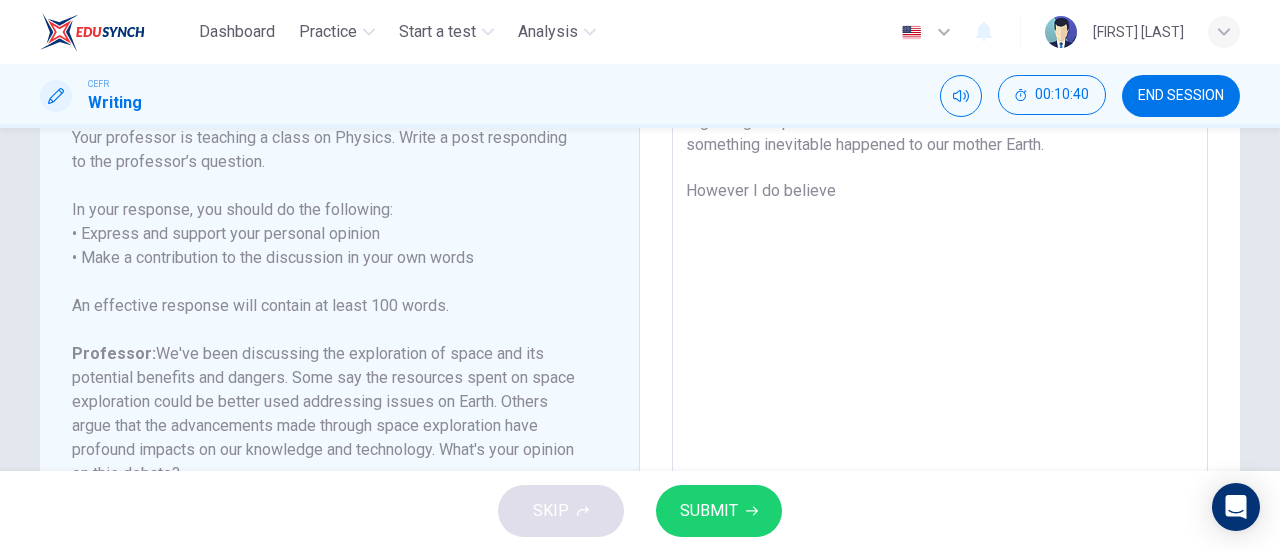 scroll, scrollTop: 234, scrollLeft: 0, axis: vertical 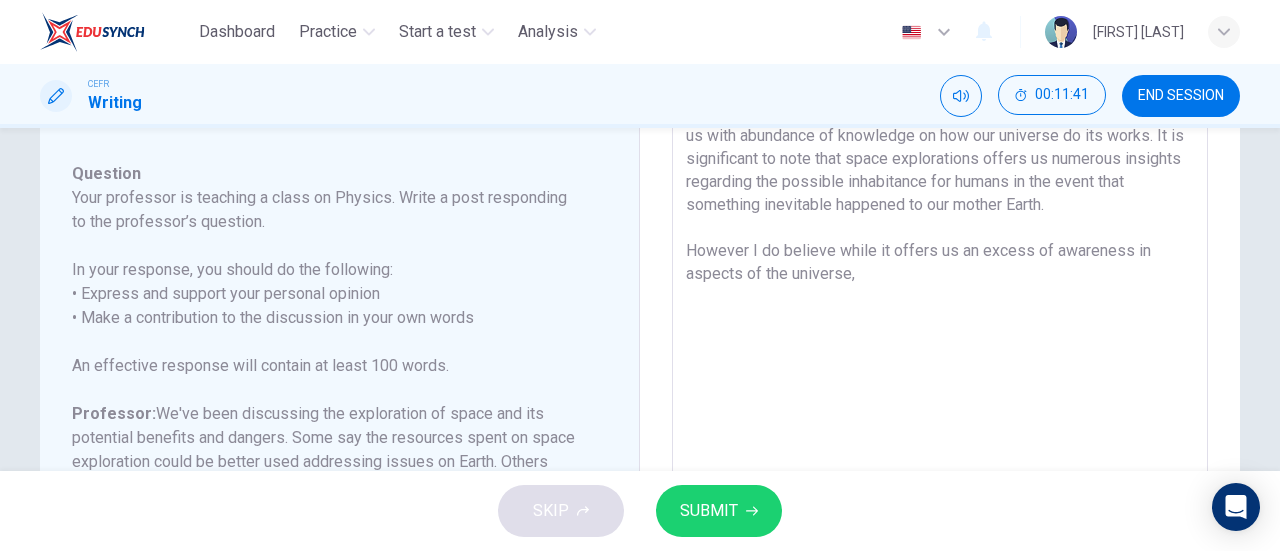 click on "On the subject of space explorations and its potential advantages and disadvantages, I strongly agree that the exploration of space is like a double-edged sword. It is undeniable that space expedition provides us with abundance of knowledge on how our universe do its works. It is significant to note that space explorations offers us numerous insights regarding the possible inhabitance for humans in the event that something inevitable happened to our mother Earth.
However I do believe while it offers us an excess of awareness in aspects of the universe," at bounding box center (940, 372) 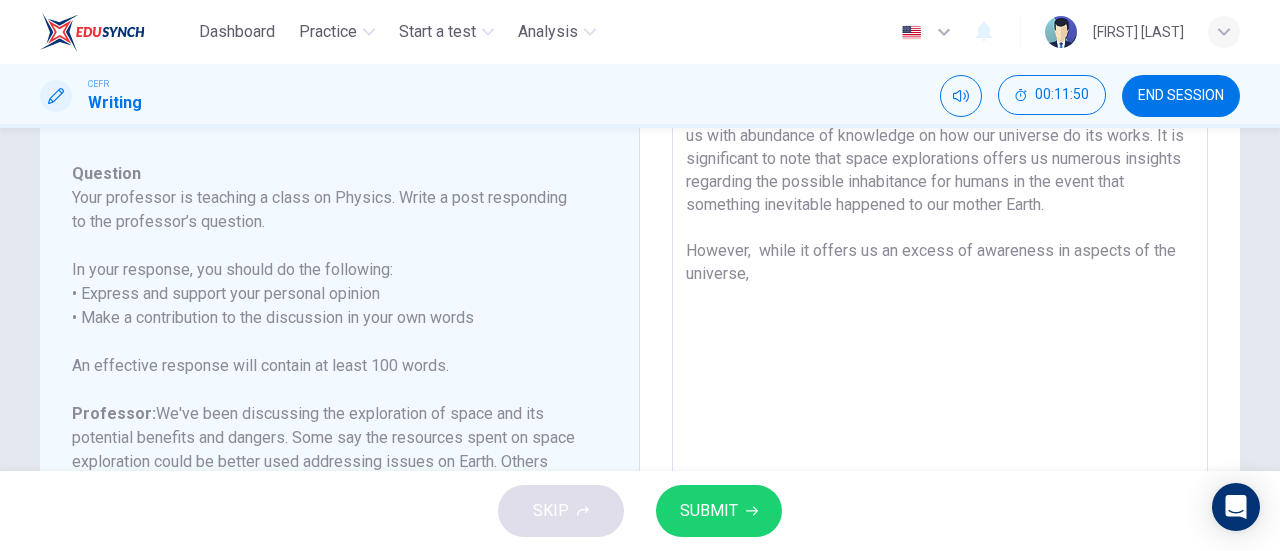 click on "On the subject of space explorations and its potential advantages and disadvantages, I strongly agree that the exploration of space is like a double-edged sword. It is undeniable that space expedition provides us with abundance of knowledge on how our universe do its works. It is significant to note that space explorations offers us numerous insights regarding the possible inhabitance for humans in the event that something inevitable happened to our mother Earth.
However,  while it offers us an excess of awareness in aspects of the universe," at bounding box center (940, 372) 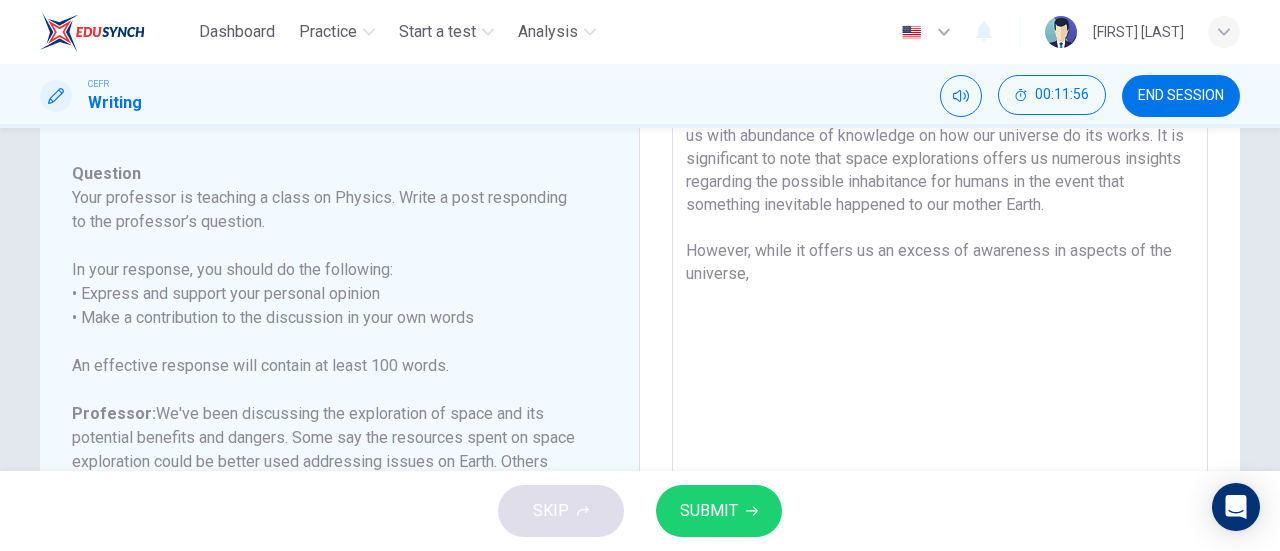 click on "On the subject of space explorations and its potential advantages and disadvantages, I strongly agree that the exploration of space is like a double-edged sword. It is undeniable that space expedition provides us with abundance of knowledge on how our universe do its works. It is significant to note that space explorations offers us numerous insights regarding the possible inhabitance for humans in the event that something inevitable happened to our mother Earth.
However, while it offers us an excess of awareness in aspects of the universe," at bounding box center [940, 372] 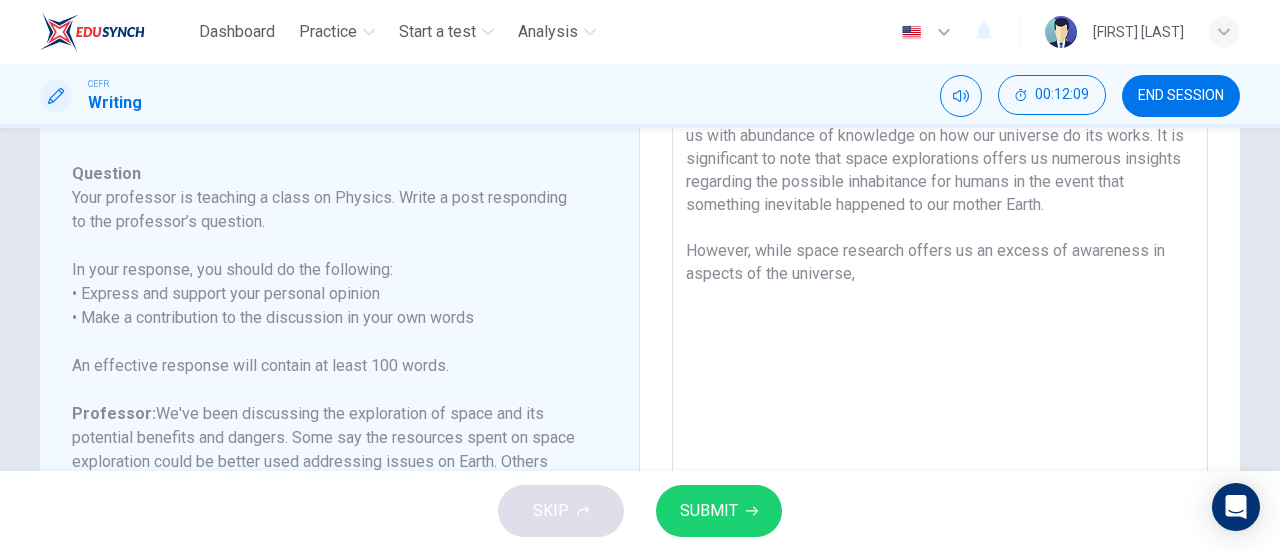 click on "On the subject of space explorations and its potential advantages and disadvantages, I strongly agree that the exploration of space is like a double-edged sword. It is undeniable that space expedition provides us with abundance of knowledge on how our universe do its works. It is significant to note that space explorations offers us numerous insights regarding the possible inhabitance for humans in the event that something inevitable happened to our mother Earth.
However, while space research offers us an excess of awareness in aspects of the universe," at bounding box center [940, 372] 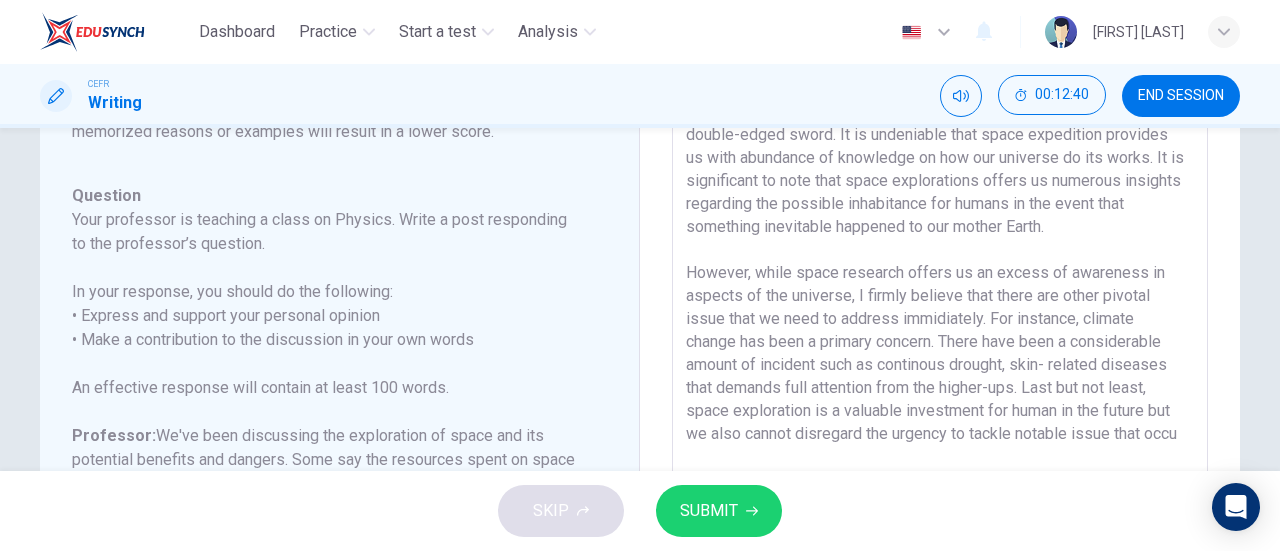 scroll, scrollTop: 180, scrollLeft: 0, axis: vertical 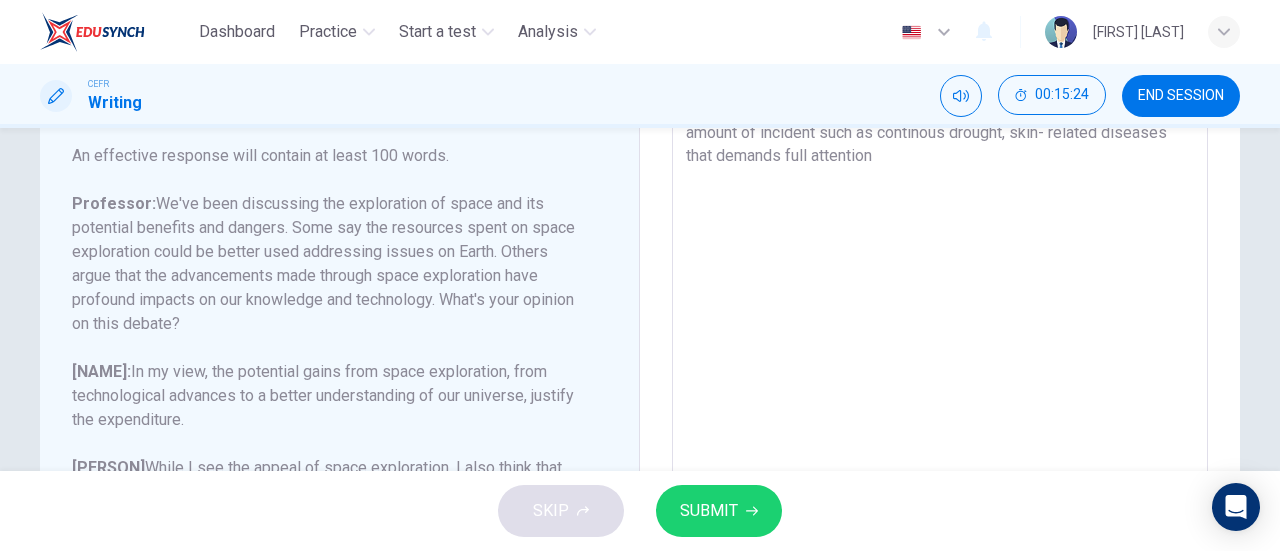 click on "On the subject of space explorations and its potential advantages and disadvantages, I strongly agree that the exploration of space is like a double-edged sword. It is undeniable that space expedition provides us with abundance of knowledge on how our universe do its works. It is significant to note that space explorations offers us numerous insights regarding the possible inhabitance for humans in the event that something inevitable happened to our mother Earth.
However, while space research offers us an excess of awareness in aspects of the universe, I firmly believe that there are other pivotal issue that we need to address immidiately. For instance, climate change has been a primary concern. There have been a considerable amount of incident such as continous drought, skin- related diseases that demands full attention" at bounding box center [940, 162] 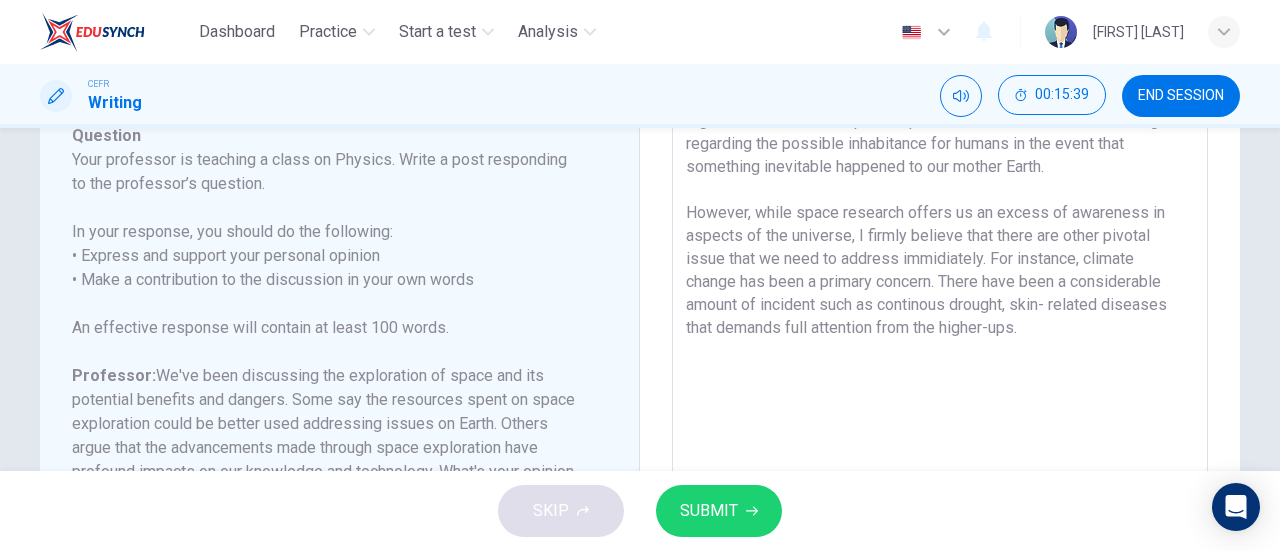 scroll, scrollTop: 240, scrollLeft: 0, axis: vertical 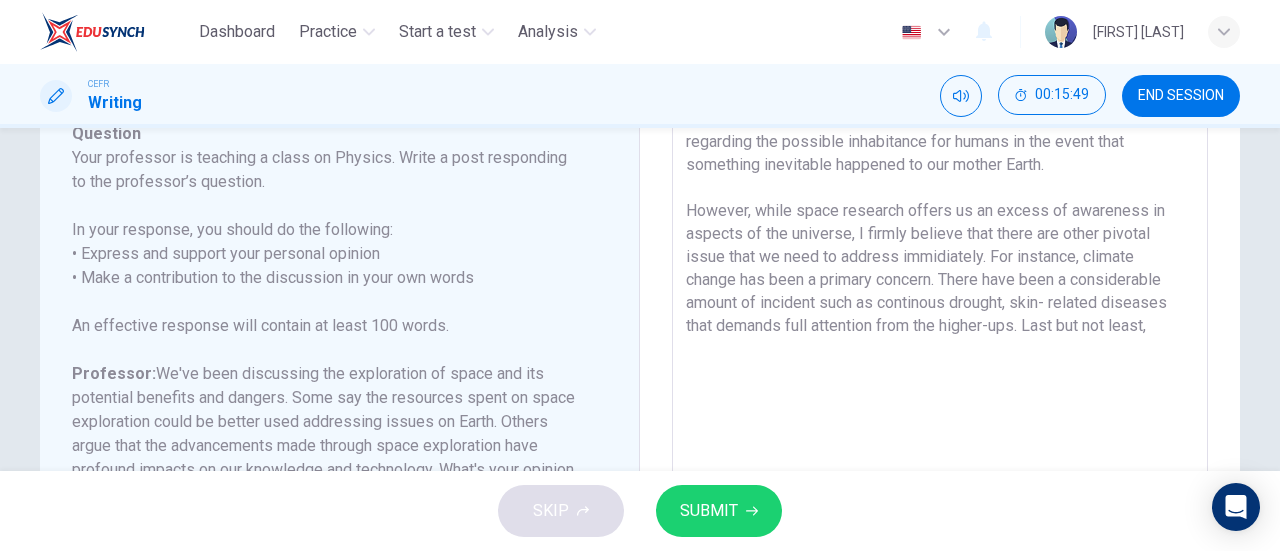 click on "On the subject of space explorations and its potential advantages and disadvantages, I strongly agree that the exploration of space is like a double-edged sword. It is undeniable that space expedition provides us with abundance of knowledge on how our universe do its works. It is significant to note that space explorations offers us numerous insights regarding the possible inhabitance for humans in the event that something inevitable happened to our mother Earth.
However, while space research offers us an excess of awareness in aspects of the universe, I firmly believe that there are other pivotal issue that we need to address immidiately. For instance, climate change has been a primary concern. There have been a considerable amount of incident such as continous drought, skin- related diseases that demands full attention from the higher-ups. Last but not least," at bounding box center [940, 332] 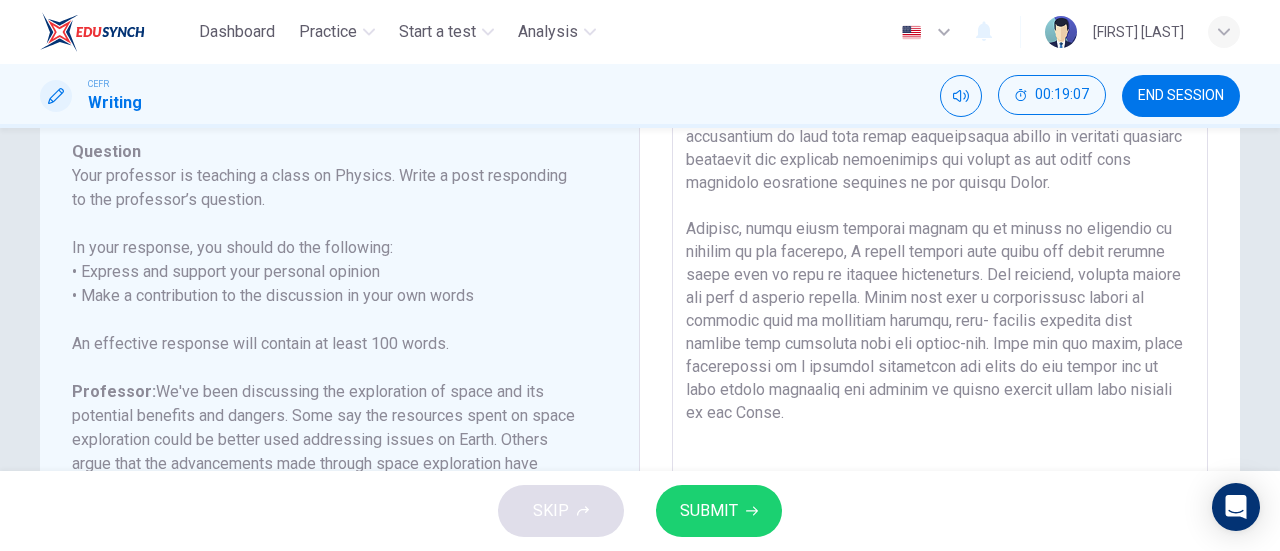scroll, scrollTop: 546, scrollLeft: 0, axis: vertical 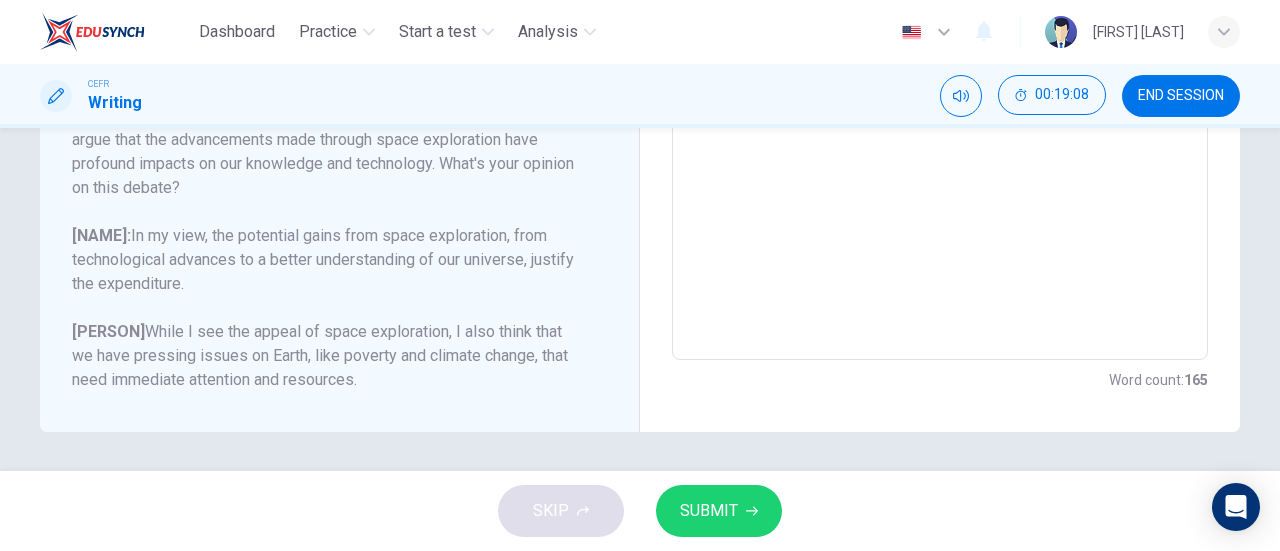 type on "On the subject of space explorations and its potential advantages and disadvantages, I strongly agree that the exploration of space is like a double-edged sword. It is undeniable that space expedition provides us with abundance of knowledge on how our universe do its works. It is significant to note that space explorations offers us numerous insights regarding the possible inhabitance for humans in the event that something inevitable happened to our mother Earth.
However, while space research offers us an excess of awareness in aspects of the universe, I firmly believe that there are other pivotal issue that we need to address immidiately. For instance, climate change has been a primary concern. There have been a considerable amount of incident such as continous drought, skin- related diseases that demands full attention from the higher-ups. Last but not least, space exploration is a valuable investment for human in the future but we also cannot disregard the urgency to tackle notable issue that occured ..." 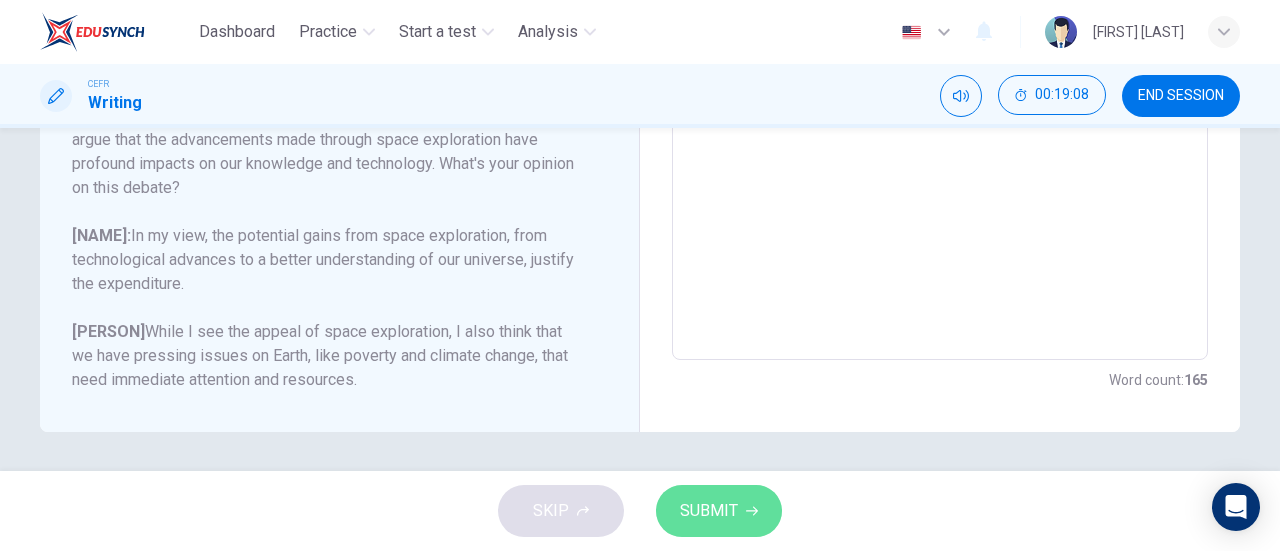 click on "SUBMIT" at bounding box center [709, 511] 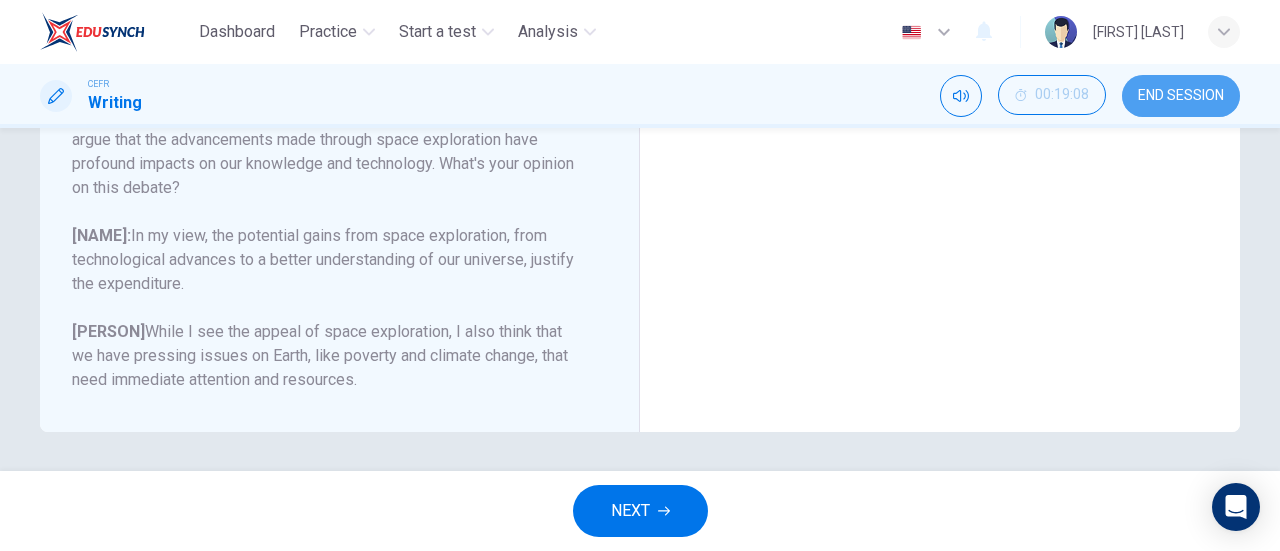 click on "END SESSION" at bounding box center (1181, 96) 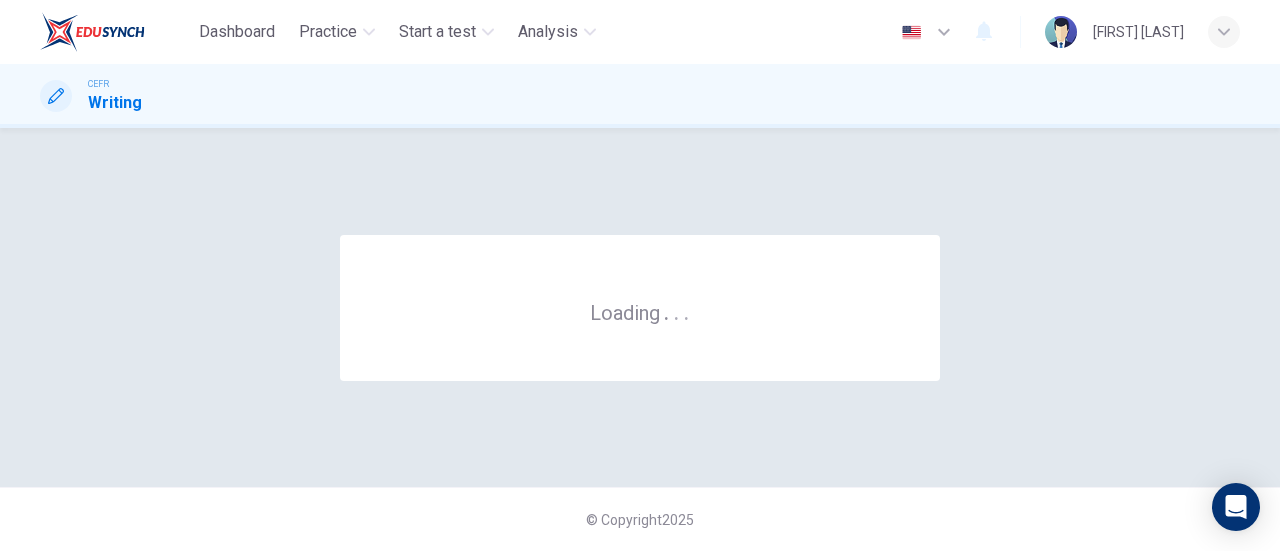 scroll, scrollTop: 0, scrollLeft: 0, axis: both 